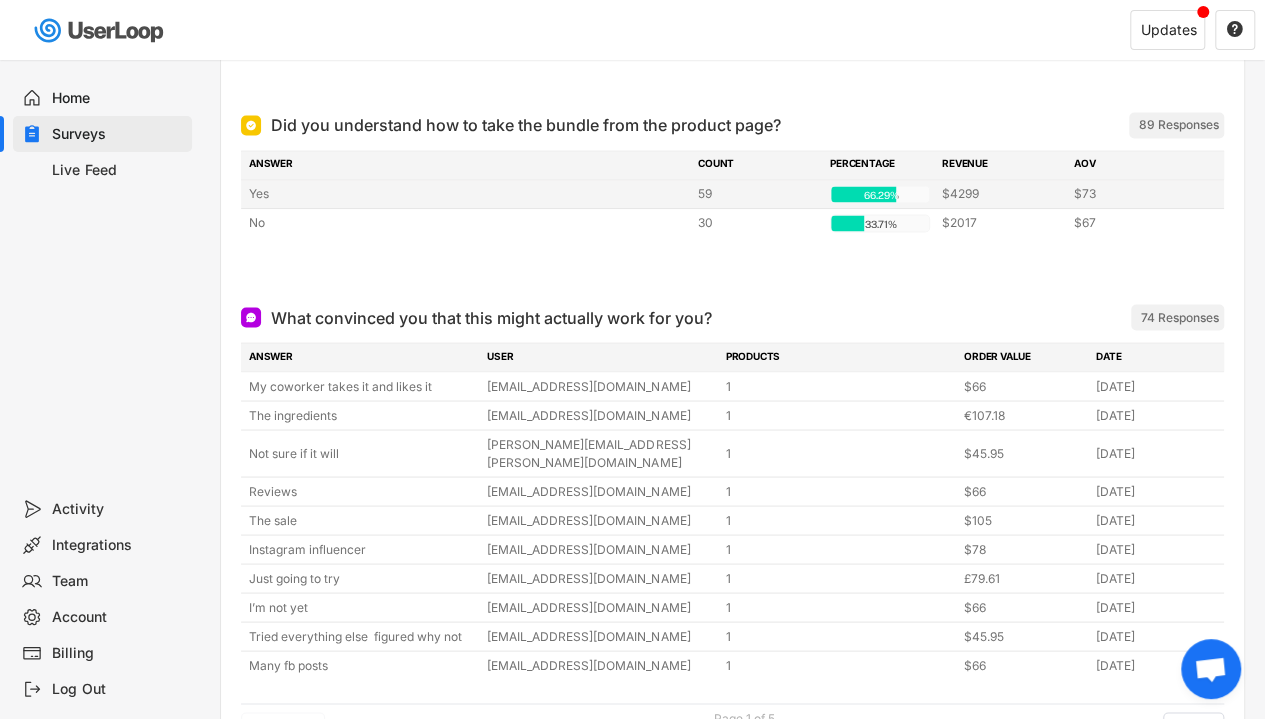scroll, scrollTop: 1784, scrollLeft: 0, axis: vertical 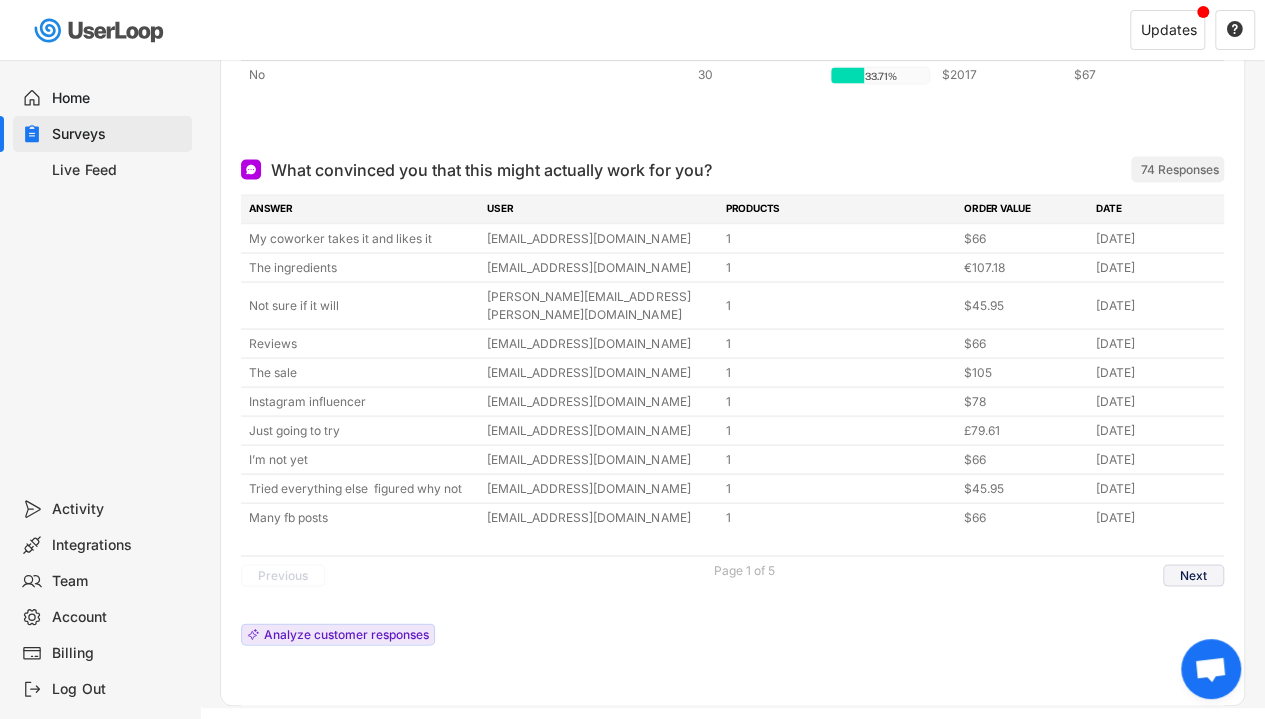 click on "Next" at bounding box center (1193, 575) 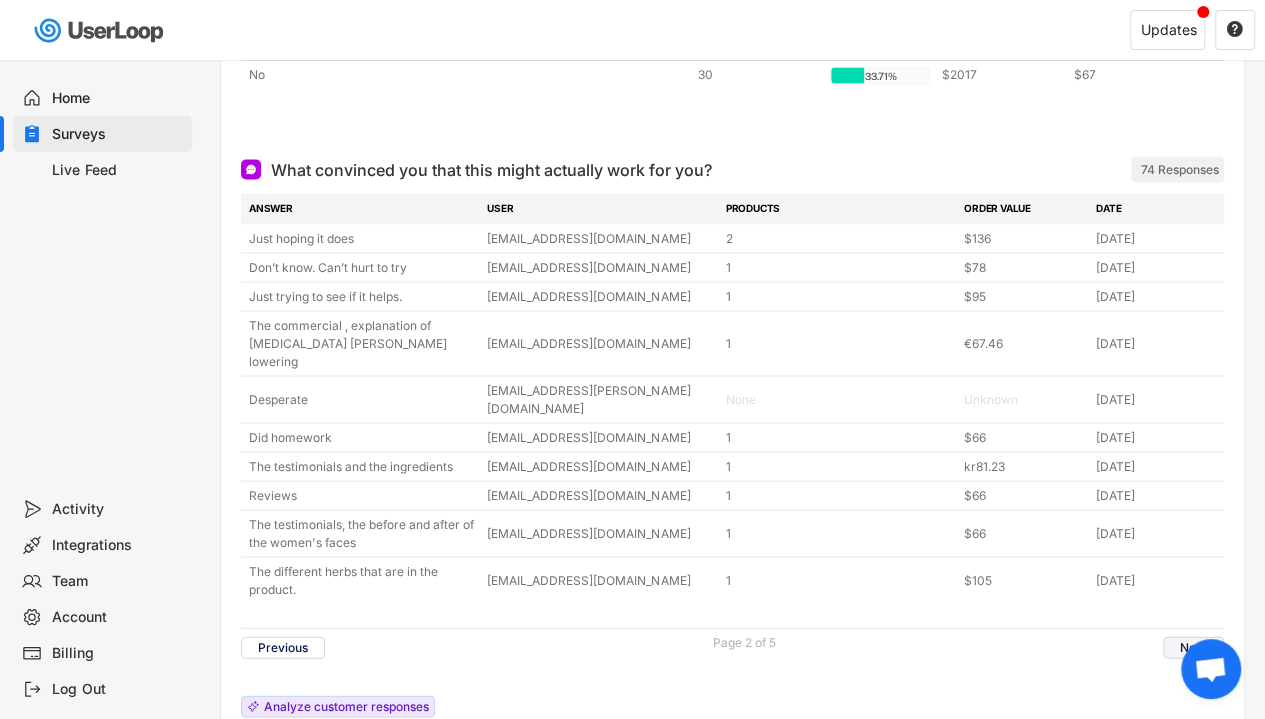 click on "Next" at bounding box center [1193, 647] 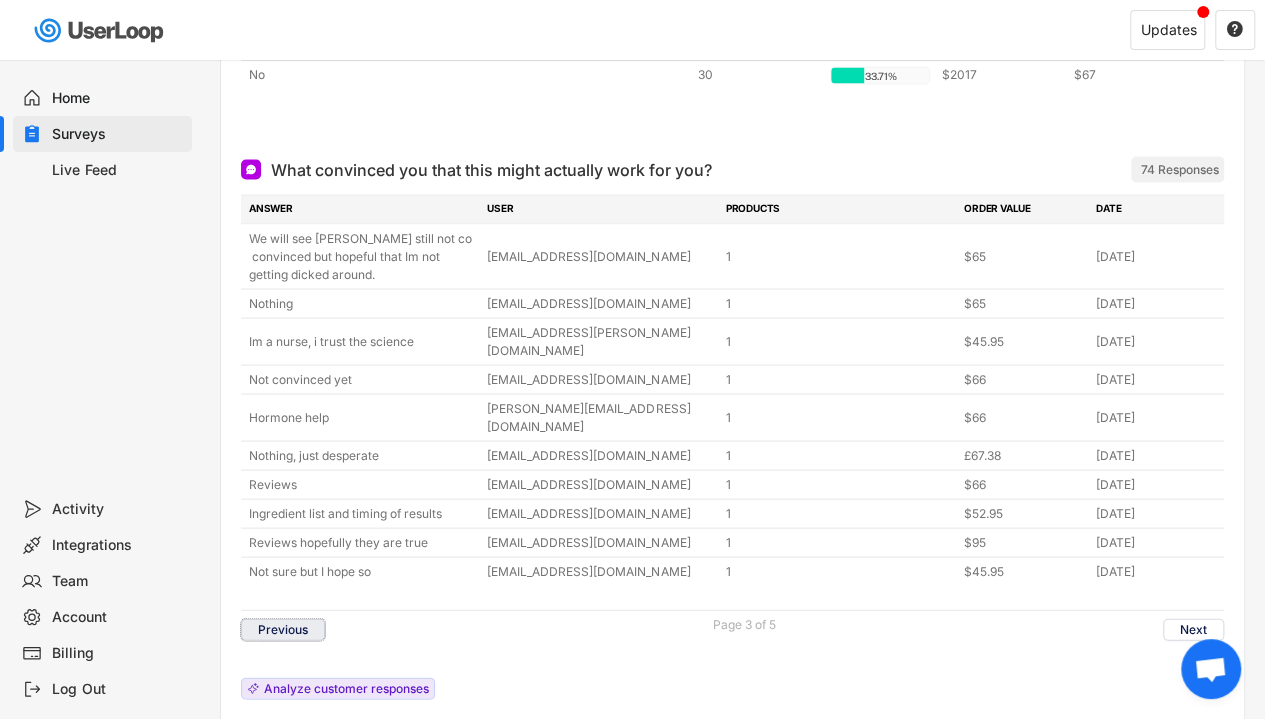 click on "Previous" at bounding box center (283, 629) 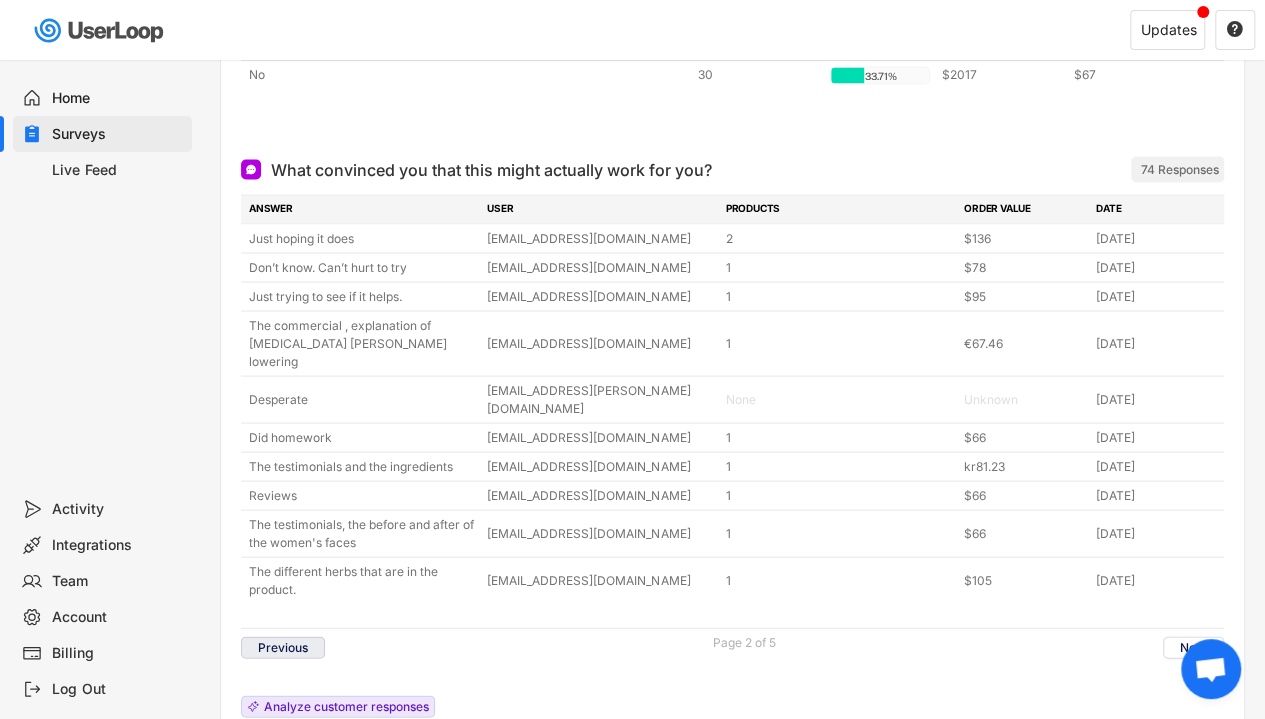 click on "Previous" at bounding box center (283, 647) 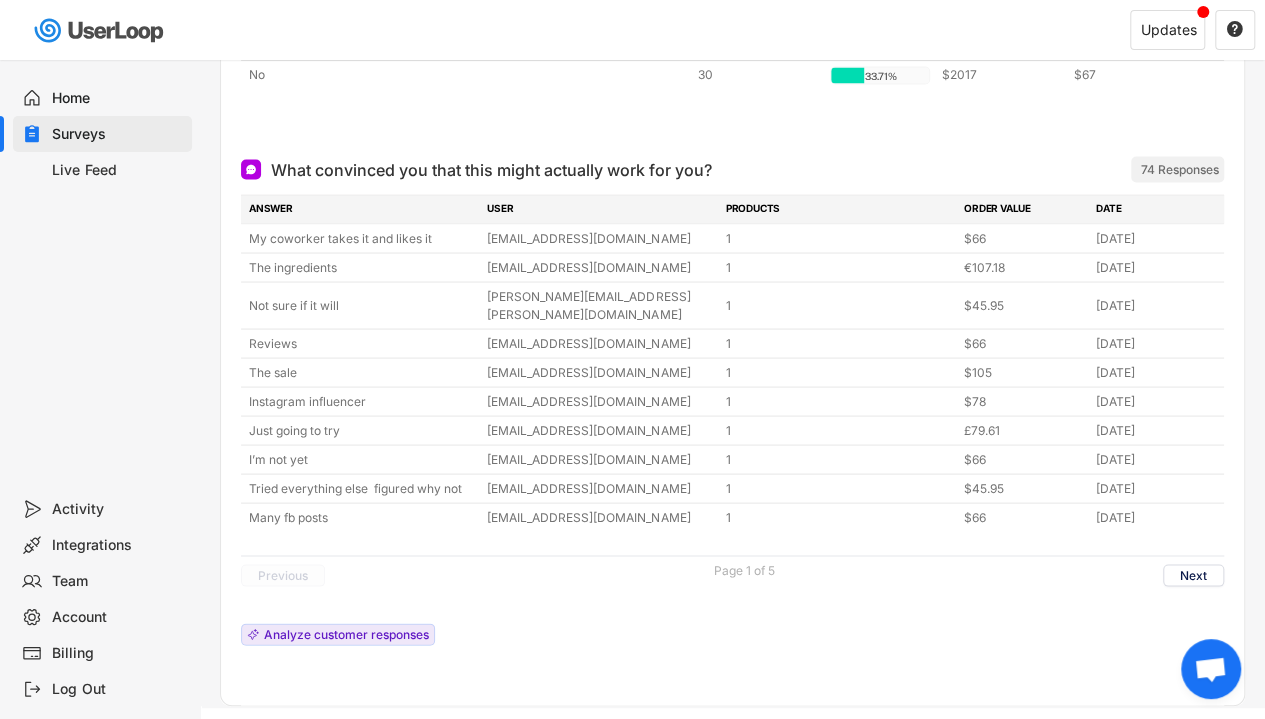 click on "Previous" at bounding box center (283, 575) 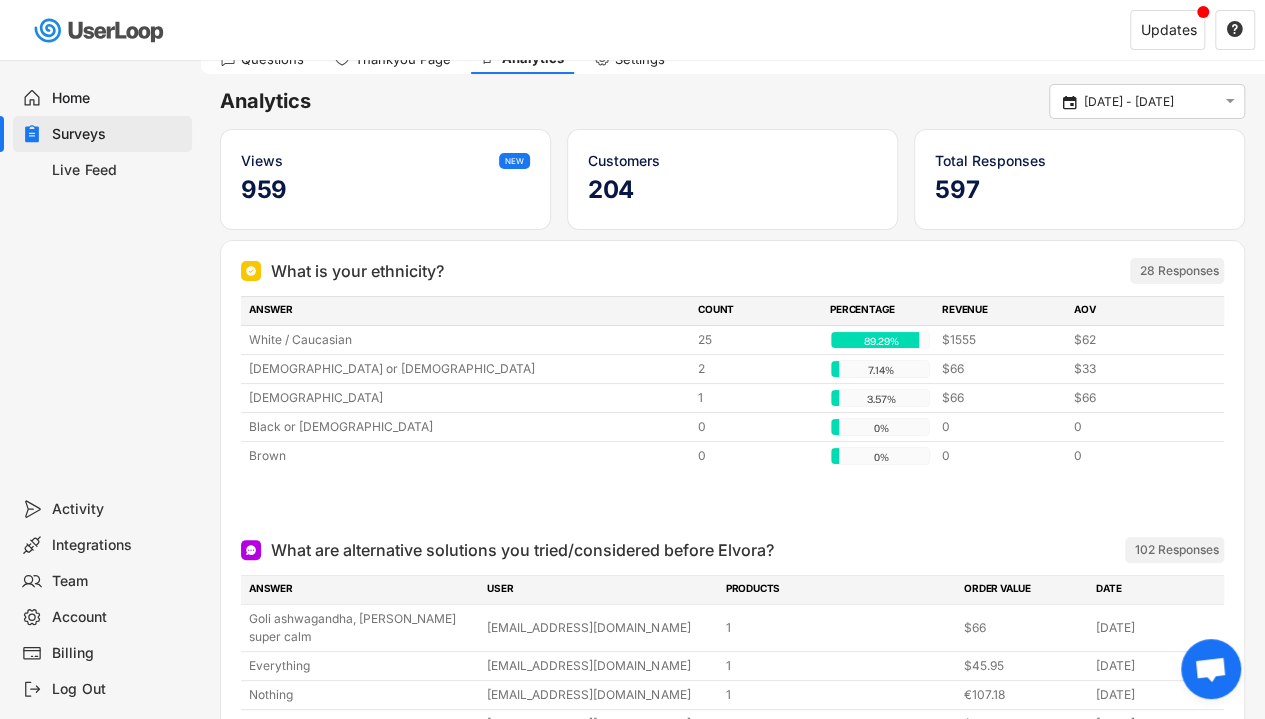scroll, scrollTop: 74, scrollLeft: 0, axis: vertical 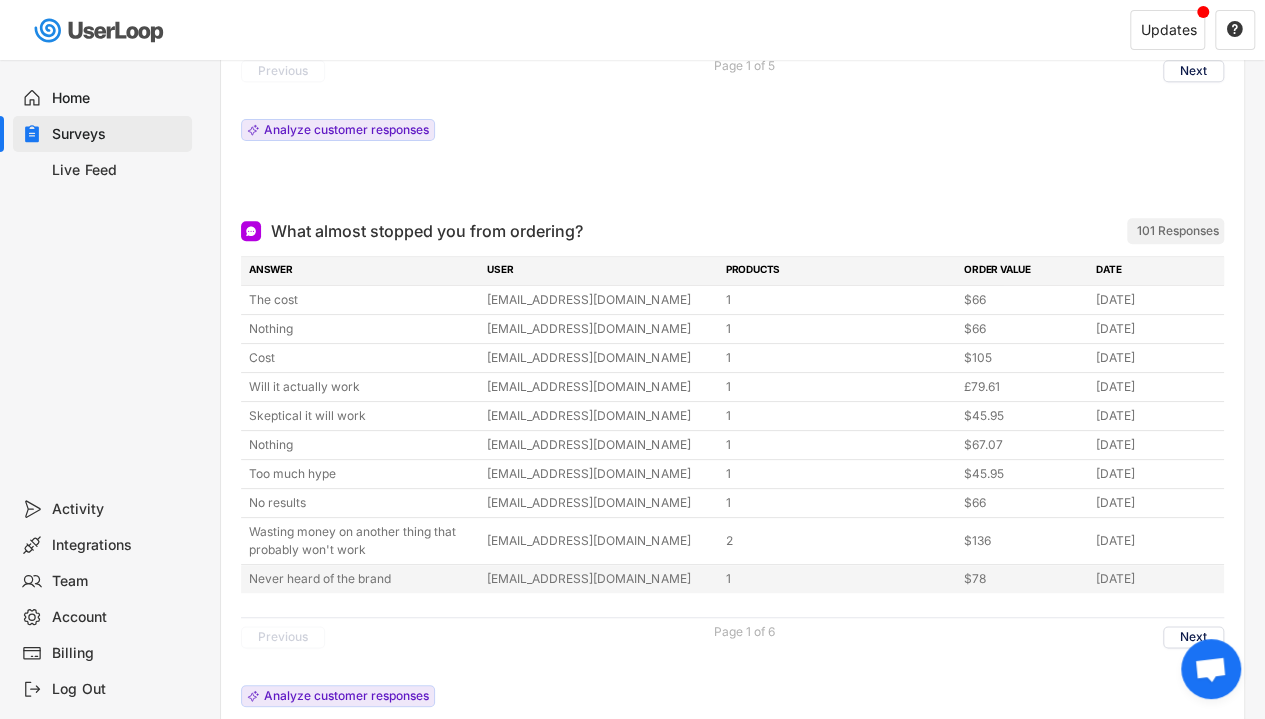 drag, startPoint x: 269, startPoint y: 207, endPoint x: 1175, endPoint y: 557, distance: 971.2549 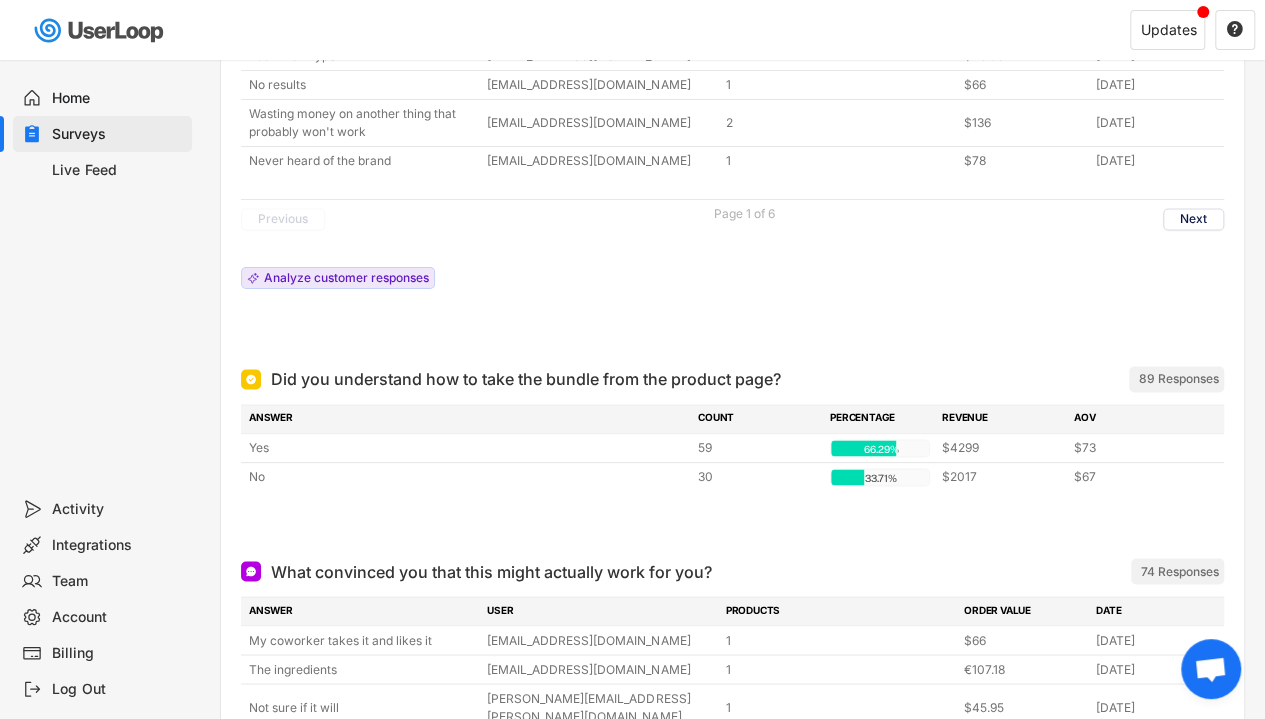 click on "Did you understand how to take the bundle from the product page? ARCHIVED" at bounding box center [622, 379] 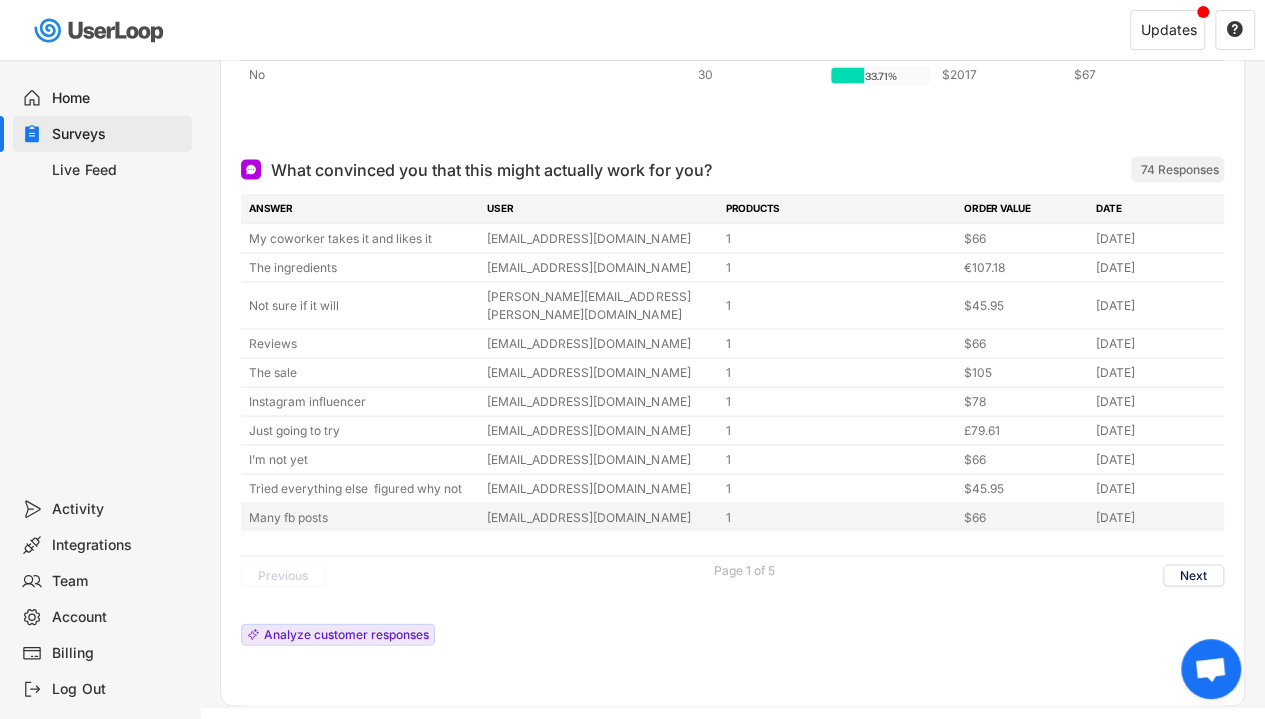 drag, startPoint x: 270, startPoint y: 133, endPoint x: 1154, endPoint y: 461, distance: 942.88916 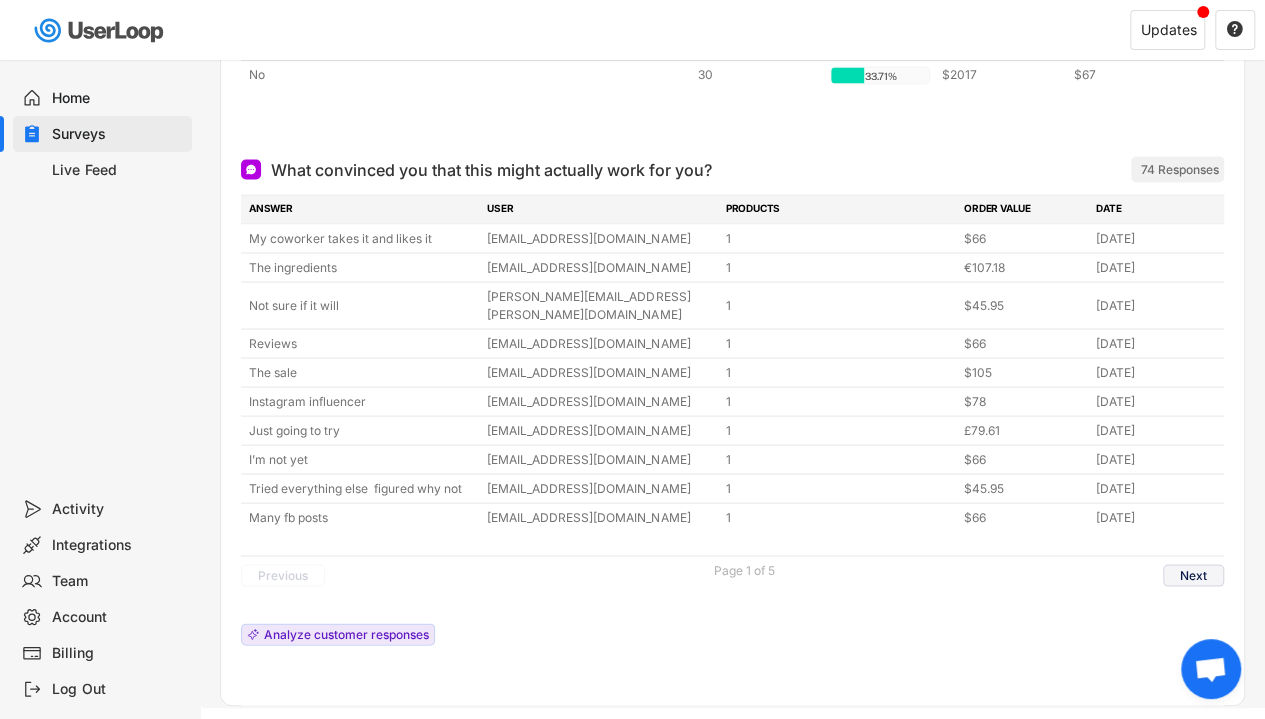 click on "Next" at bounding box center [1193, 575] 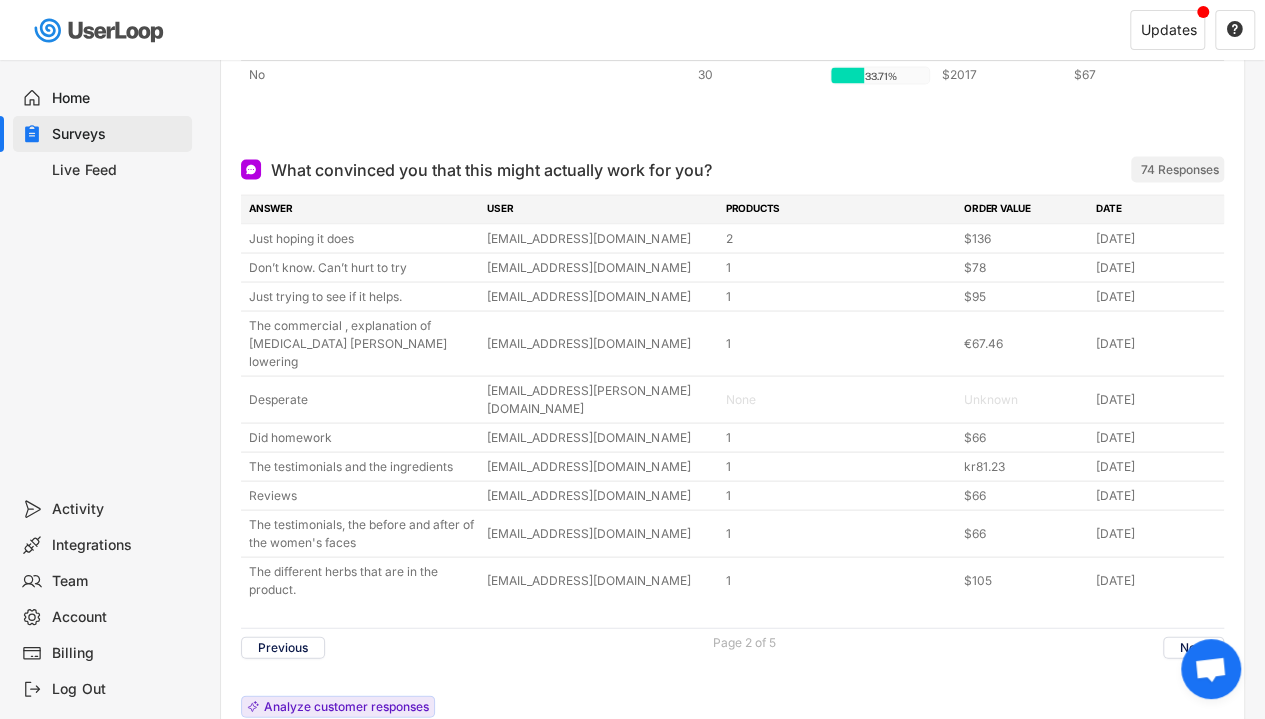 click on "What convinced you that this might actually work for you? ARCHIVED 74 Responses ANSWER USER PRODUCTS ORDER VALUE DATE Just hoping it does [EMAIL_ADDRESS][DOMAIN_NAME] 2 $136 [DATE] Don’t know. Can’t hurt to try  [EMAIL_ADDRESS][DOMAIN_NAME] 1 $78 [DATE] Just trying to see if it helps. [EMAIL_ADDRESS][DOMAIN_NAME] 1 $95 [DATE] The commercial , explanation of [MEDICAL_DATA] [PERSON_NAME] lowering [EMAIL_ADDRESS][DOMAIN_NAME] 1 €67.46 [DATE] Desperate  [EMAIL_ADDRESS][PERSON_NAME][DOMAIN_NAME] None Unknown [DATE] Did homework  [EMAIL_ADDRESS][DOMAIN_NAME] 1 $66 [DATE] The testimonials and the ingredients  [EMAIL_ADDRESS][DOMAIN_NAME] 1 kr81.23 [DATE] Reviews [EMAIL_ADDRESS][DOMAIN_NAME] 1 $66 [DATE] The testimonials, the before and after of the women's faces  [EMAIL_ADDRESS][DOMAIN_NAME] 1 $66 [DATE] The different herbs that are in the product. [EMAIL_ADDRESS][DOMAIN_NAME] 1 $105 [DATE] Previous Page 2 of 5 Next Analyze customer responses ARCHIVED" at bounding box center [732, 458] 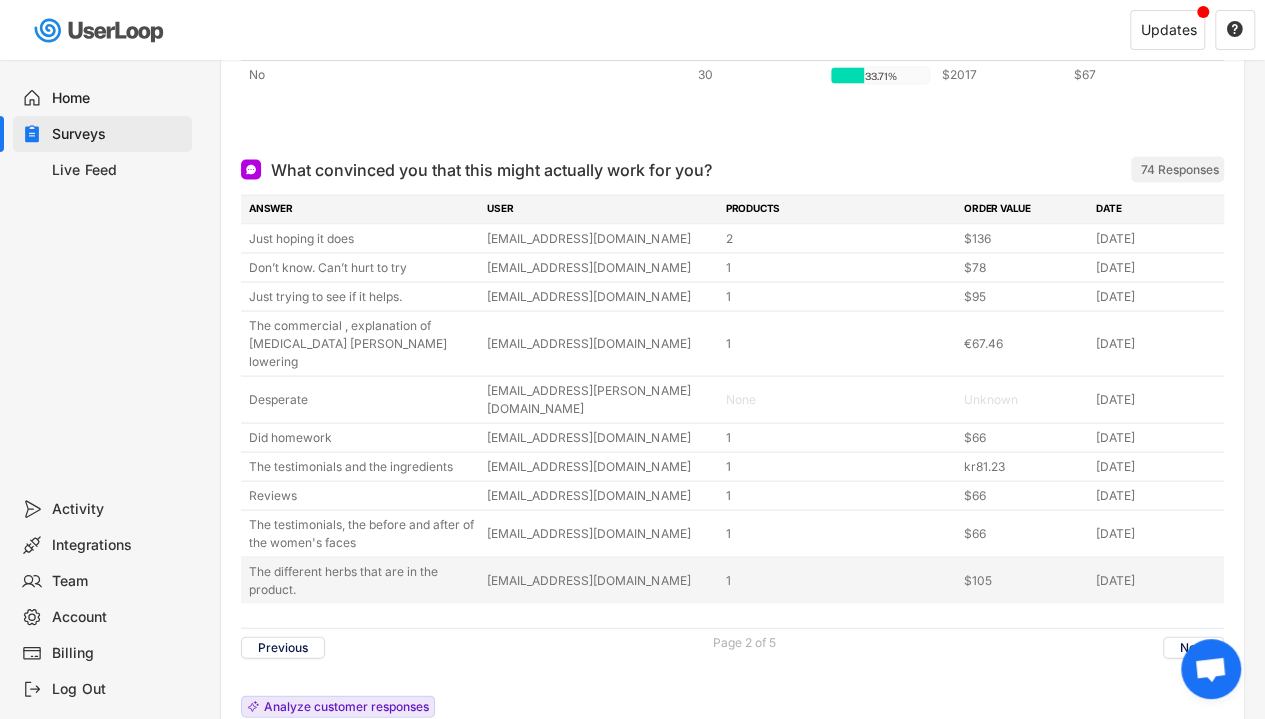drag, startPoint x: 233, startPoint y: 209, endPoint x: 1174, endPoint y: 516, distance: 989.8131 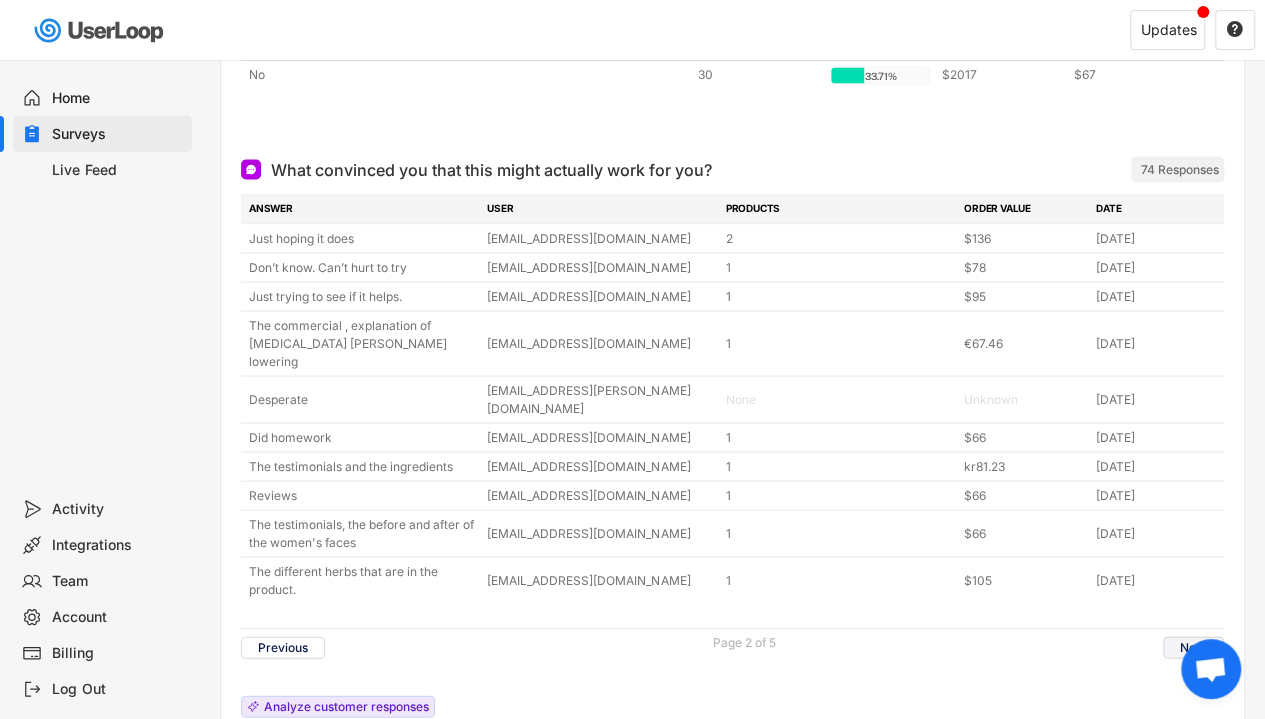 click on "Next" at bounding box center (1193, 647) 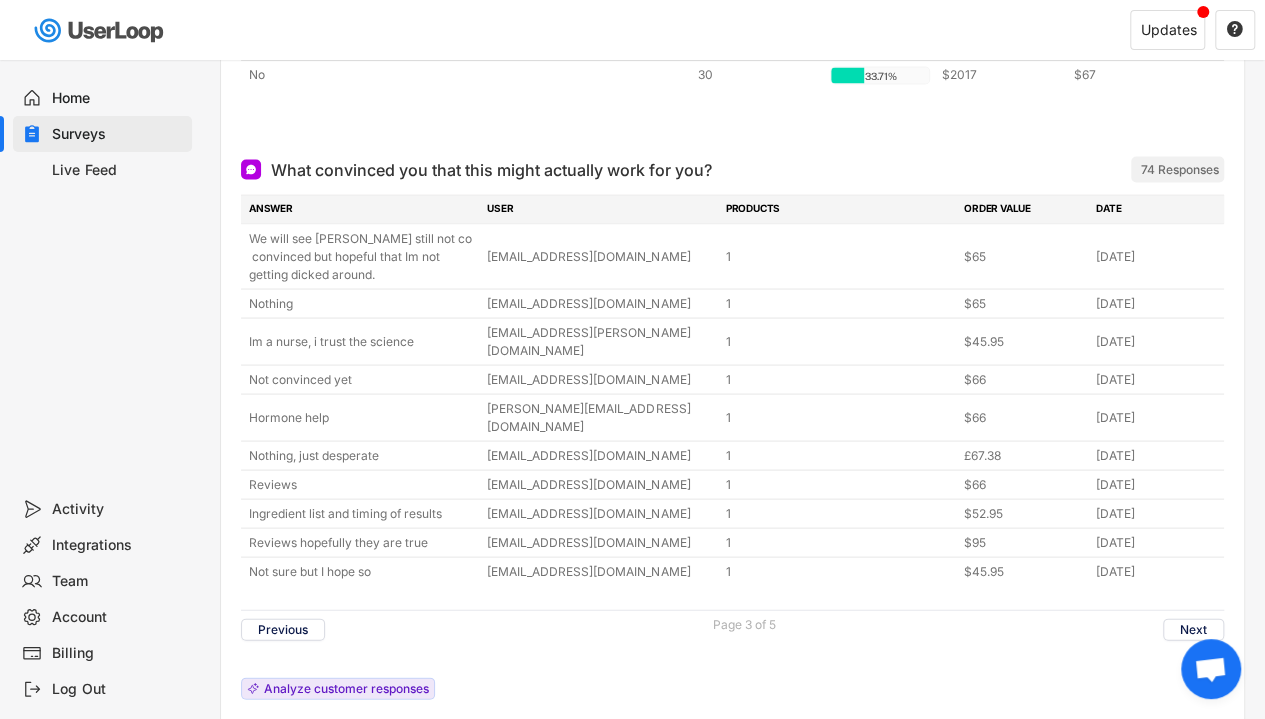 click on "What convinced you that this might actually work for you? ARCHIVED 74 Responses ANSWER USER PRODUCTS ORDER VALUE DATE We will see Om still not co  convinced but hopeful that Im not getting dicked around.  [EMAIL_ADDRESS][DOMAIN_NAME] 1 $65 [DATE] Nothing [EMAIL_ADDRESS][DOMAIN_NAME] 1 $65 [DATE] Im a nurse, i trust the science [EMAIL_ADDRESS][PERSON_NAME][DOMAIN_NAME] 1 $45.95 [DATE] Not convinced yet [EMAIL_ADDRESS][DOMAIN_NAME] 1 $66 [DATE] Hormone help [PERSON_NAME][EMAIL_ADDRESS][DOMAIN_NAME] 1 $66 [DATE] Nothing, just desperate  [PERSON_NAME][EMAIL_ADDRESS][DOMAIN_NAME] 1 £67.38 [DATE] Reviews [EMAIL_ADDRESS][DOMAIN_NAME] 1 $66 [DATE] Ingredient list and timing of results [EMAIL_ADDRESS][DOMAIN_NAME] 1 $52.95 [DATE] Reviews hopefully they are true [EMAIL_ADDRESS][DOMAIN_NAME] 1 $95 [DATE] Not sure but I hope so [EMAIL_ADDRESS][DOMAIN_NAME] 1 $45.95 [DATE] Previous Page 3 of 5 Next Analyze customer responses ARCHIVED" at bounding box center [732, 449] 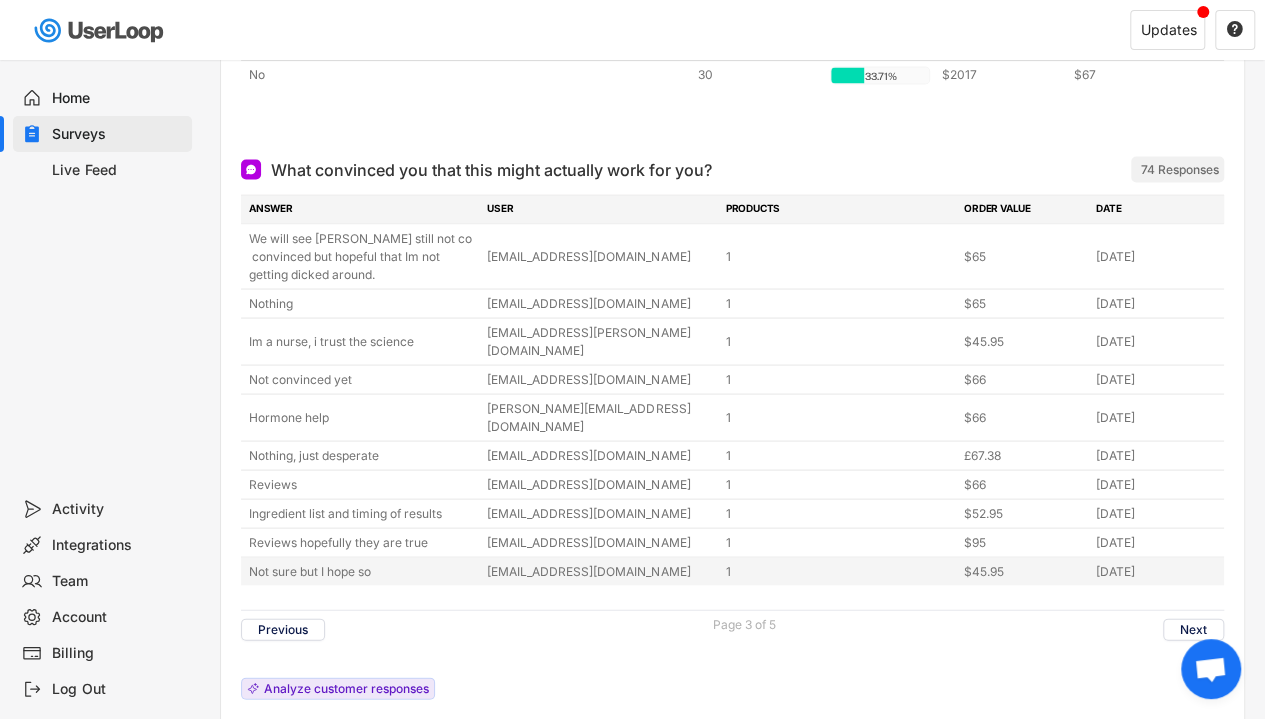 drag, startPoint x: 245, startPoint y: 207, endPoint x: 1174, endPoint y: 504, distance: 975.32043 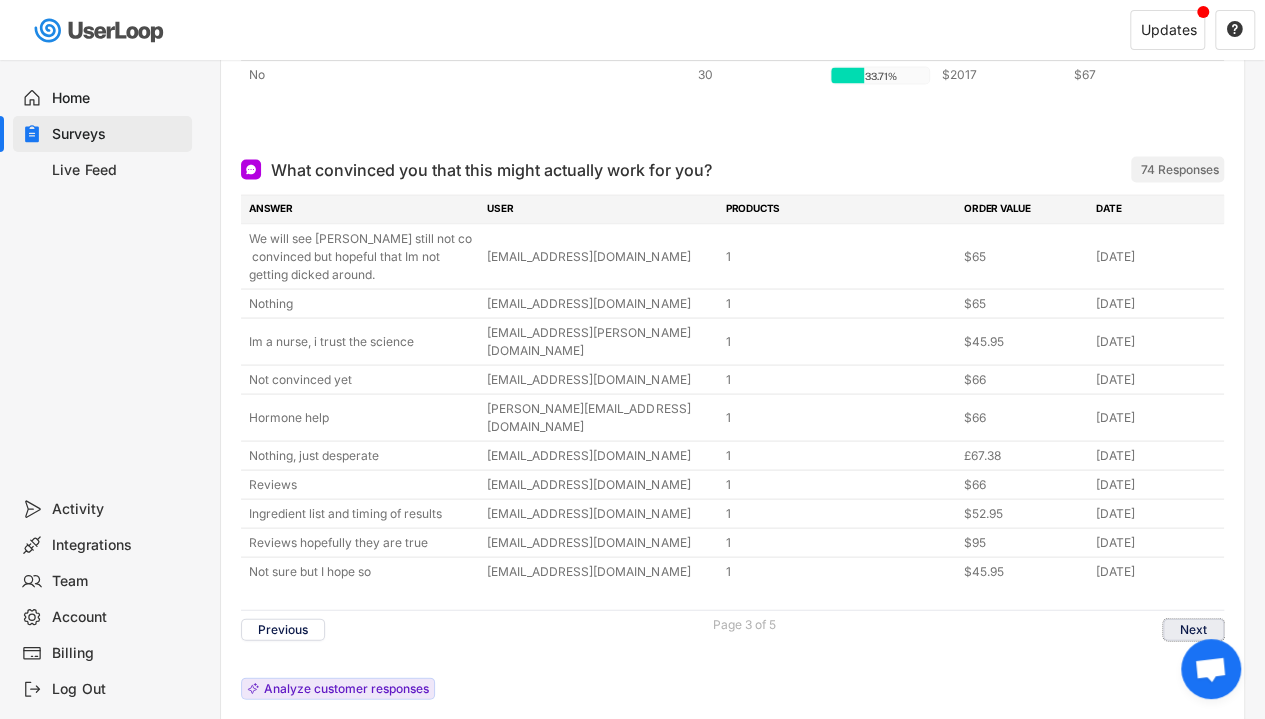 click on "Next" at bounding box center [1193, 629] 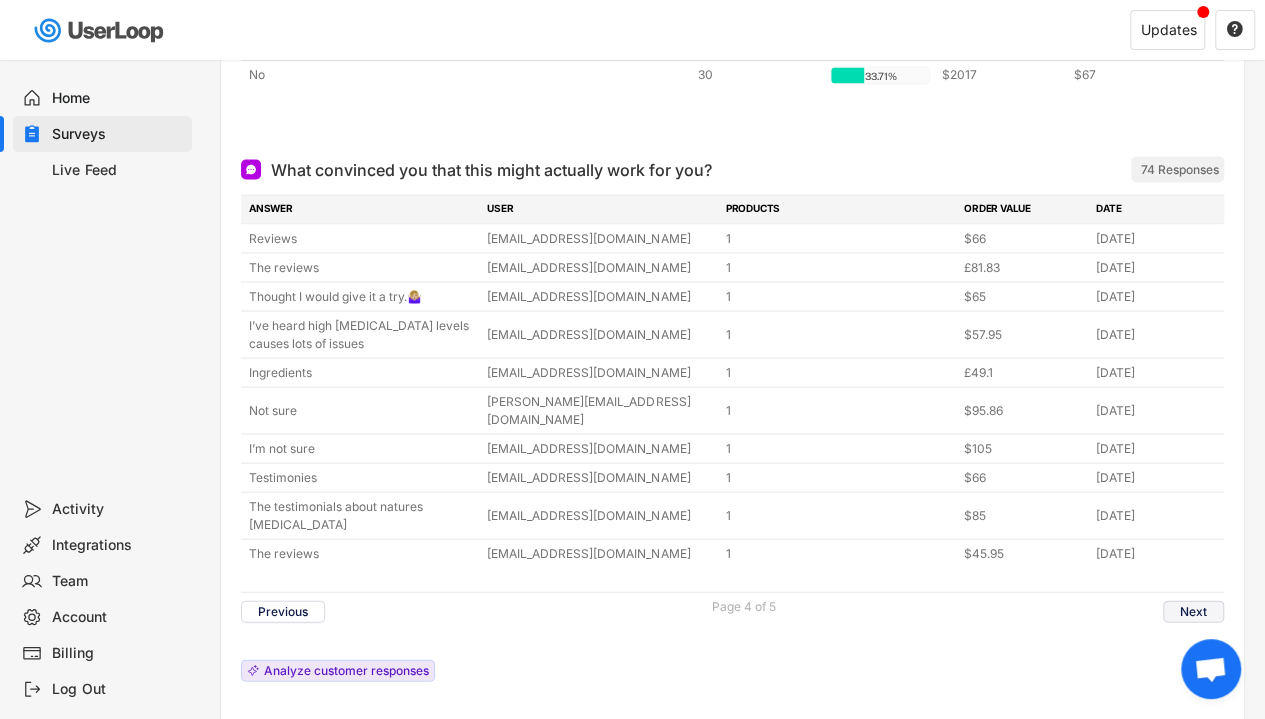 click on "Next" at bounding box center (1193, 611) 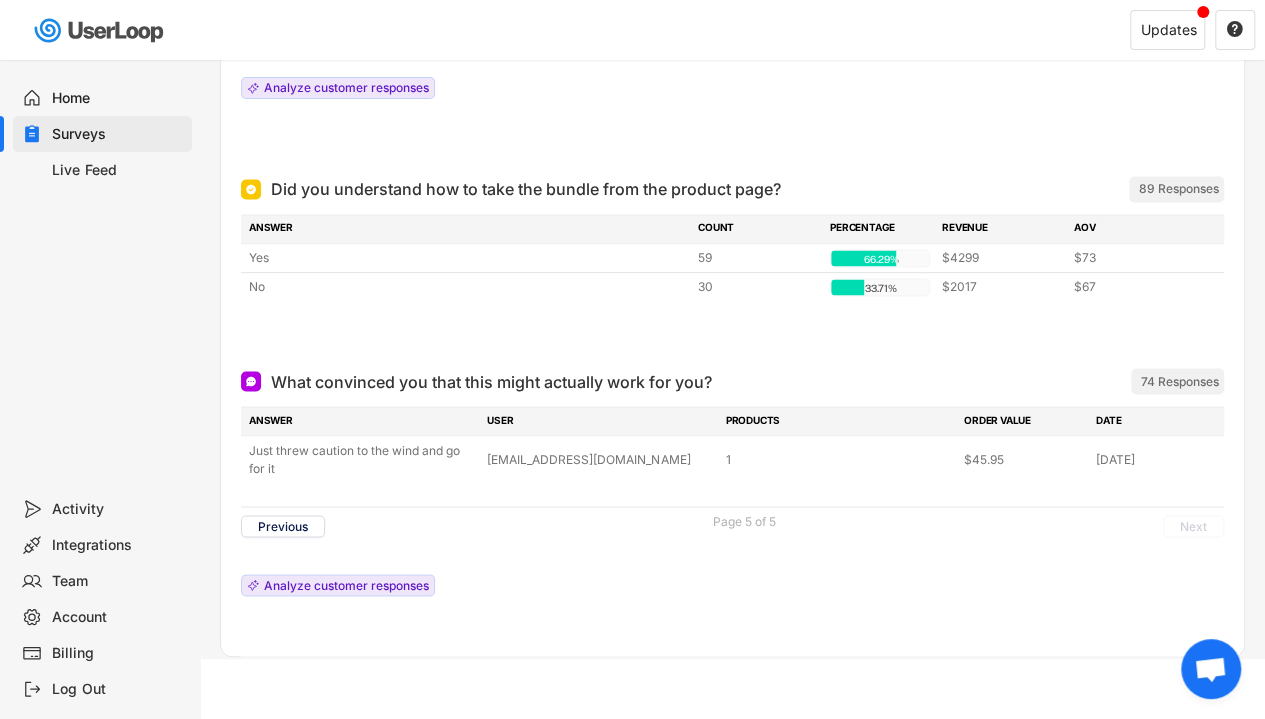 scroll, scrollTop: 1544, scrollLeft: 0, axis: vertical 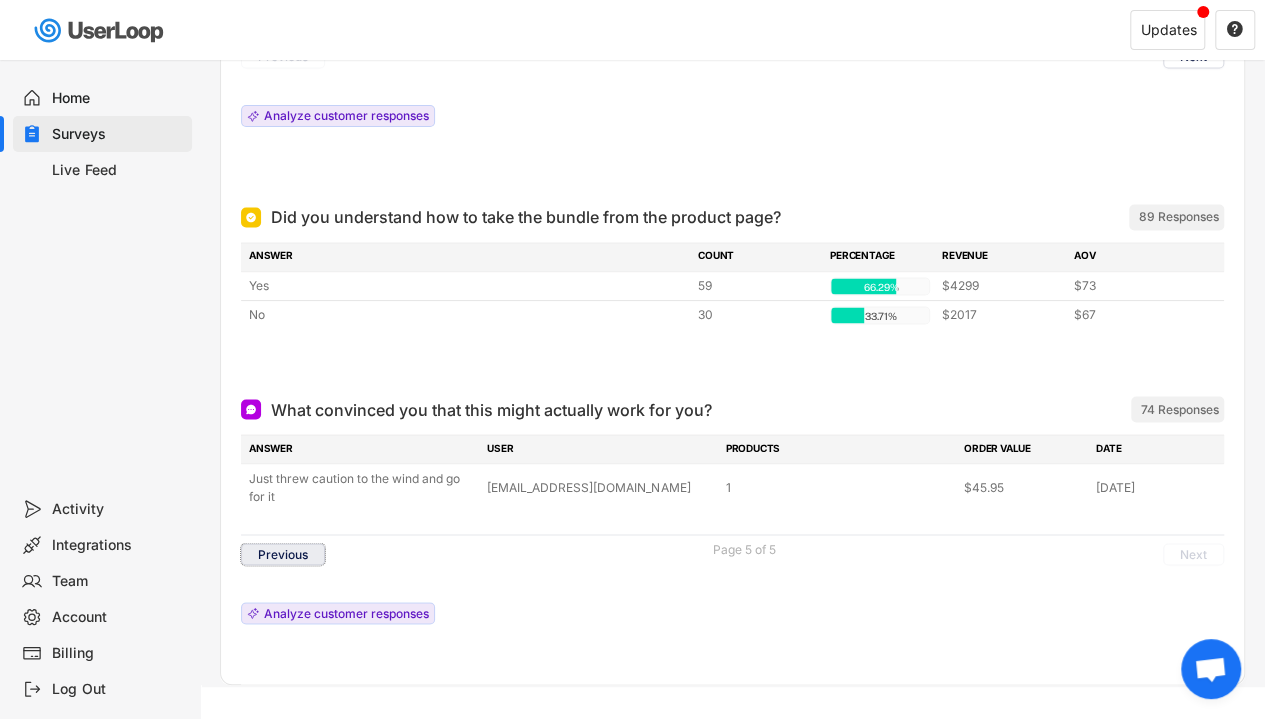 click on "Previous" at bounding box center [283, 554] 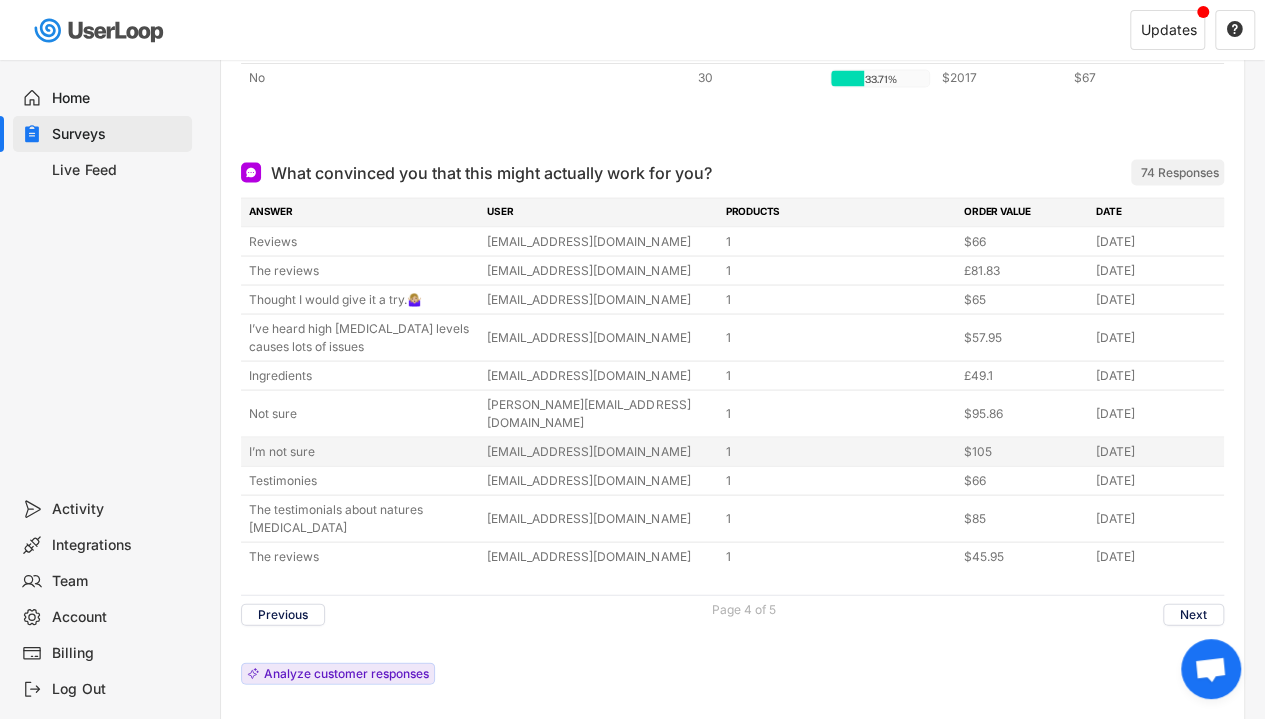 scroll, scrollTop: 1782, scrollLeft: 0, axis: vertical 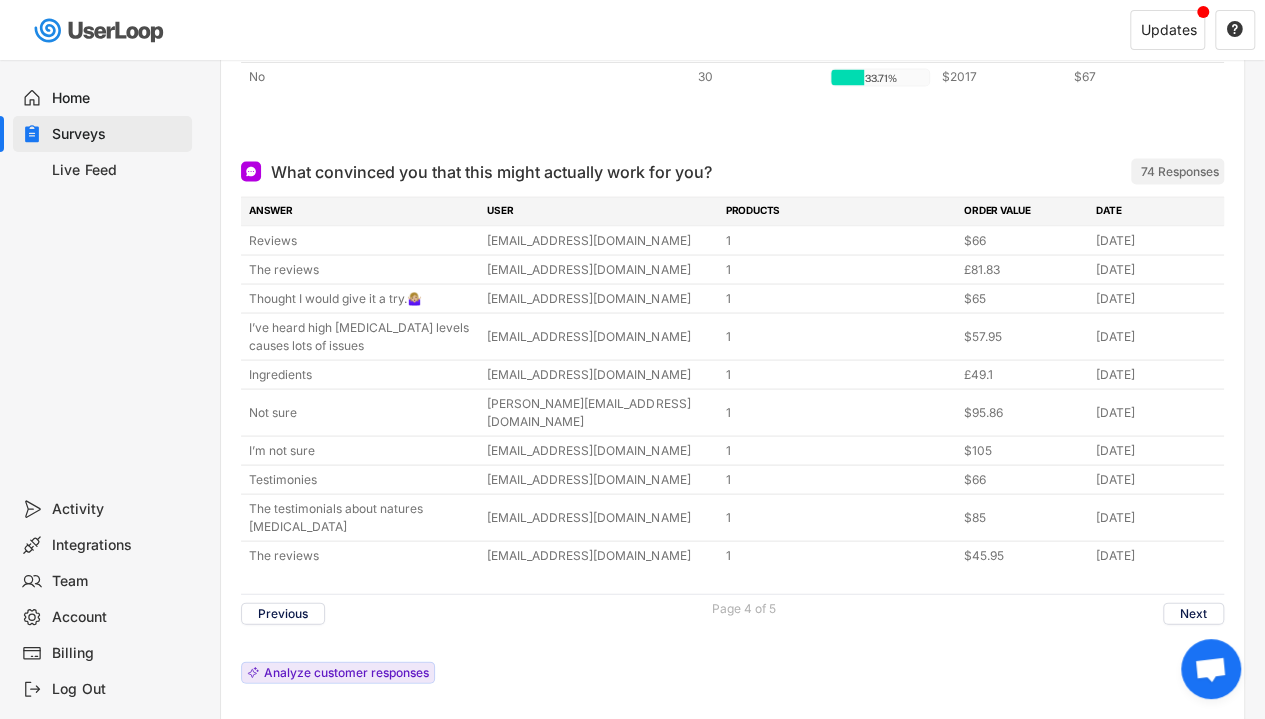 click on "Analytics

[DATE] - [DATE]

Views NEW 959 Customers 204 Total Responses 597 What is your ethnicity? ARCHIVED 28 Responses ANSWER COUNT PERCENTAGE REVENUE AOV White / [DEMOGRAPHIC_DATA] 25 89.29% 89.29% $1555 $62 [DEMOGRAPHIC_DATA] or [DEMOGRAPHIC_DATA] 2 7.14% 7.14% $66 $33 [DEMOGRAPHIC_DATA] 1 3.57% 3.57% $66 $66 Black or [DEMOGRAPHIC_DATA] 0 0% 0% 0 0 Brown 0 0% 0% 0 0 ARCHIVED What are alternative solutions you tried/considered before Elvora? ARCHIVED 102 Responses ANSWER USER PRODUCTS ORDER VALUE DATE Goli ashwagandha, [PERSON_NAME] super calm  [EMAIL_ADDRESS][DOMAIN_NAME] 1 $66 [DATE] Everything  [EMAIL_ADDRESS][DOMAIN_NAME] 1 $45.95 [DATE] Nothing  [EMAIL_ADDRESS][DOMAIN_NAME] 1 €107.18 [DATE] none [EMAIL_ADDRESS][DOMAIN_NAME] 1 $66 [DATE] [MEDICAL_DATA]  [EMAIL_ADDRESS][DOMAIN_NAME] 1 $66 [DATE] None [EMAIL_ADDRESS][DOMAIN_NAME] 1 $105 [DATE] None [EMAIL_ADDRESS][DOMAIN_NAME] 1 $78 [DATE] [MEDICAL_DATA] [EMAIL_ADDRESS][DOMAIN_NAME] 1 £79.61 [DATE] Semiglutide  [EMAIL_ADDRESS][DOMAIN_NAME] 1 $45.95 [DATE] Everything  [EMAIL_ADDRESS][DOMAIN_NAME] 1 1 1" 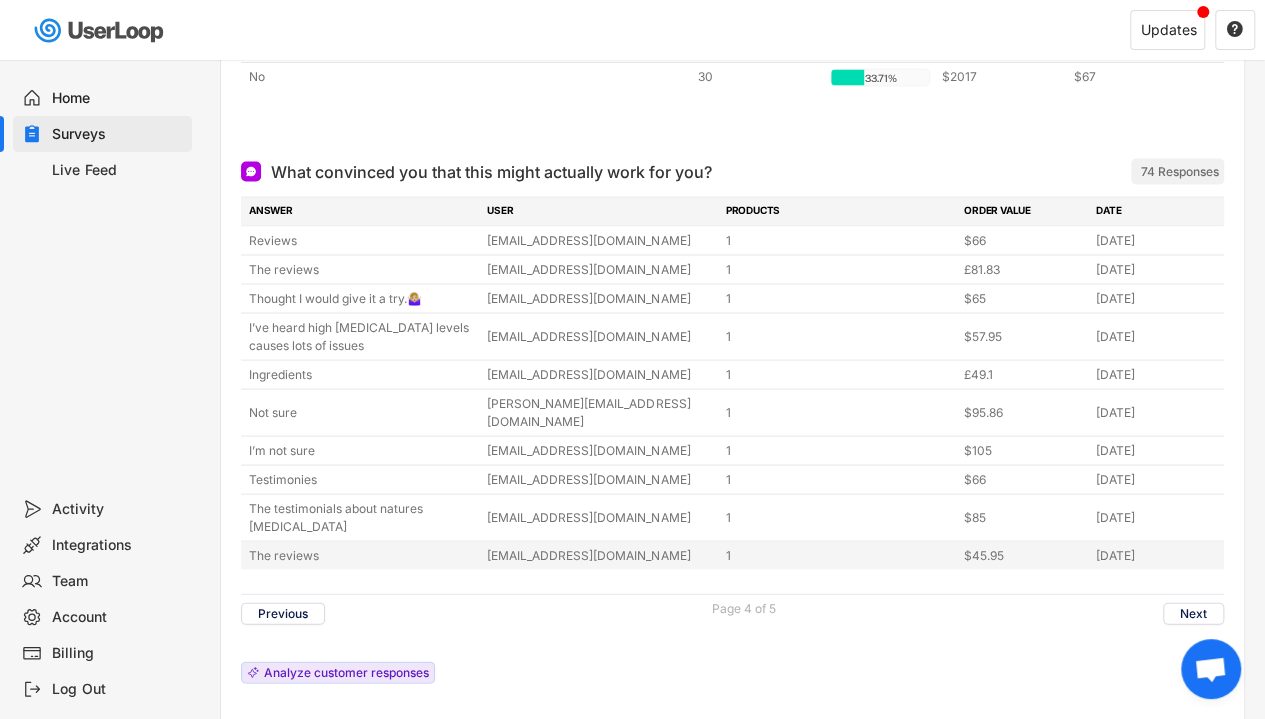 drag, startPoint x: 242, startPoint y: 217, endPoint x: 1204, endPoint y: 497, distance: 1001.92017 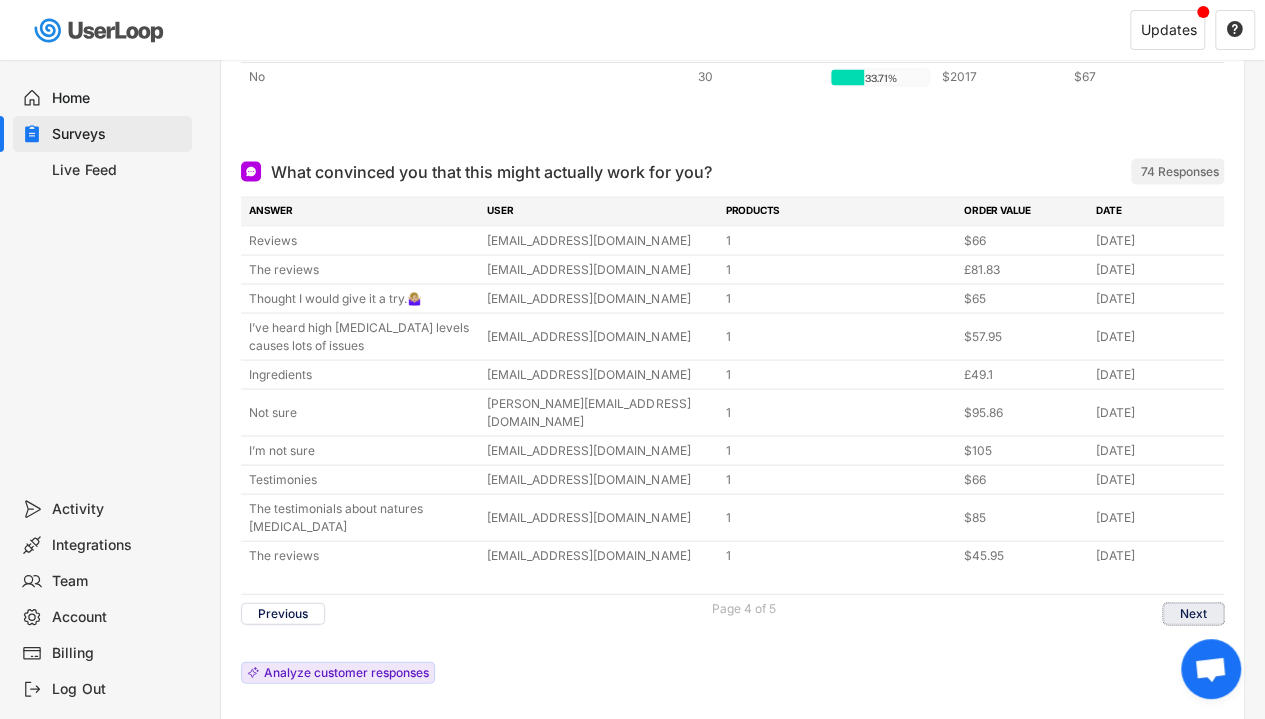 click on "Next" at bounding box center (1193, 613) 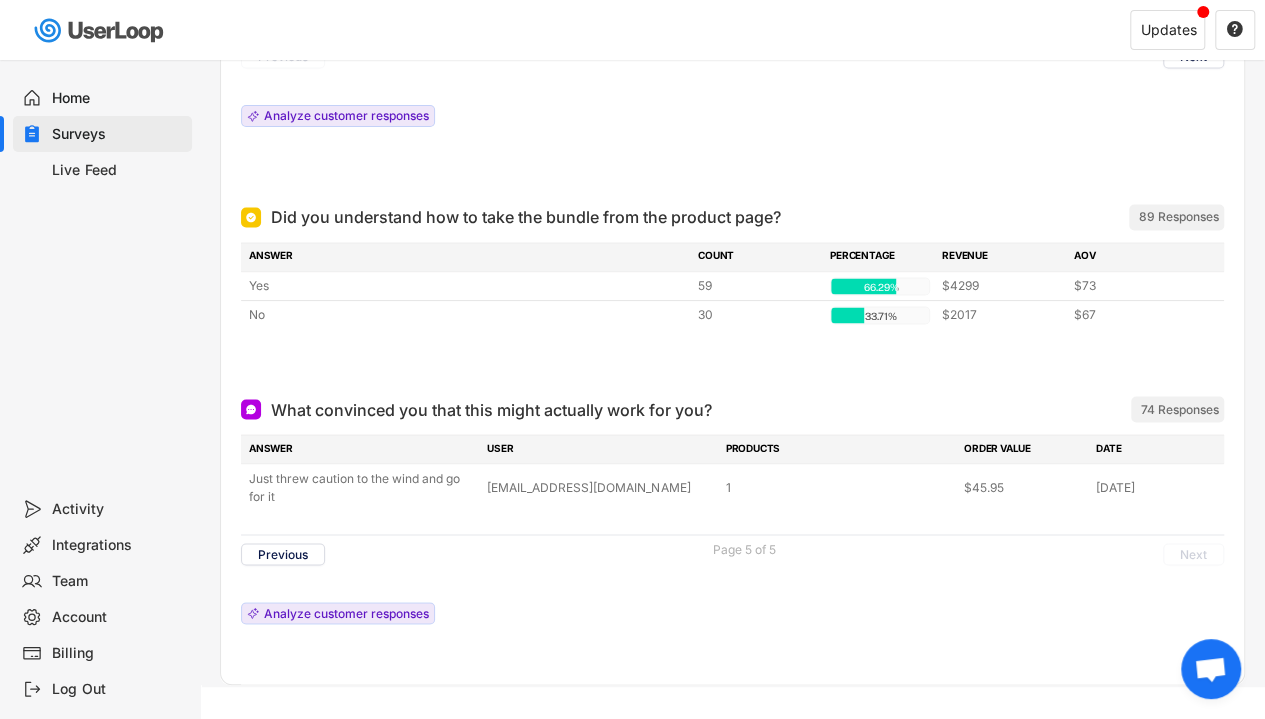click on "Previous Page 5 of 5 Next" at bounding box center (732, 553) 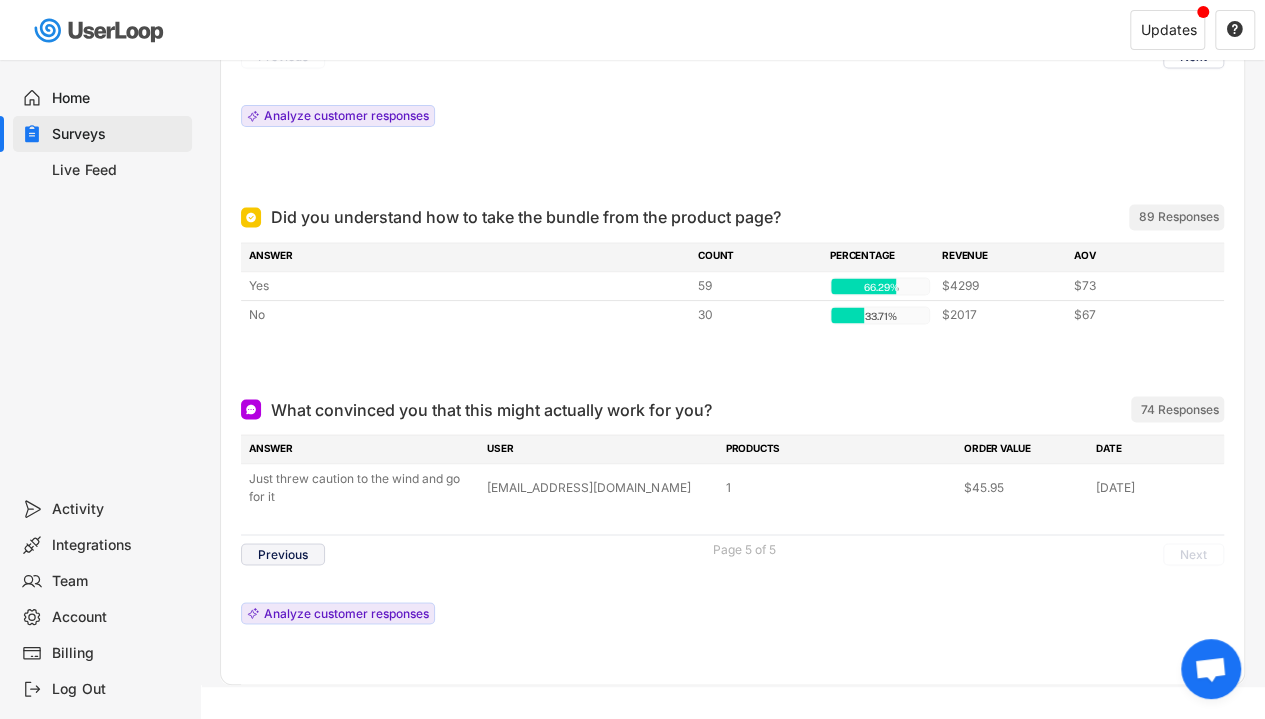 click on "Previous" at bounding box center (283, 554) 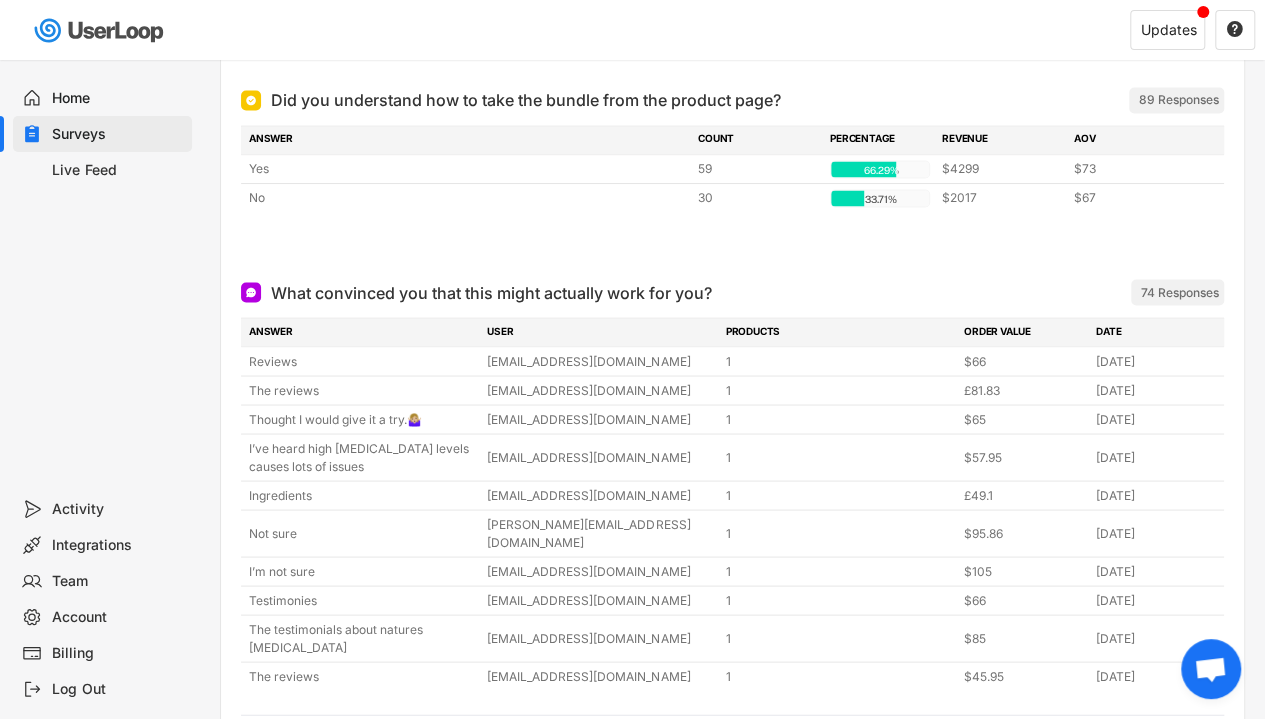scroll, scrollTop: 1672, scrollLeft: 0, axis: vertical 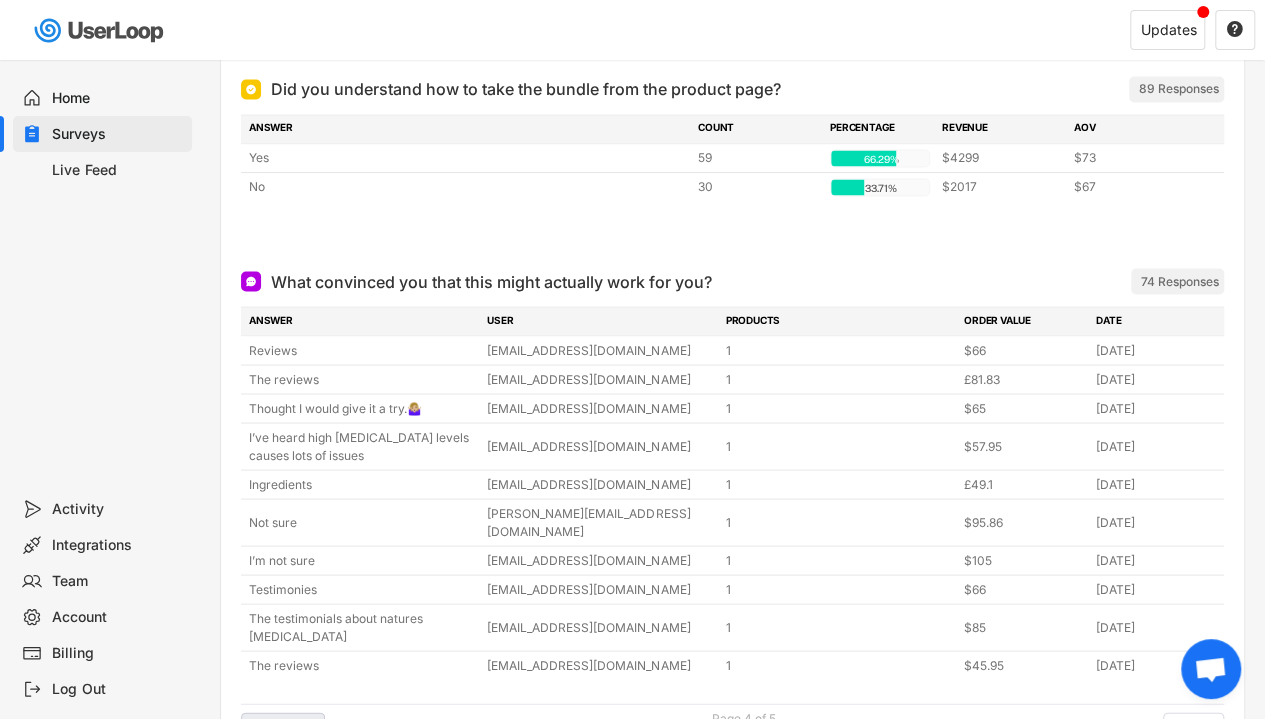 click on "Previous" at bounding box center [283, 723] 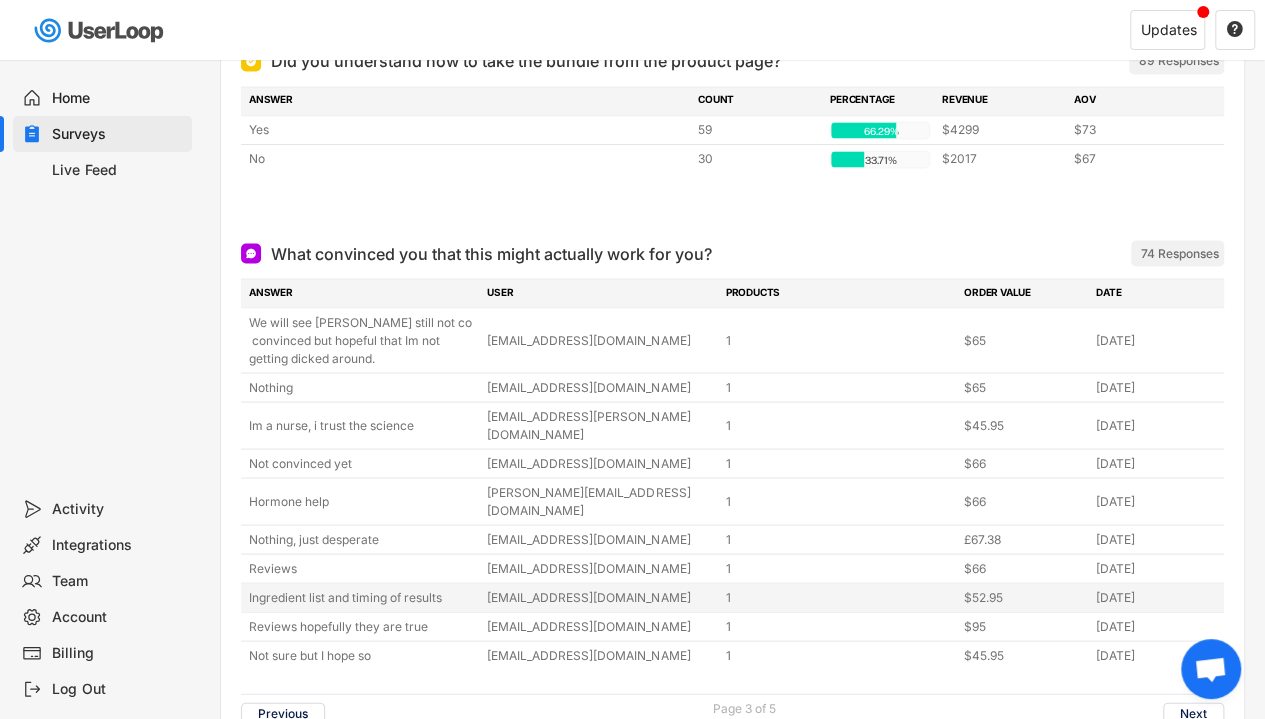 scroll, scrollTop: 1701, scrollLeft: 0, axis: vertical 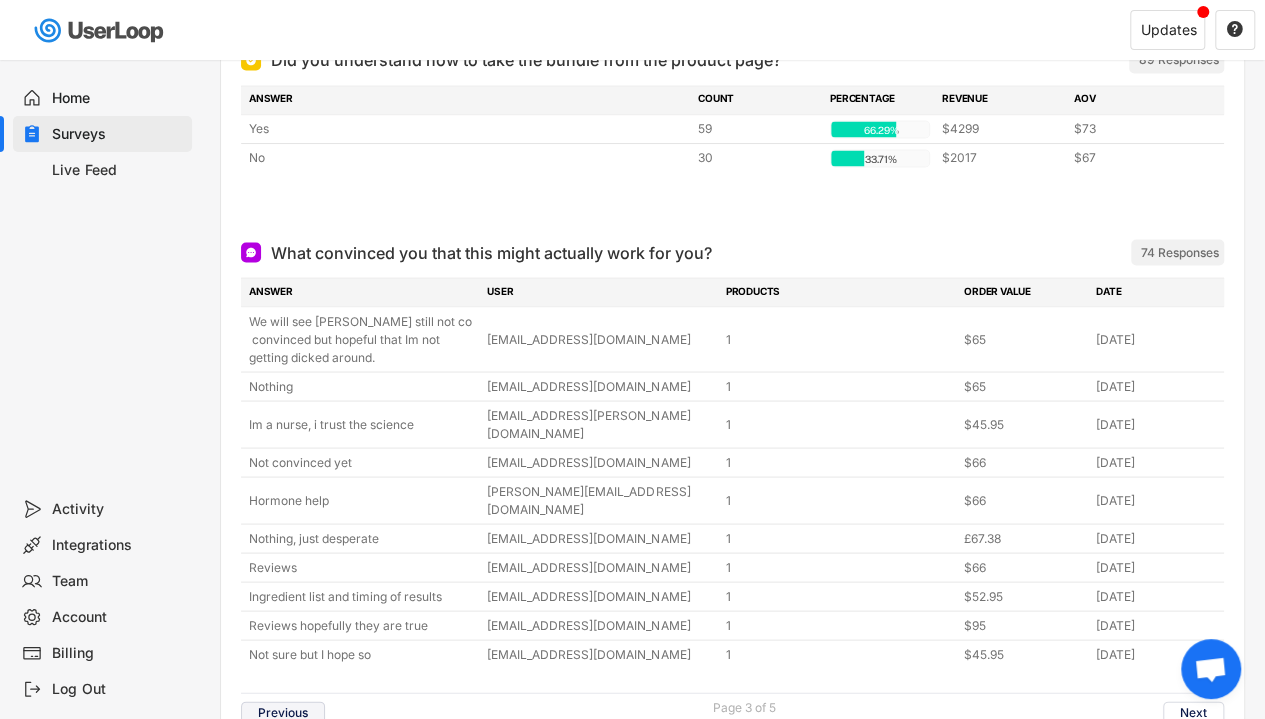 click on "Previous" at bounding box center [283, 712] 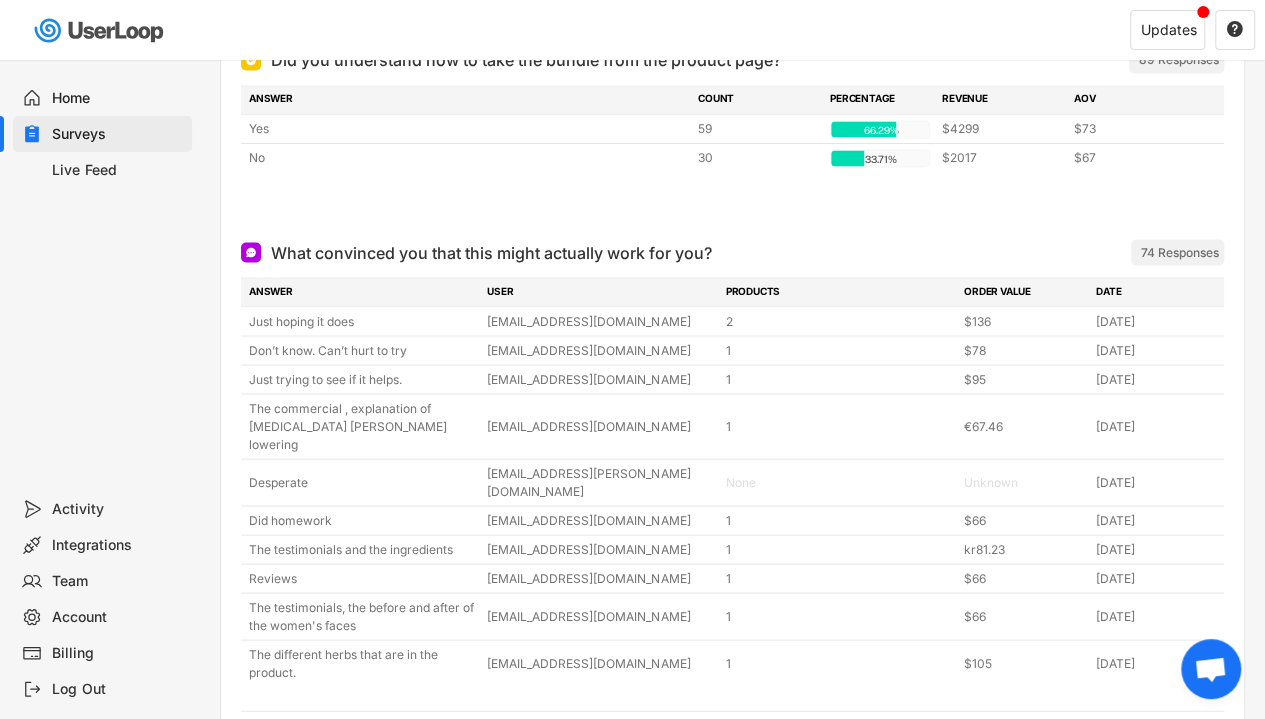 click on "Previous" at bounding box center [283, 730] 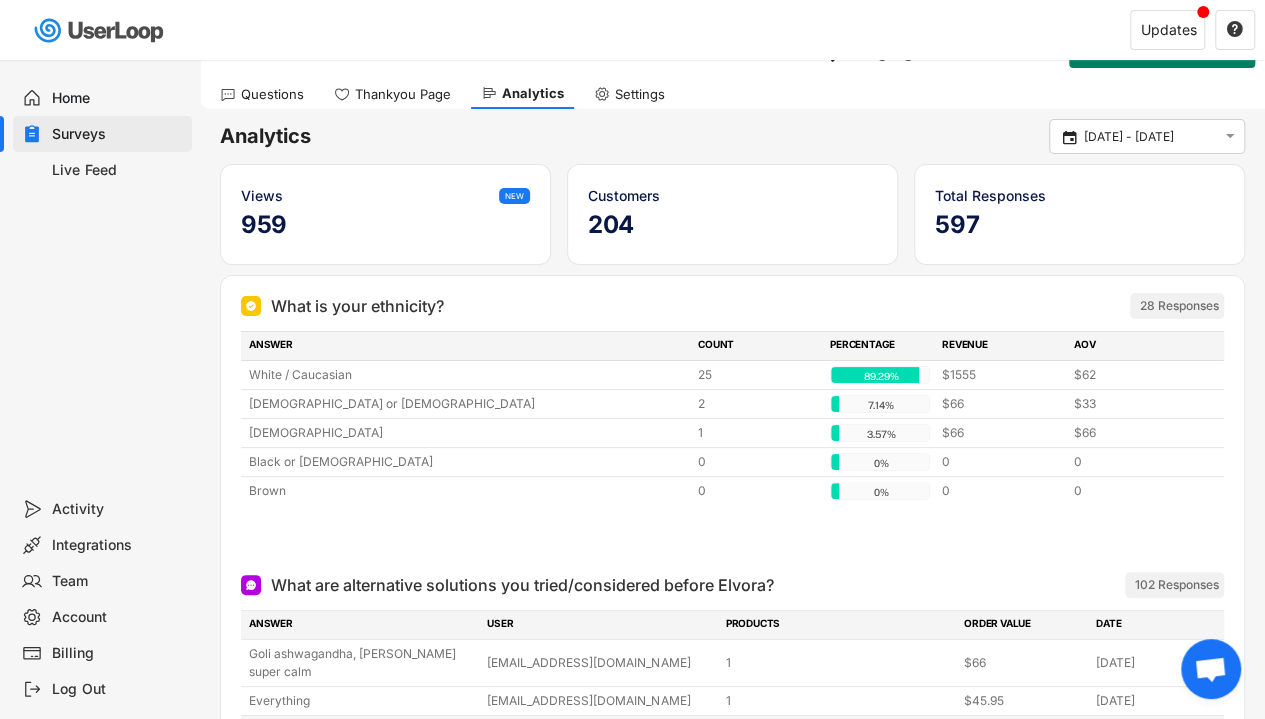 scroll, scrollTop: 15, scrollLeft: 0, axis: vertical 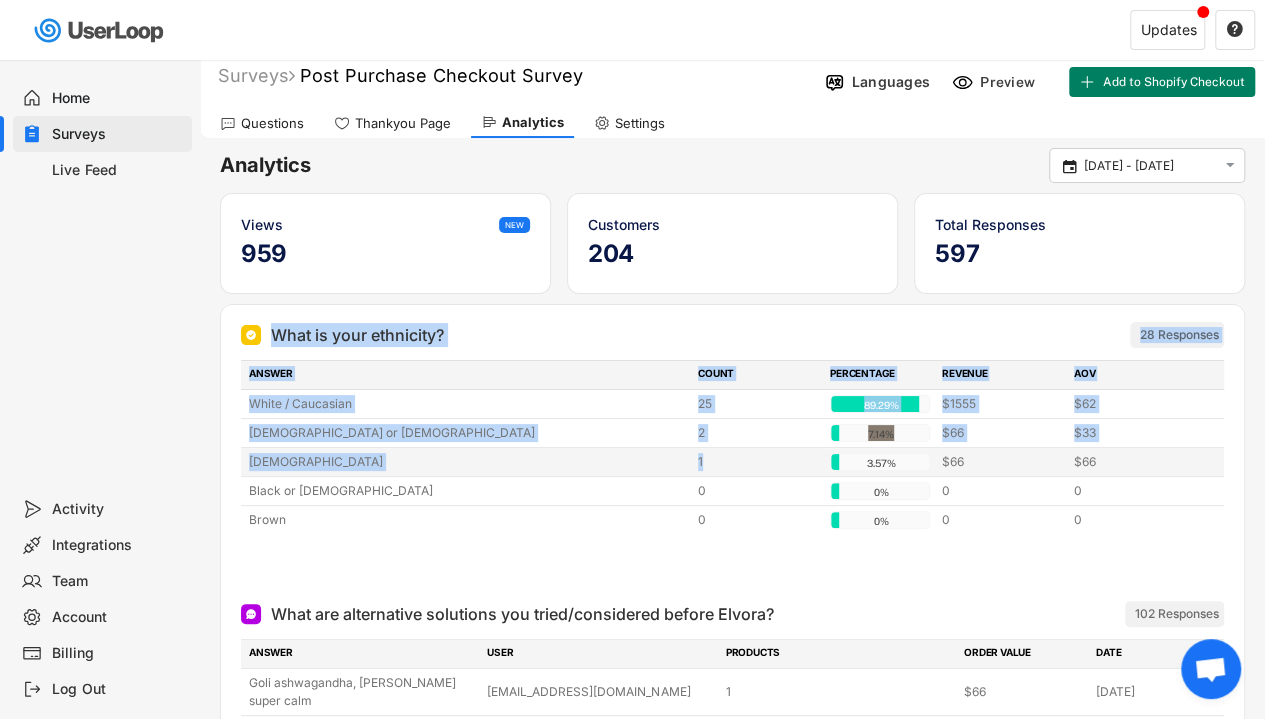 drag, startPoint x: 271, startPoint y: 327, endPoint x: 741, endPoint y: 453, distance: 486.59634 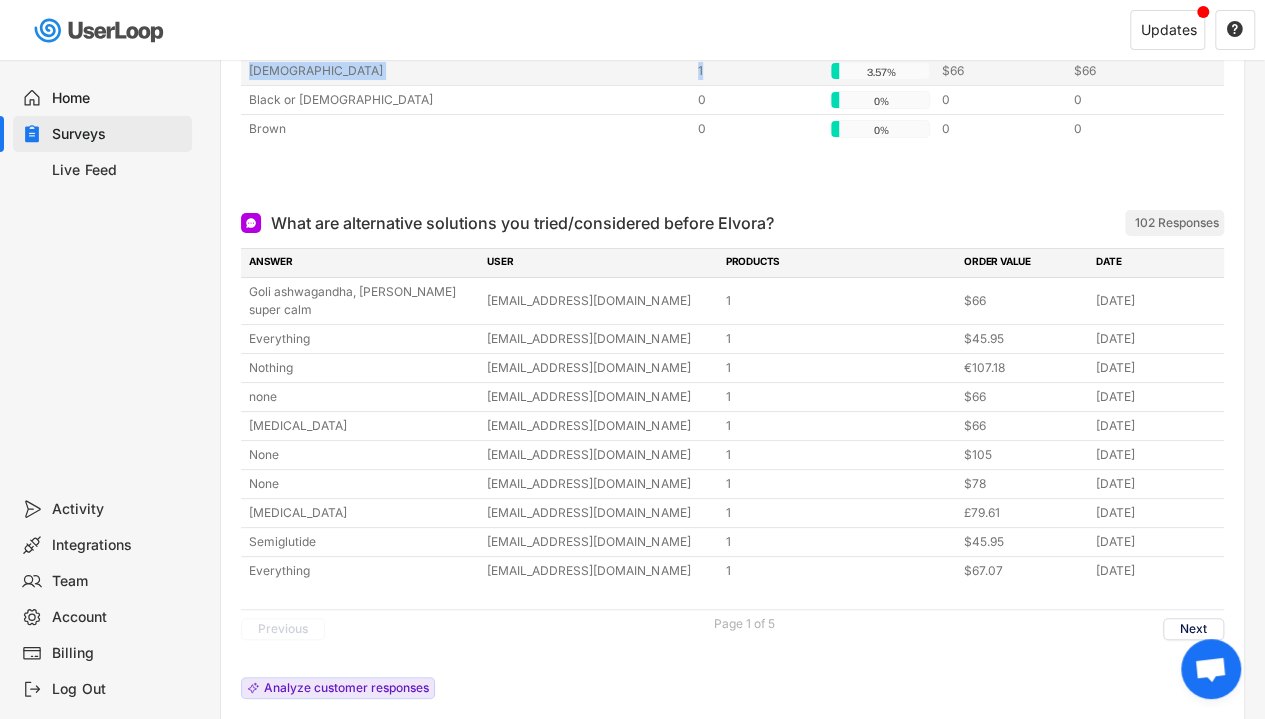 scroll, scrollTop: 407, scrollLeft: 0, axis: vertical 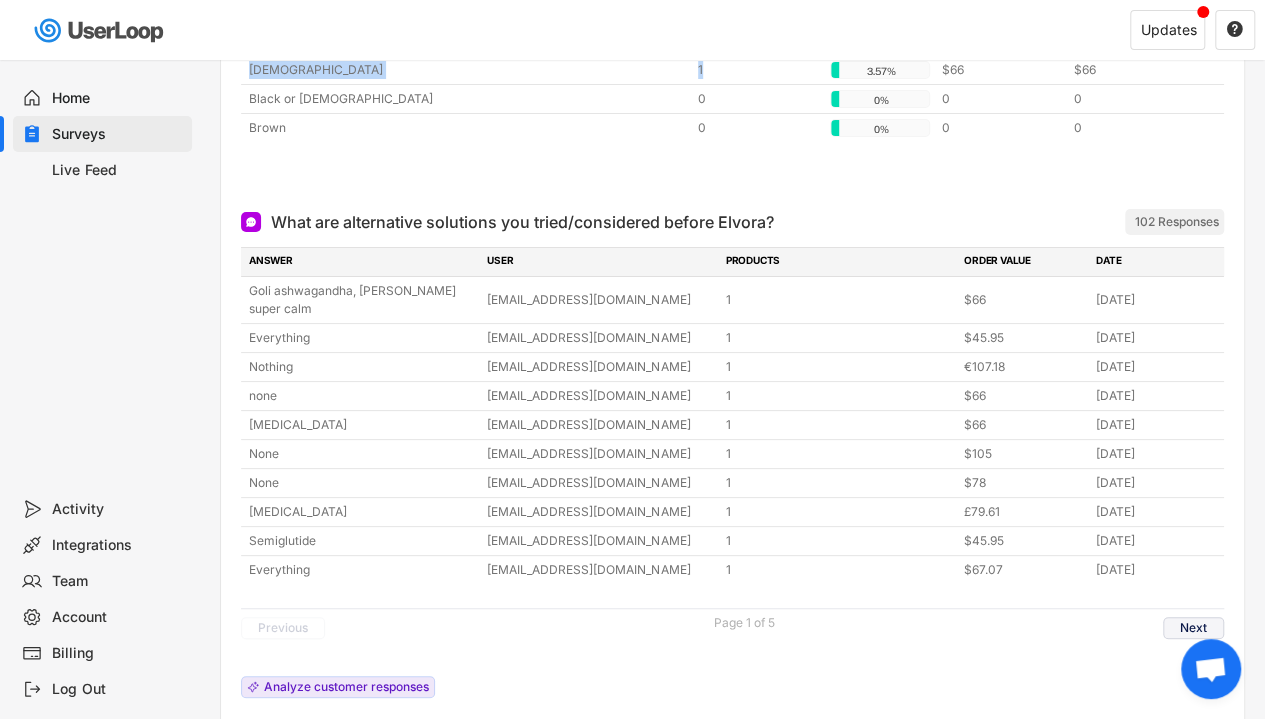 click on "Next" at bounding box center [1193, 628] 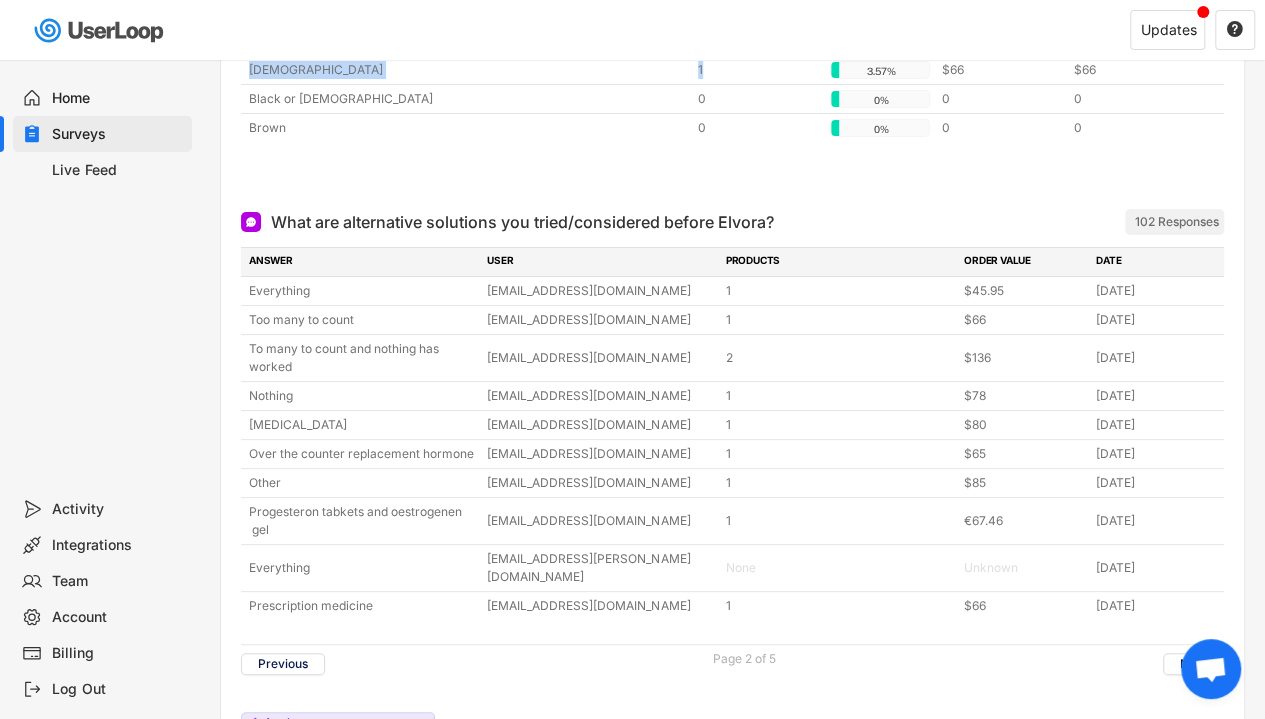 scroll, scrollTop: 468, scrollLeft: 0, axis: vertical 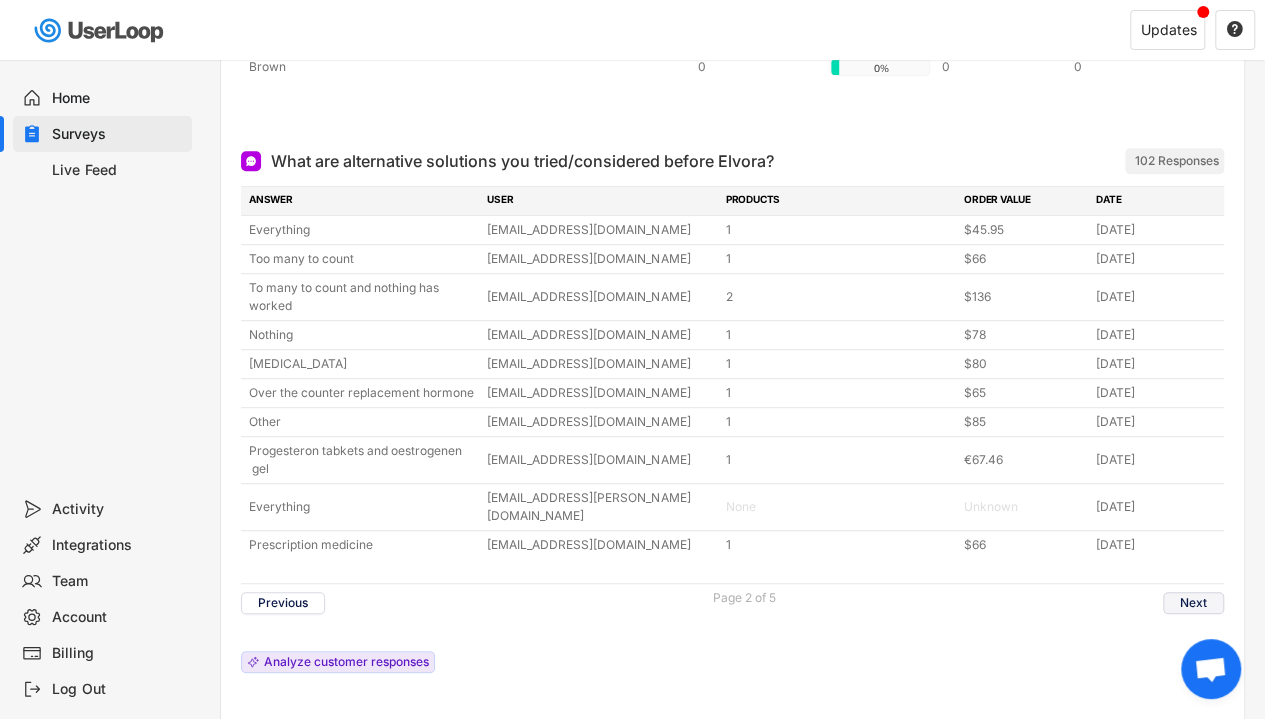 click on "Next" at bounding box center [1193, 603] 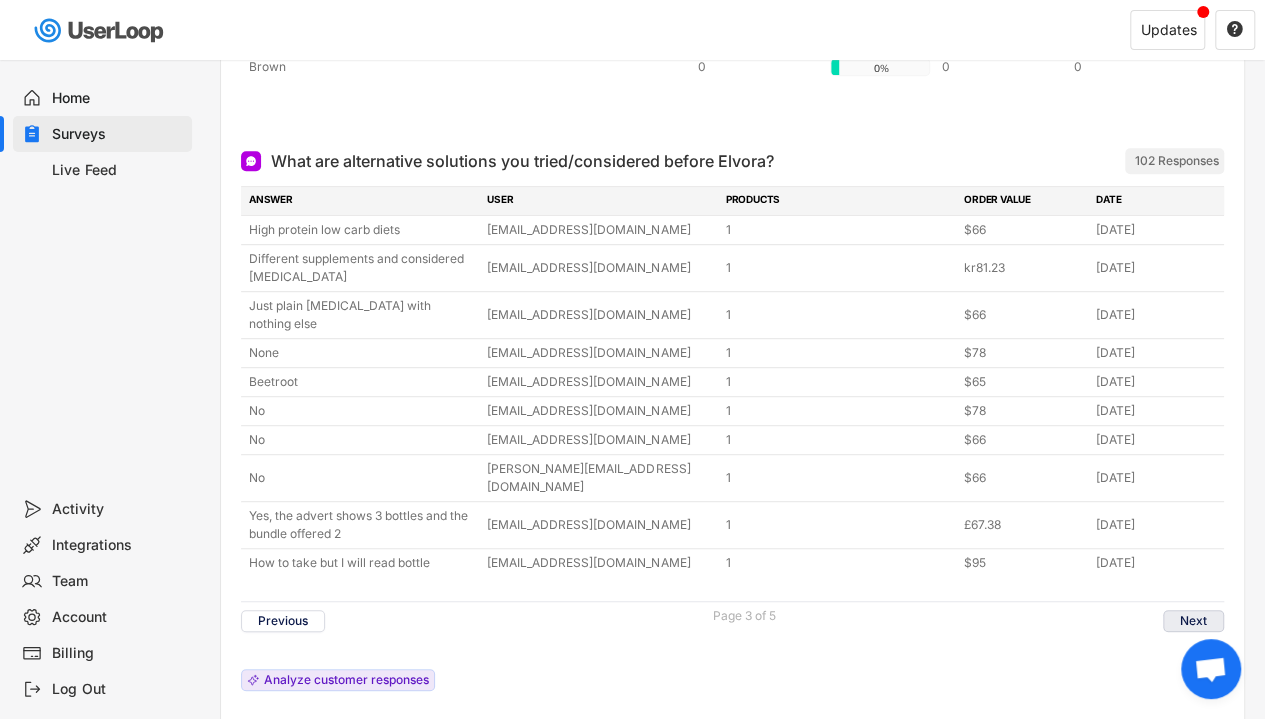 click on "Next" at bounding box center (1193, 621) 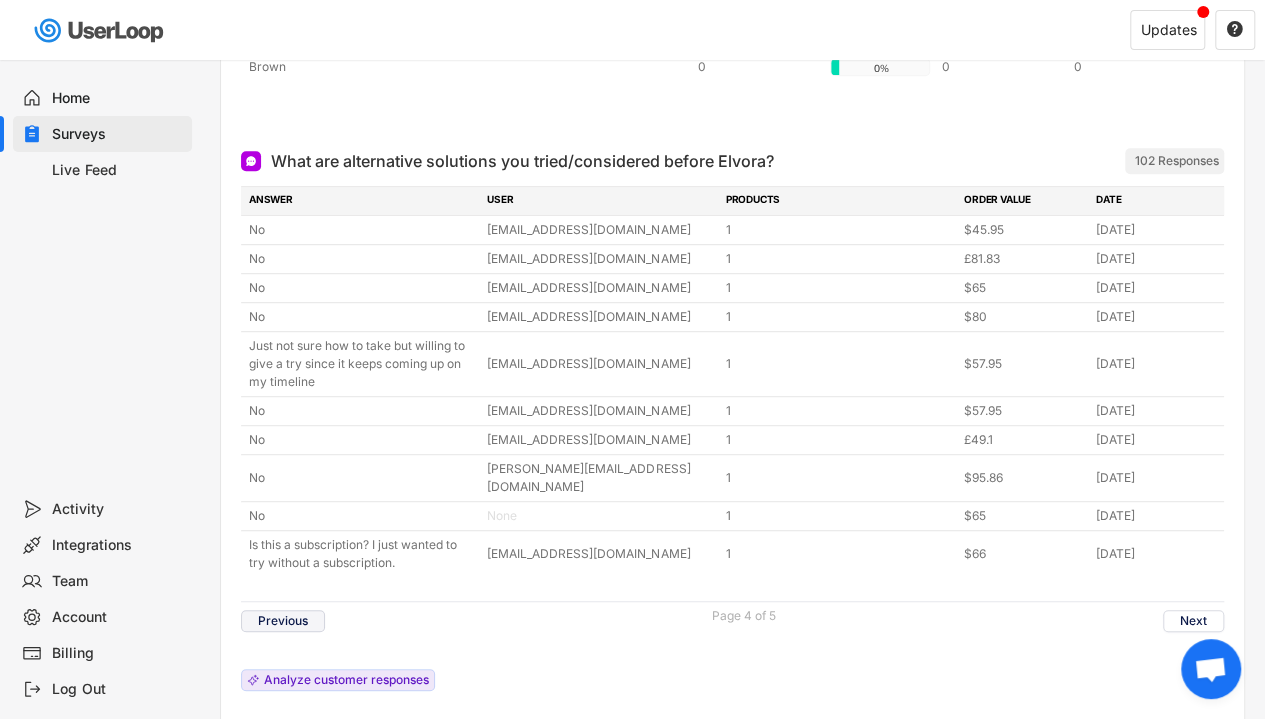 click on "Previous" at bounding box center (283, 621) 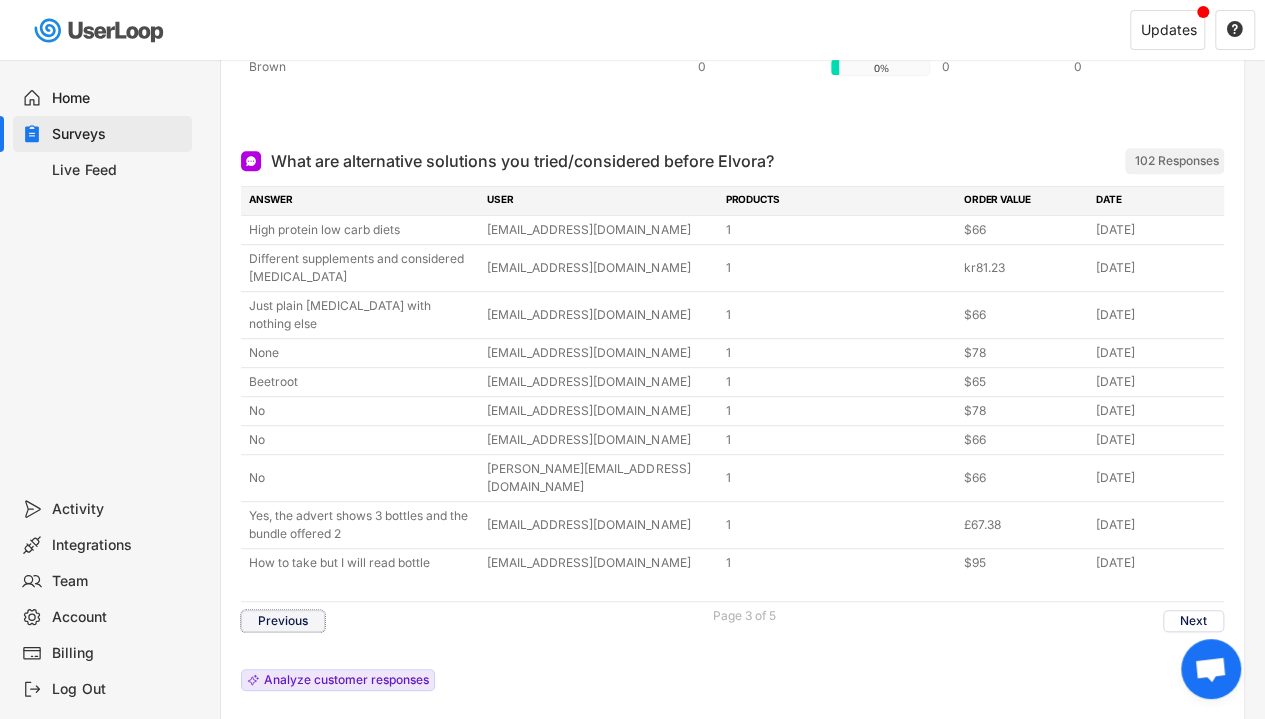 click on "Previous" at bounding box center (283, 621) 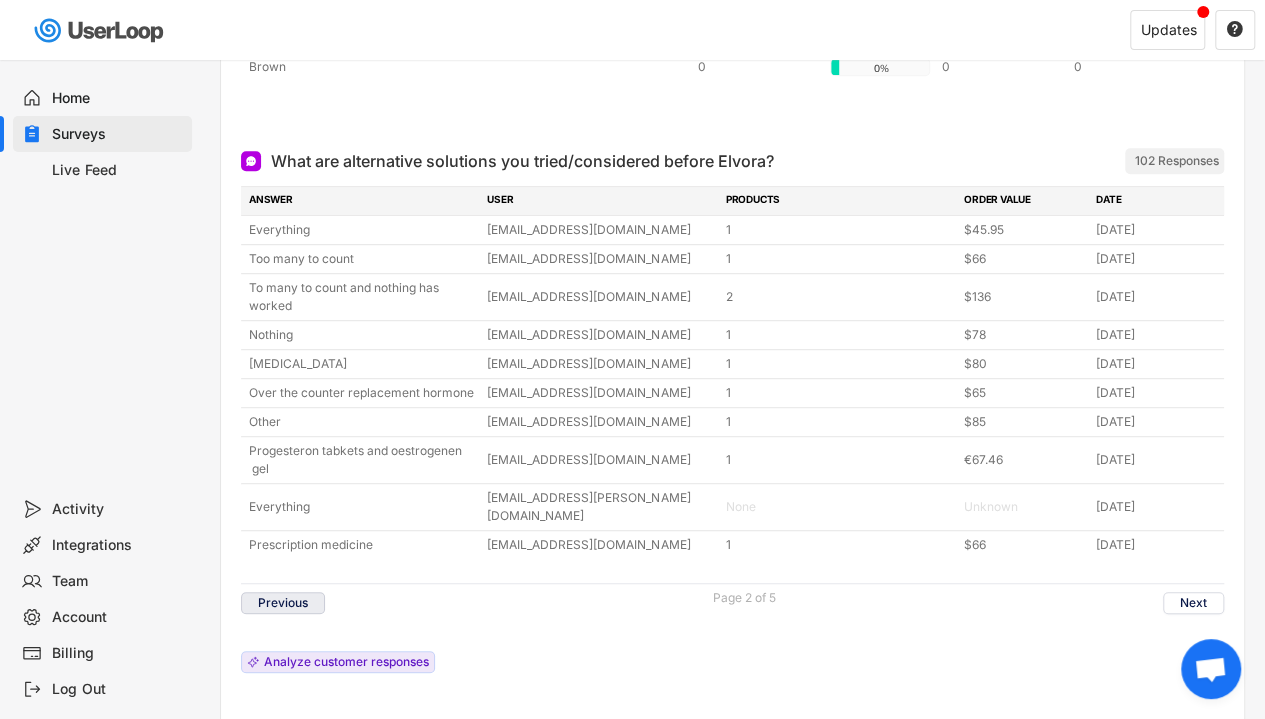click on "Previous" at bounding box center [283, 603] 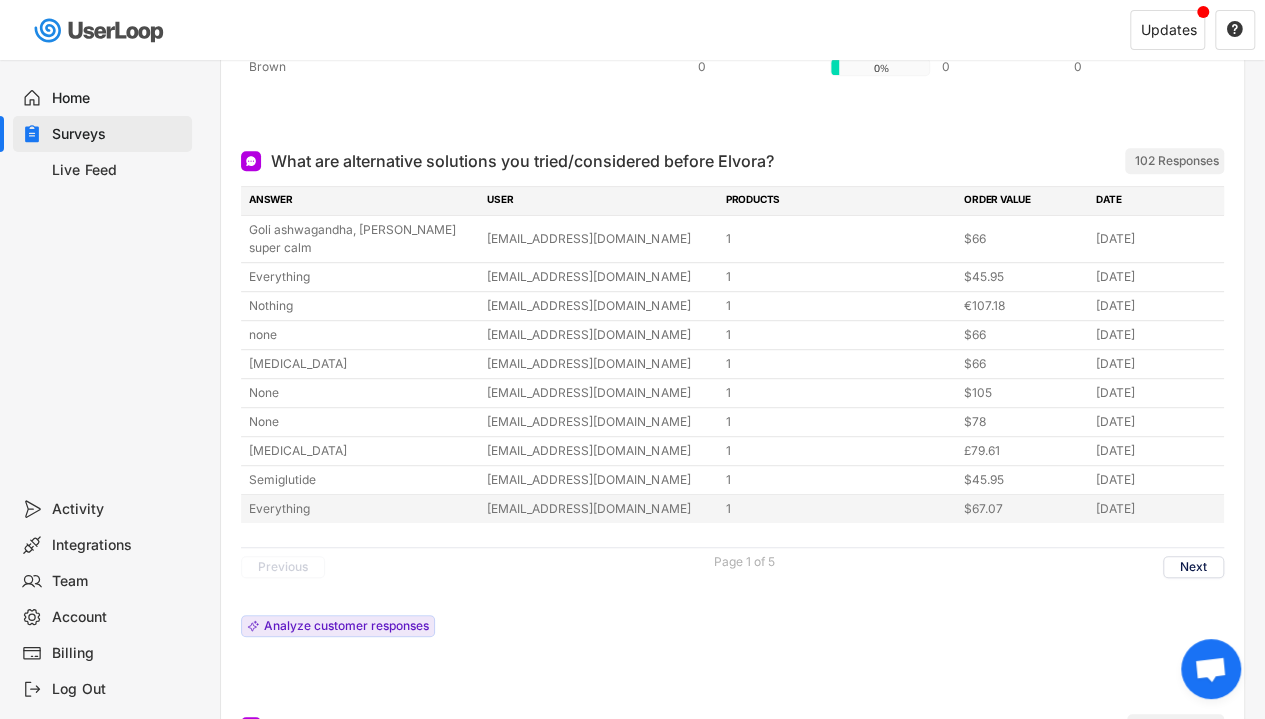 drag, startPoint x: 278, startPoint y: 153, endPoint x: 1158, endPoint y: 483, distance: 939.8404 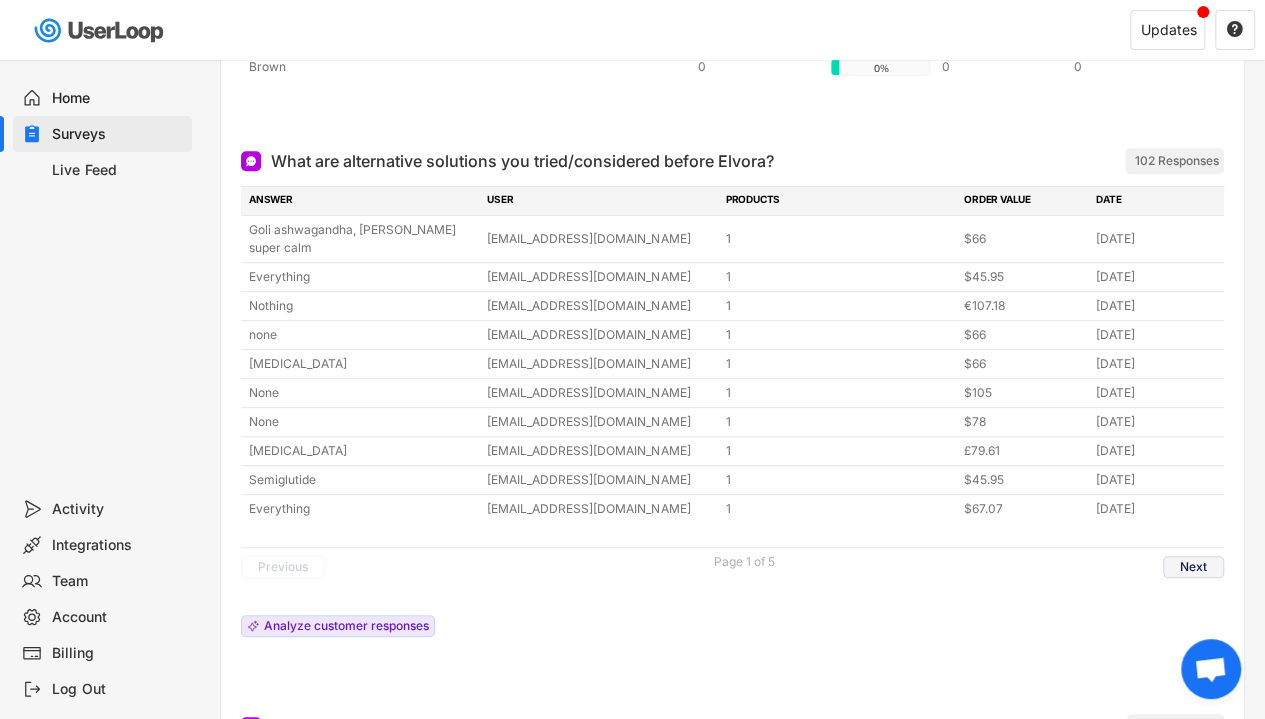 click on "Next" at bounding box center (1193, 567) 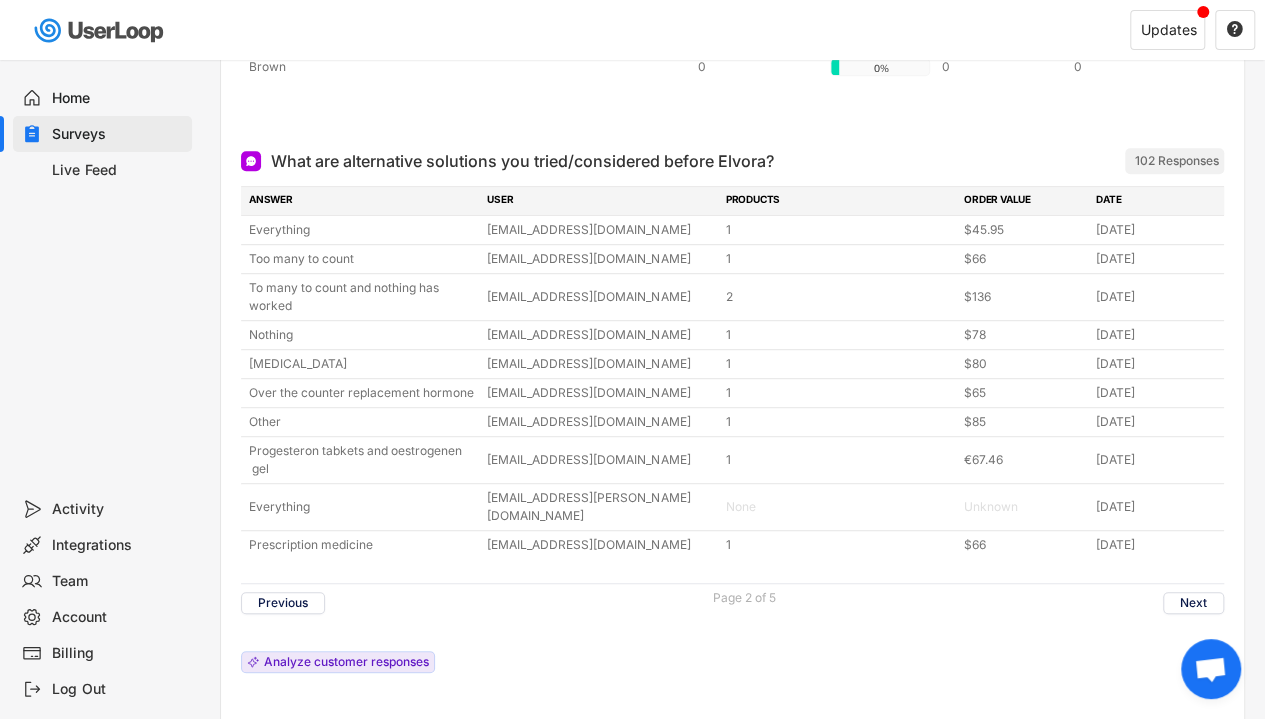 click on "ANSWER" at bounding box center [362, 201] 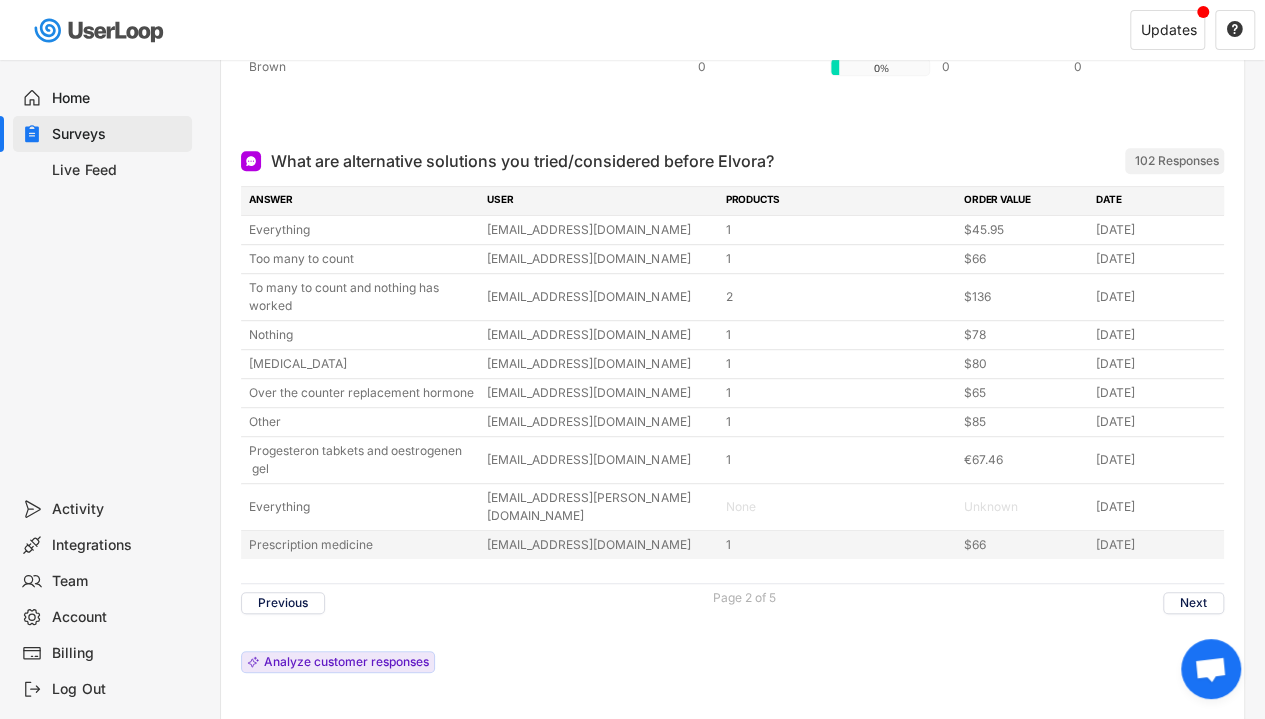 drag, startPoint x: 250, startPoint y: 201, endPoint x: 1166, endPoint y: 517, distance: 968.97473 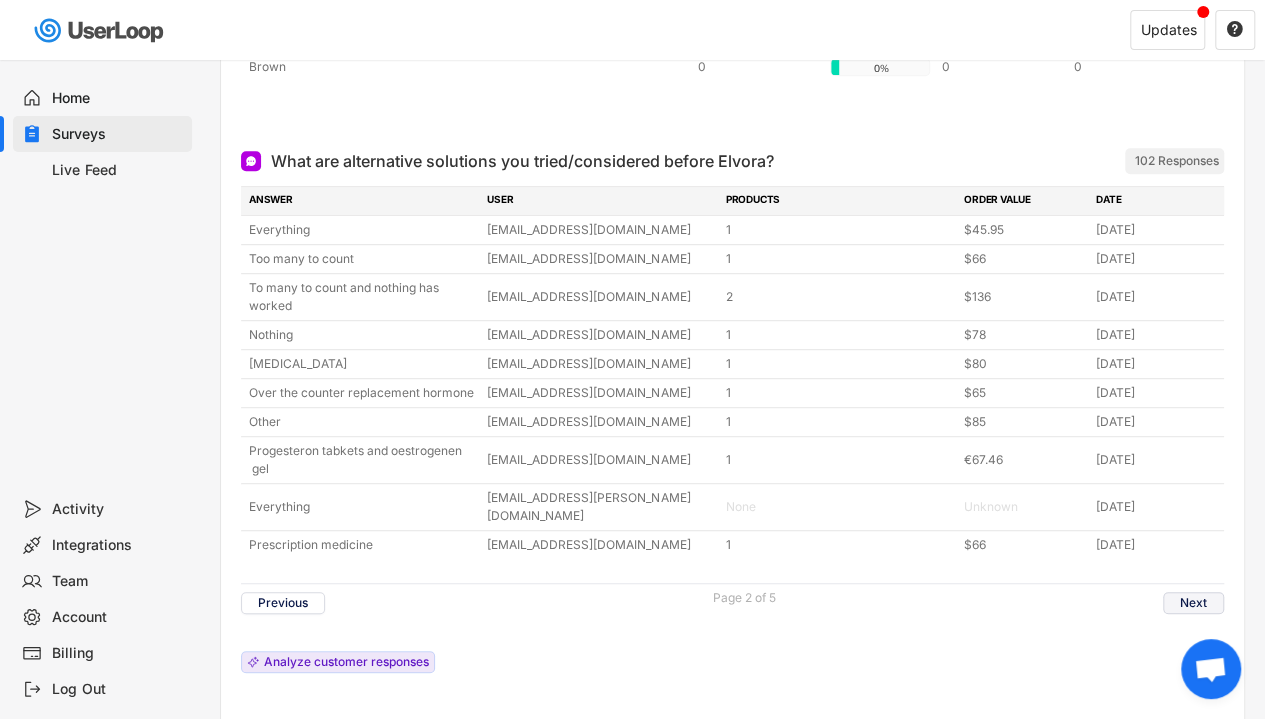 click on "Next" at bounding box center (1193, 603) 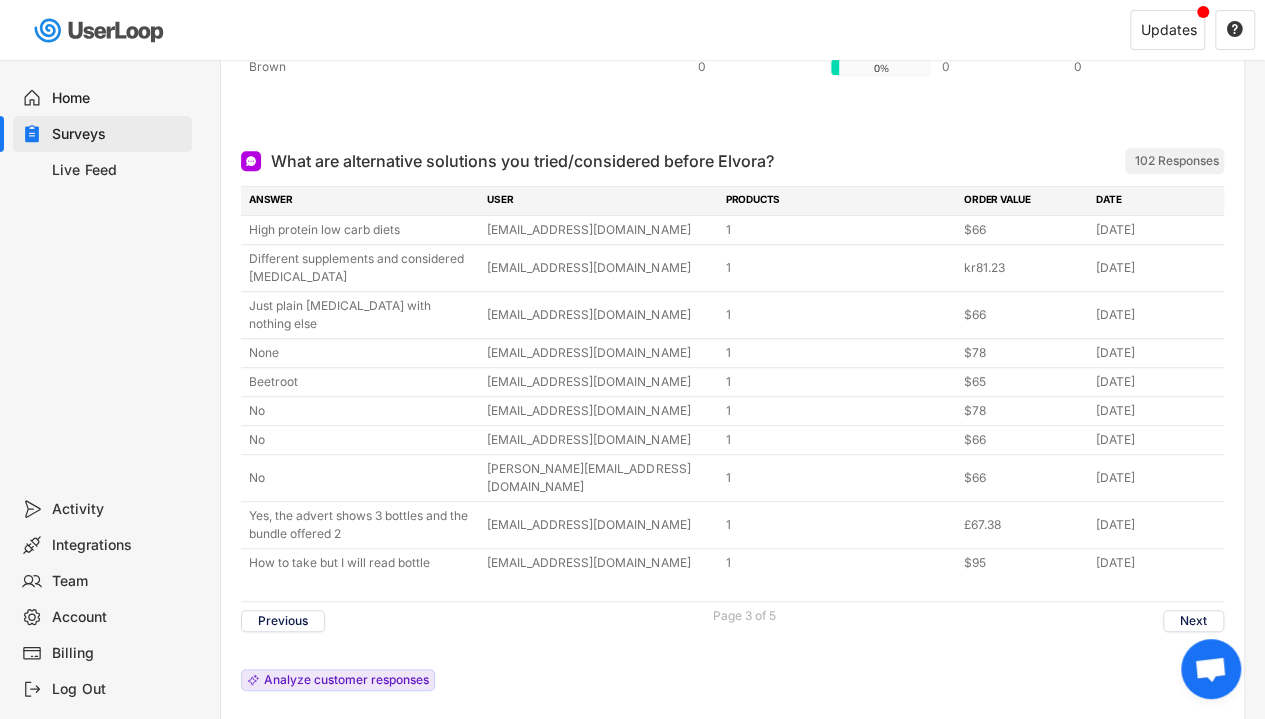 click on "Analytics

[DATE] - [DATE]

Views NEW 959 Customers 204 Total Responses 597 What is your ethnicity? ARCHIVED 28 Responses ANSWER COUNT PERCENTAGE REVENUE AOV White / [DEMOGRAPHIC_DATA] 25 89.29% 89.29% $1555 $62 [DEMOGRAPHIC_DATA] or [DEMOGRAPHIC_DATA] 2 7.14% 7.14% $66 $33 [DEMOGRAPHIC_DATA] 1 3.57% 3.57% $66 $66 Black or [DEMOGRAPHIC_DATA] 0 0% 0% 0 0 Brown 0 0% 0% 0 0 ARCHIVED What are alternative solutions you tried/considered before Elvora? ARCHIVED 102 Responses ANSWER USER PRODUCTS ORDER VALUE DATE High protein low carb diets  [EMAIL_ADDRESS][DOMAIN_NAME] 1 $66 [DATE] Different supplements and considered [MEDICAL_DATA] [EMAIL_ADDRESS][DOMAIN_NAME] 1 kr81.23 [DATE] Just plain [MEDICAL_DATA] with nothing else [EMAIL_ADDRESS][DOMAIN_NAME] 1 $66 [DATE] None [EMAIL_ADDRESS][DOMAIN_NAME] 1 $78 [DATE] Beetroot [EMAIL_ADDRESS][DOMAIN_NAME] 1 $65 [DATE] No [EMAIL_ADDRESS][DOMAIN_NAME] 1 $78 [DATE] No [EMAIL_ADDRESS][DOMAIN_NAME] 1 $66 [DATE] No [PERSON_NAME][EMAIL_ADDRESS][DOMAIN_NAME] 1 $66 [DATE] [PERSON_NAME][EMAIL_ADDRESS][DOMAIN_NAME] 1 £67.38 1 $95 Next" 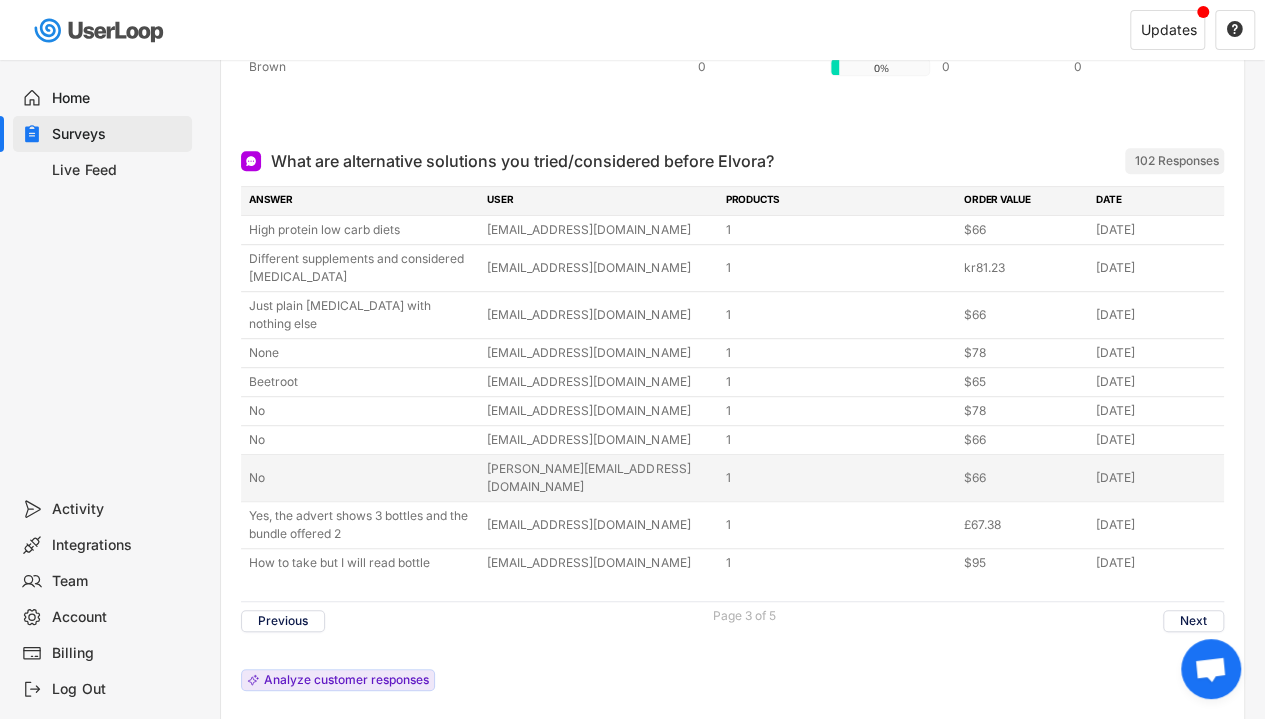click on "[DATE]" at bounding box center (1156, 478) 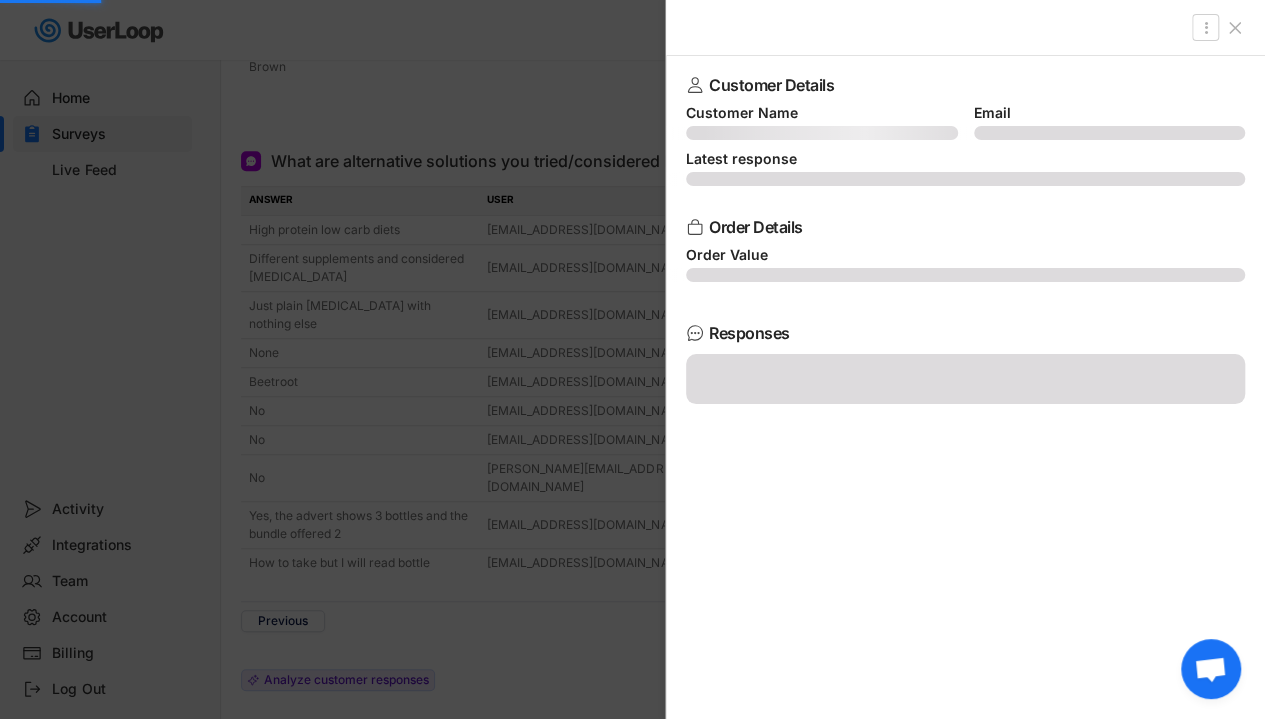 click at bounding box center (632, 359) 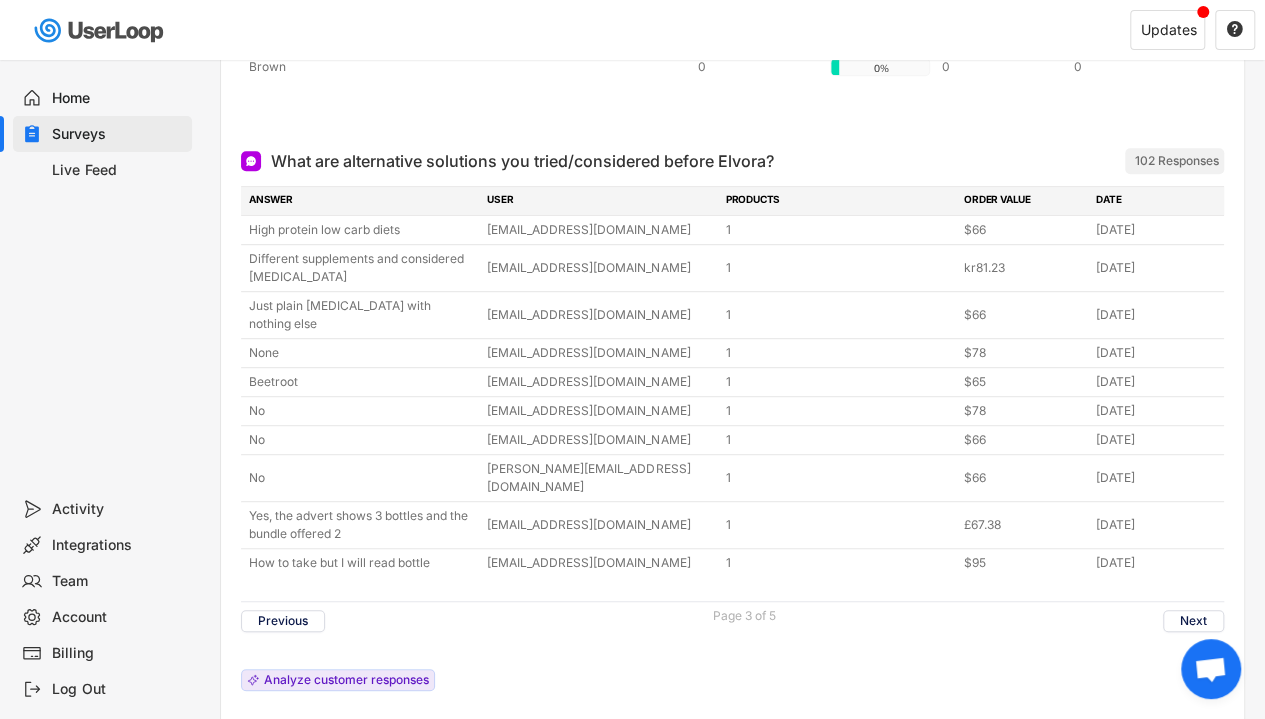 drag, startPoint x: 1186, startPoint y: 362, endPoint x: 215, endPoint y: 150, distance: 993.8737 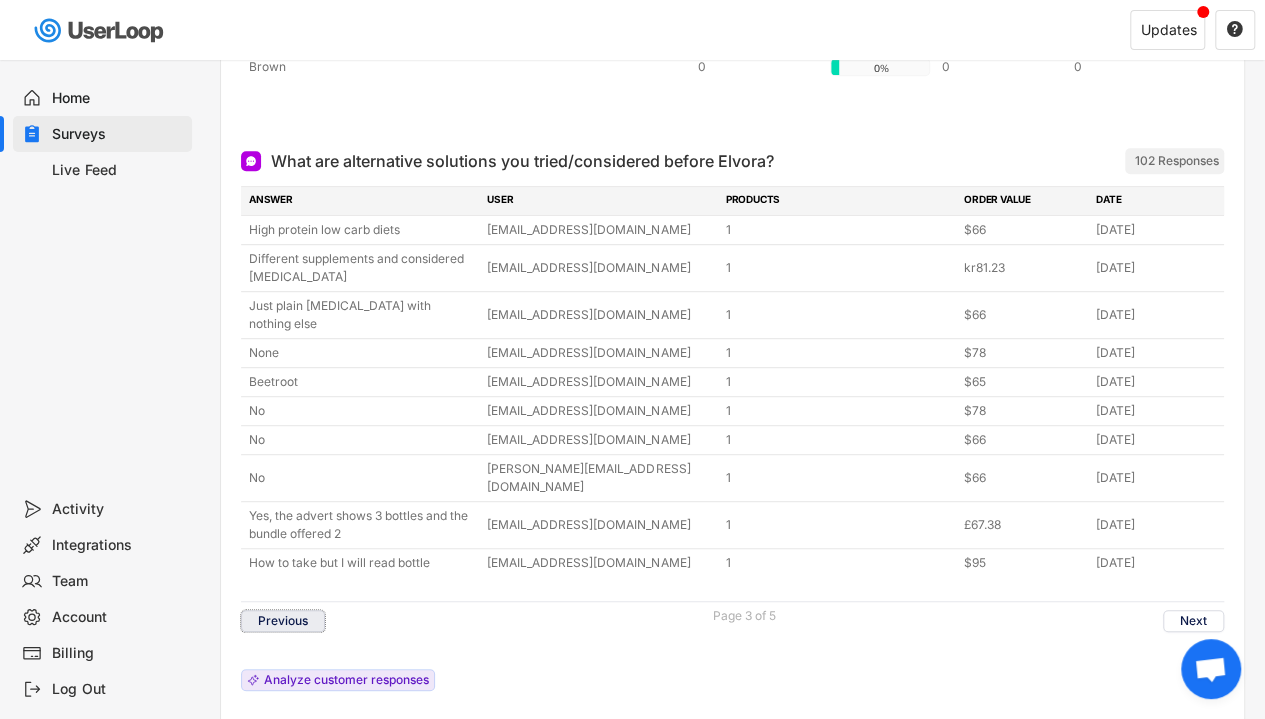 click on "Previous" at bounding box center (283, 621) 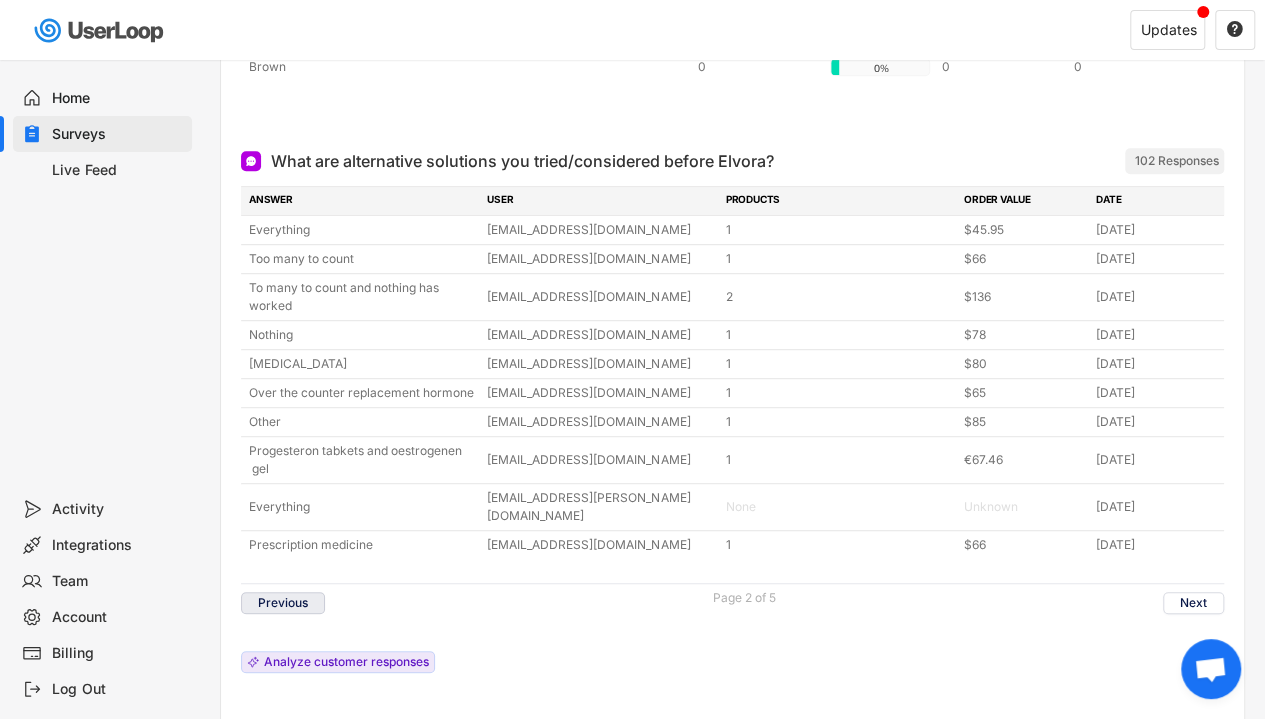 click on "Previous" at bounding box center (283, 603) 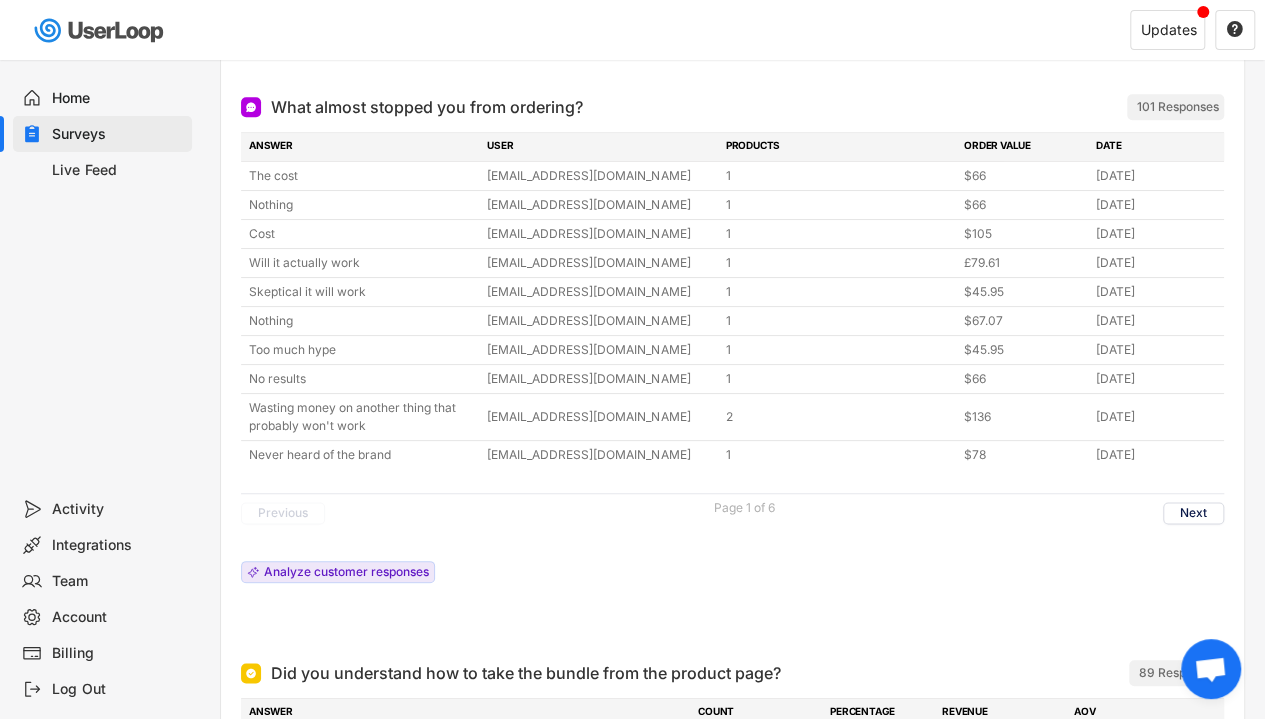 scroll, scrollTop: 1089, scrollLeft: 0, axis: vertical 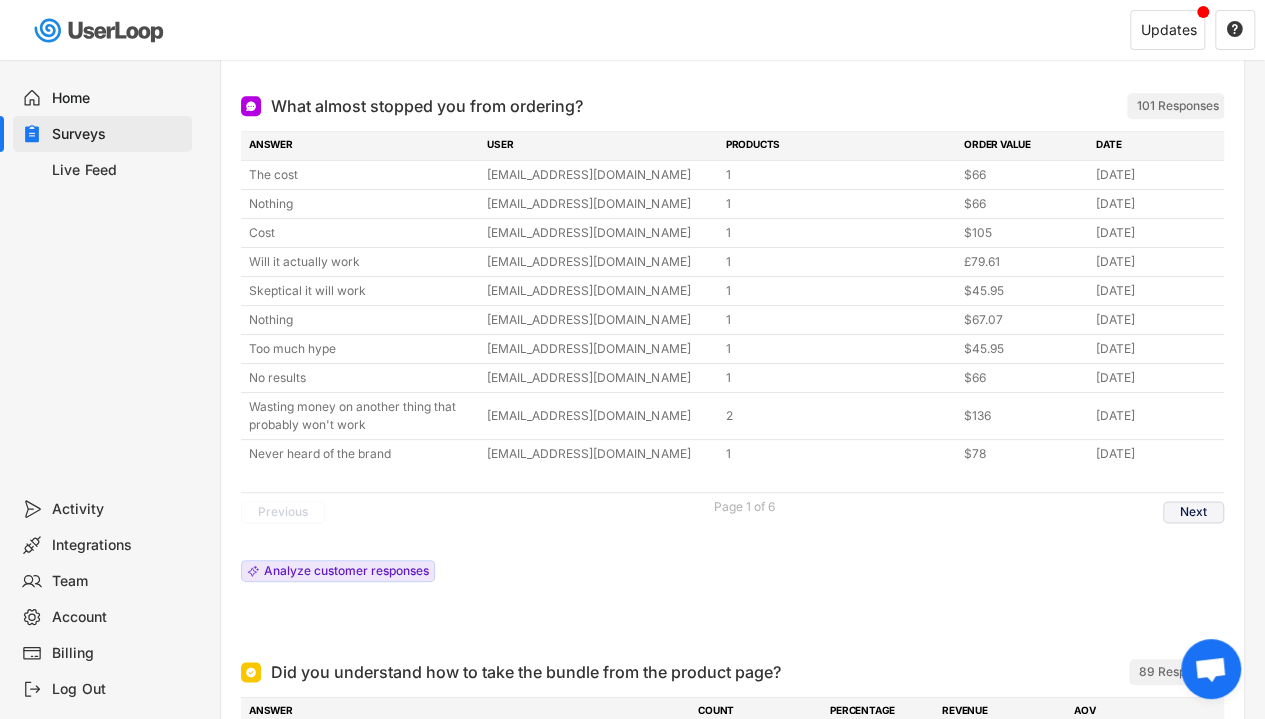 click on "Next" at bounding box center [1193, 512] 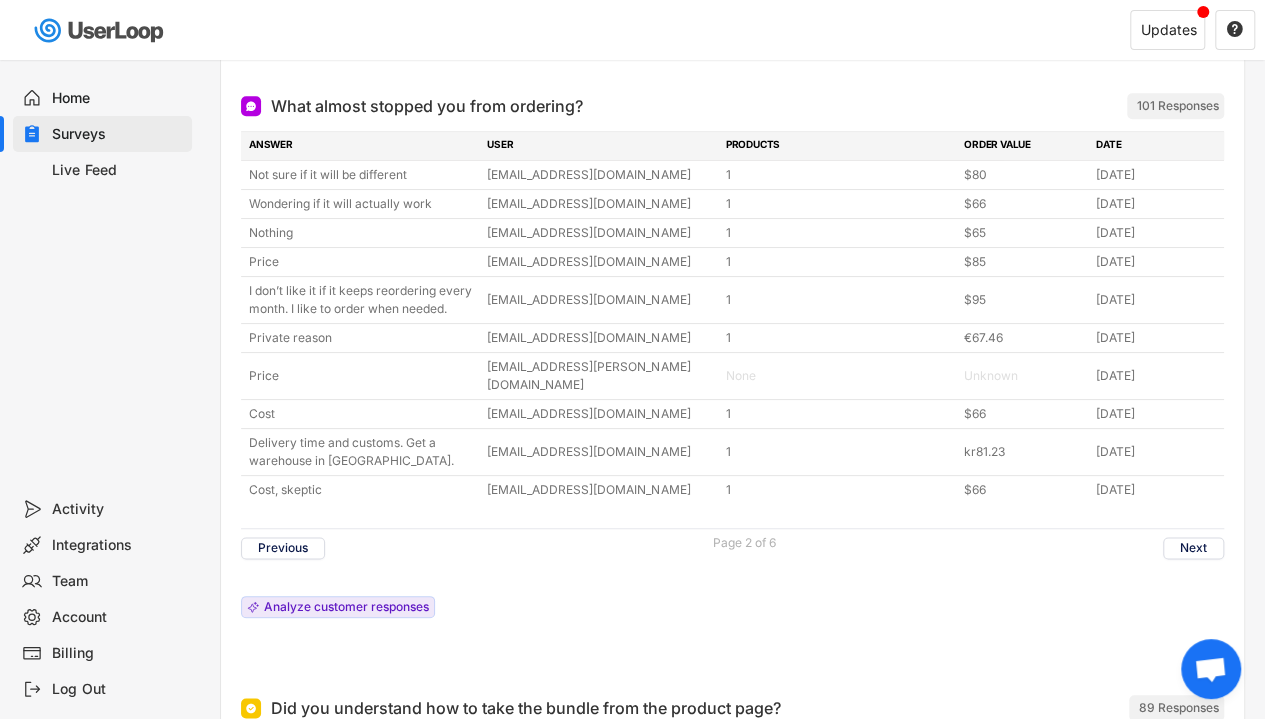 click on "ANSWER USER PRODUCTS ORDER VALUE DATE Not sure if it will be different [EMAIL_ADDRESS][DOMAIN_NAME] 1 $80 [DATE] Wondering if it will actually work [EMAIL_ADDRESS][DOMAIN_NAME] 1 $66 [DATE] Nothing [EMAIL_ADDRESS][DOMAIN_NAME] 1 $65 [DATE] Price [EMAIL_ADDRESS][DOMAIN_NAME] 1 $85 [DATE] I don’t like it if it keeps reordering every month. I like to order when needed. [EMAIL_ADDRESS][DOMAIN_NAME] 1 $95 [DATE] Private reason [EMAIL_ADDRESS][DOMAIN_NAME] 1 €67.46 [DATE] Price [EMAIL_ADDRESS][PERSON_NAME][DOMAIN_NAME] None Unknown [DATE] Cost [EMAIL_ADDRESS][DOMAIN_NAME] 1 $66 [DATE] Delivery time and customs. Get a warehouse in [GEOGRAPHIC_DATA]. [EMAIL_ADDRESS][DOMAIN_NAME] 1 kr81.23 [DATE] Cost, skeptic [EMAIL_ADDRESS][DOMAIN_NAME] 1 $66 [DATE] Previous Page 2 of 6 Next Analyze customer responses" at bounding box center (732, 379) 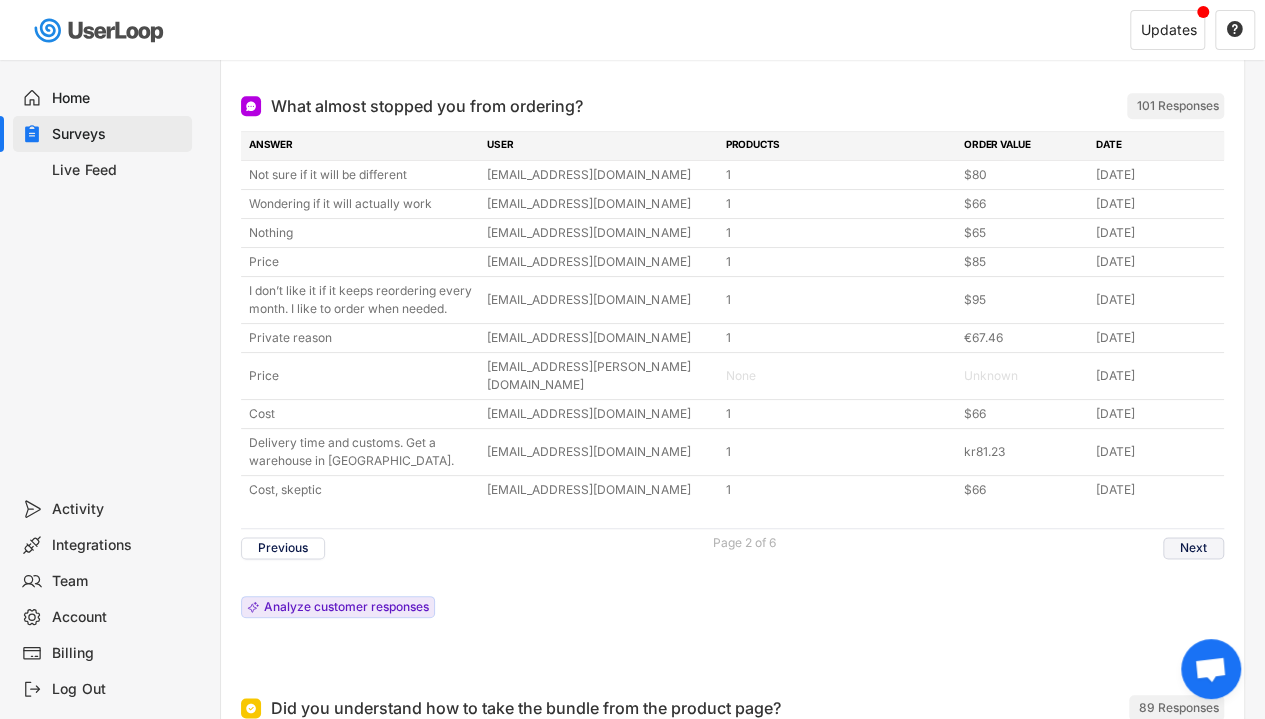 click on "Next" at bounding box center [1193, 548] 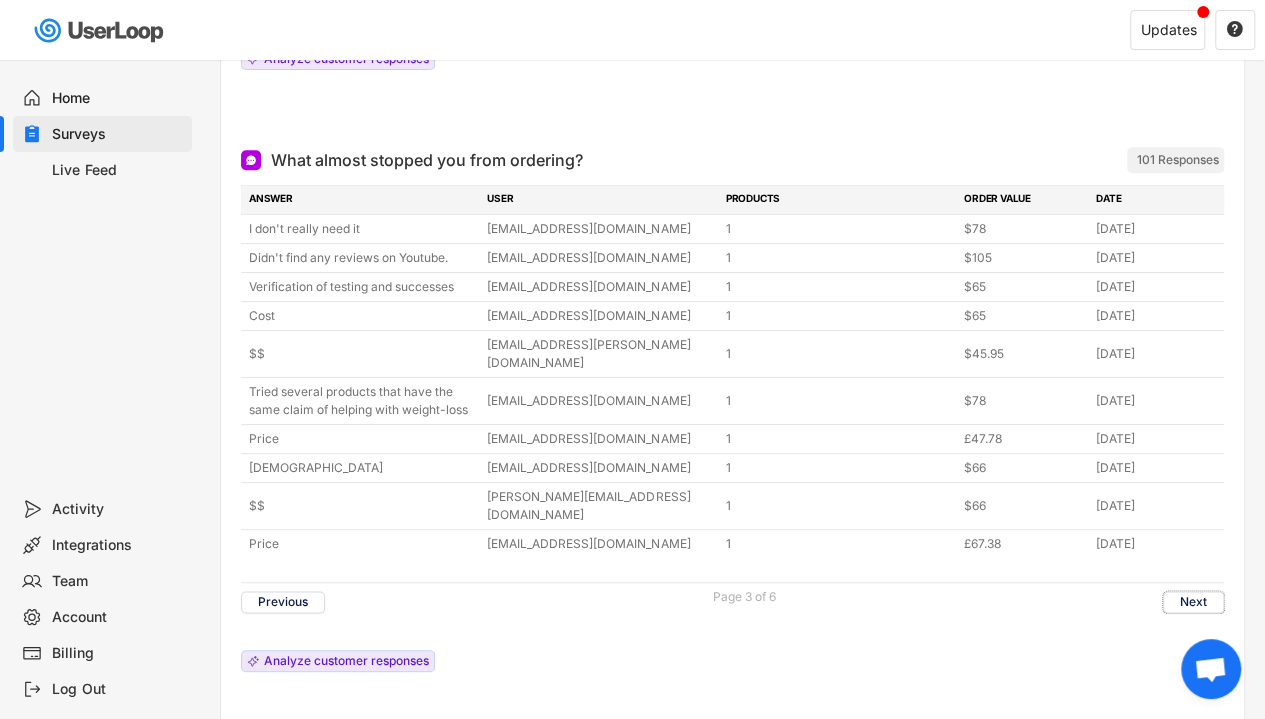 scroll, scrollTop: 1032, scrollLeft: 0, axis: vertical 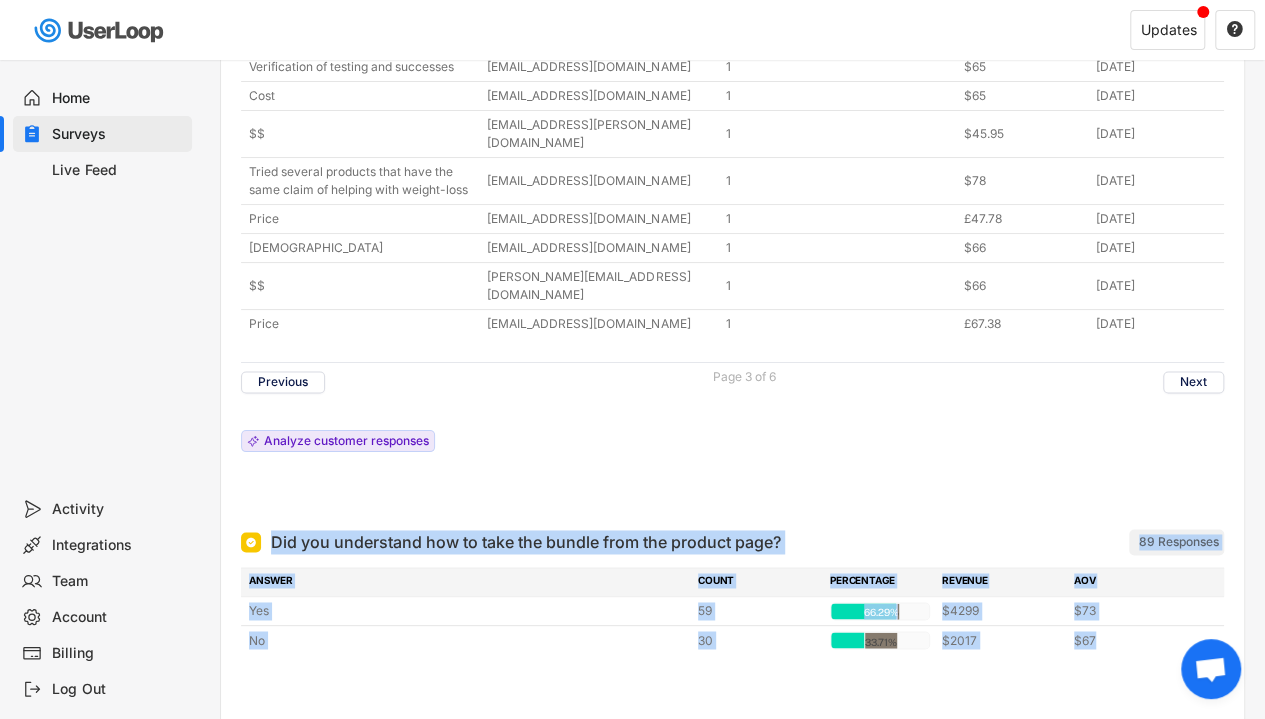 drag, startPoint x: 1114, startPoint y: 571, endPoint x: 274, endPoint y: 451, distance: 848.52814 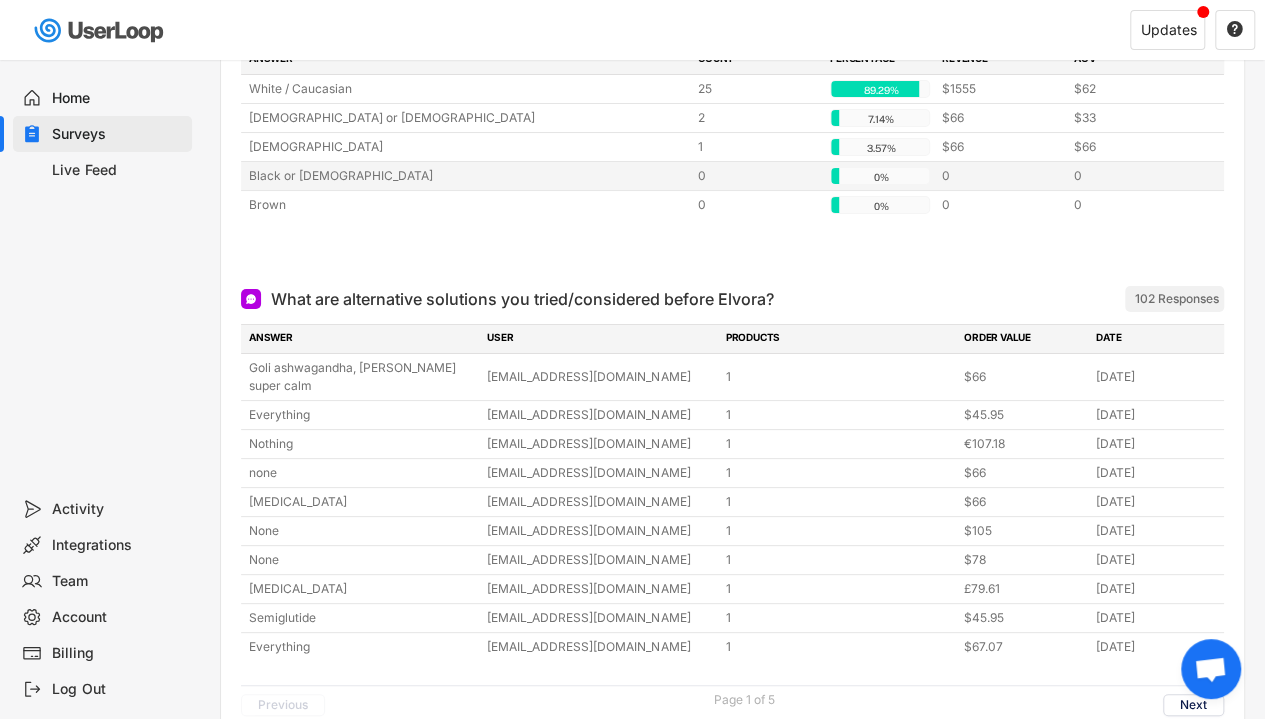 scroll, scrollTop: 250, scrollLeft: 0, axis: vertical 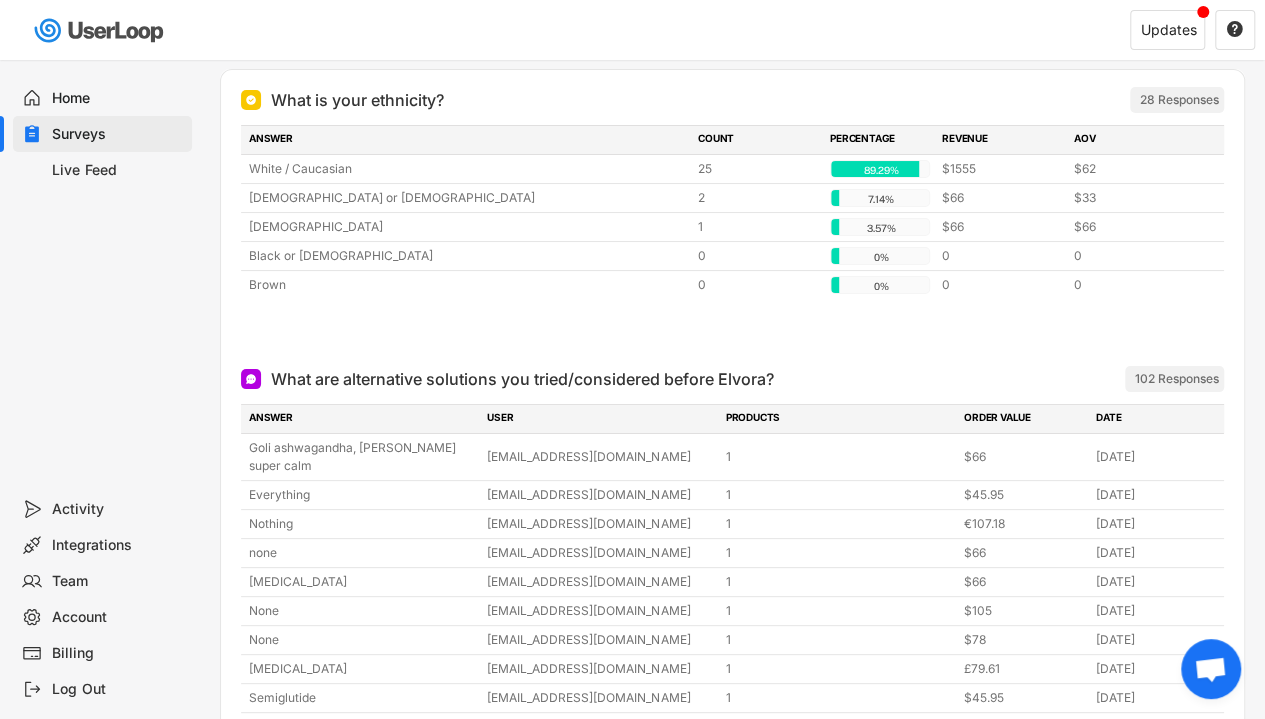 click on "Live Feed" at bounding box center (102, 170) 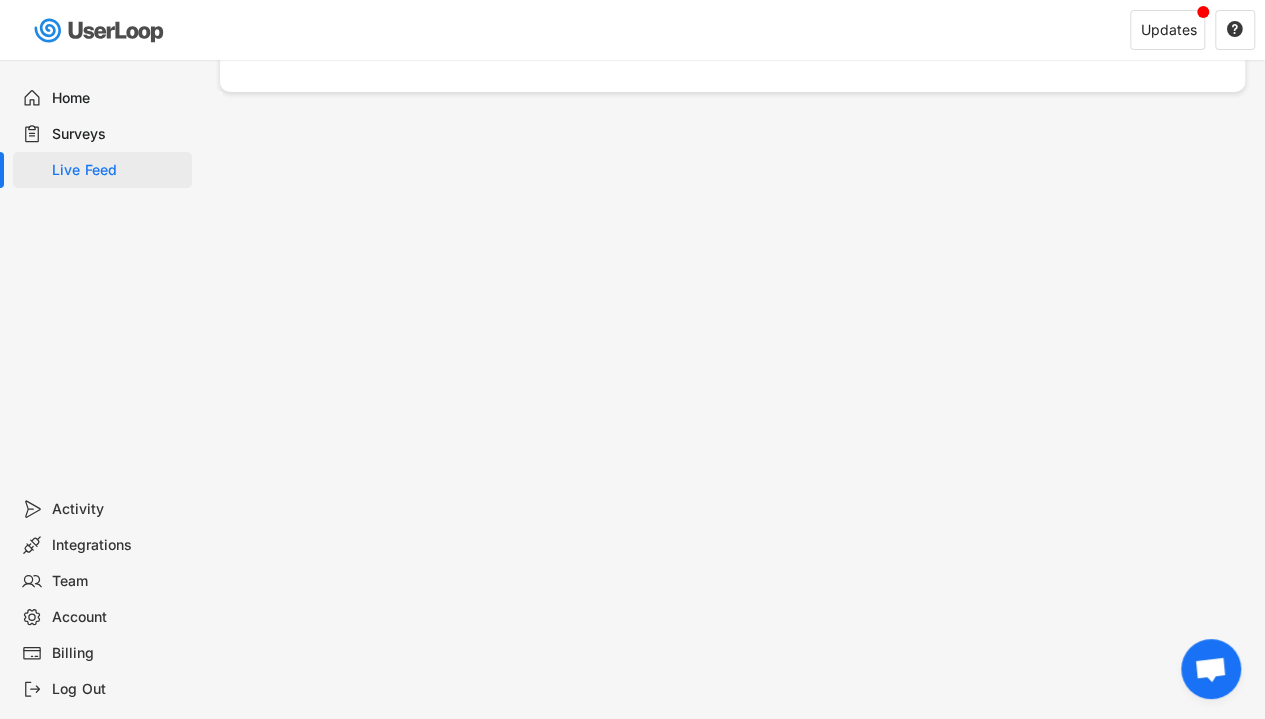 scroll, scrollTop: 0, scrollLeft: 0, axis: both 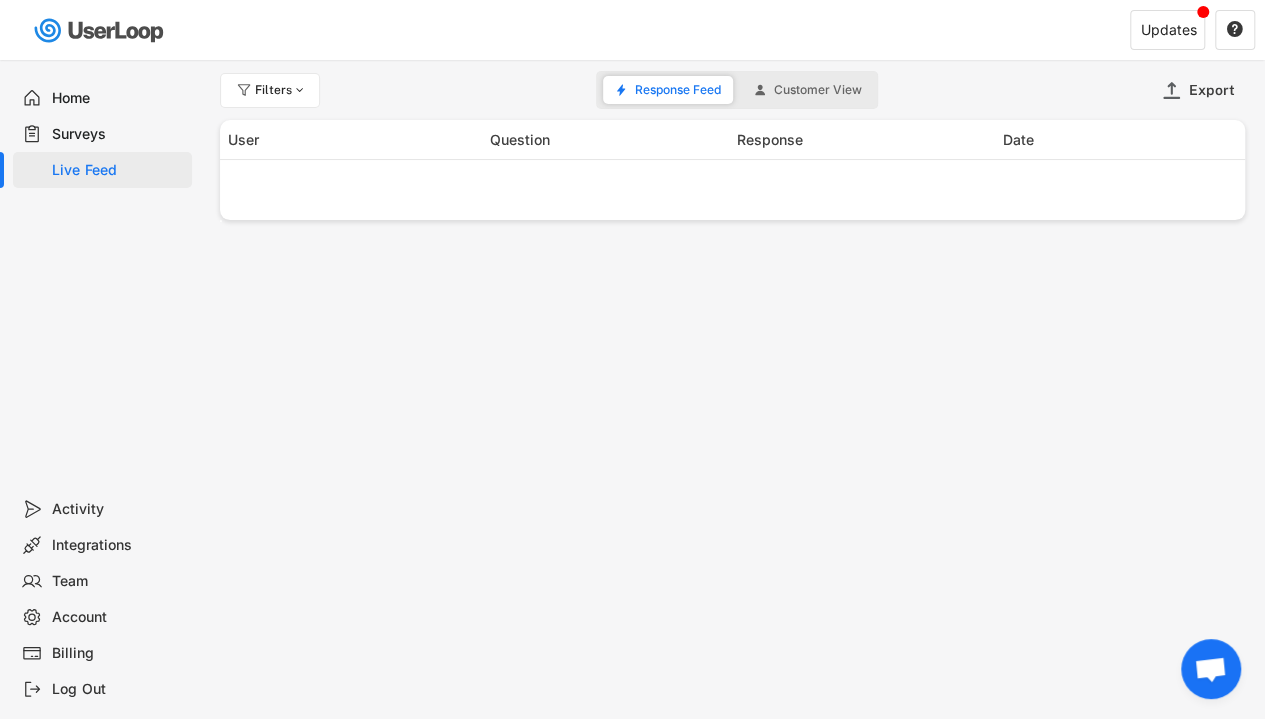 click on "Surveys" at bounding box center (118, 134) 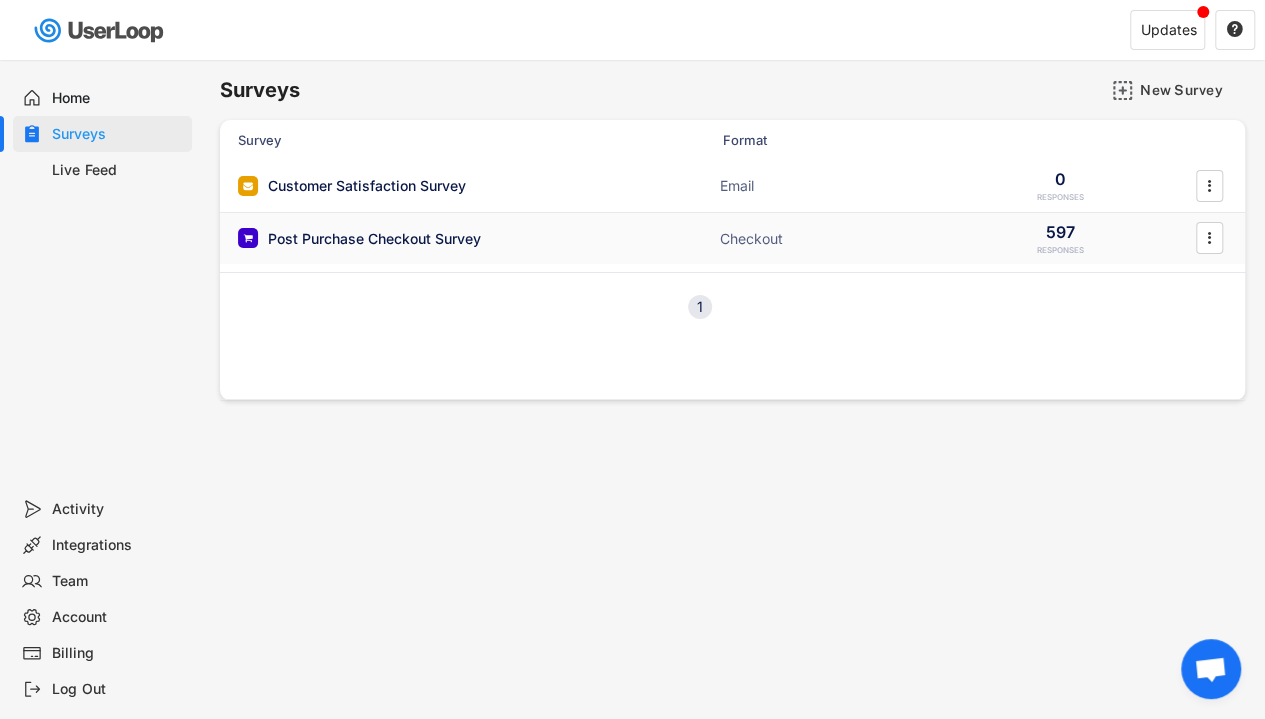 click on "Post Purchase Checkout Survey" at bounding box center (374, 239) 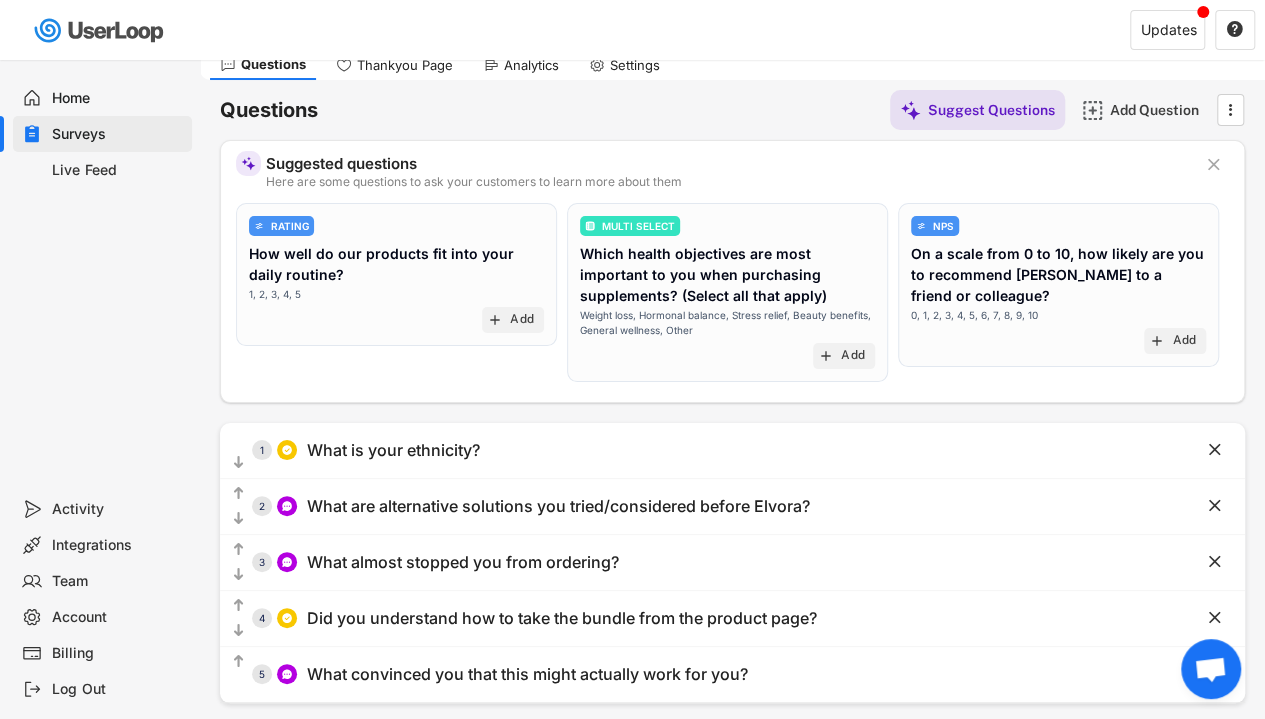scroll, scrollTop: 74, scrollLeft: 0, axis: vertical 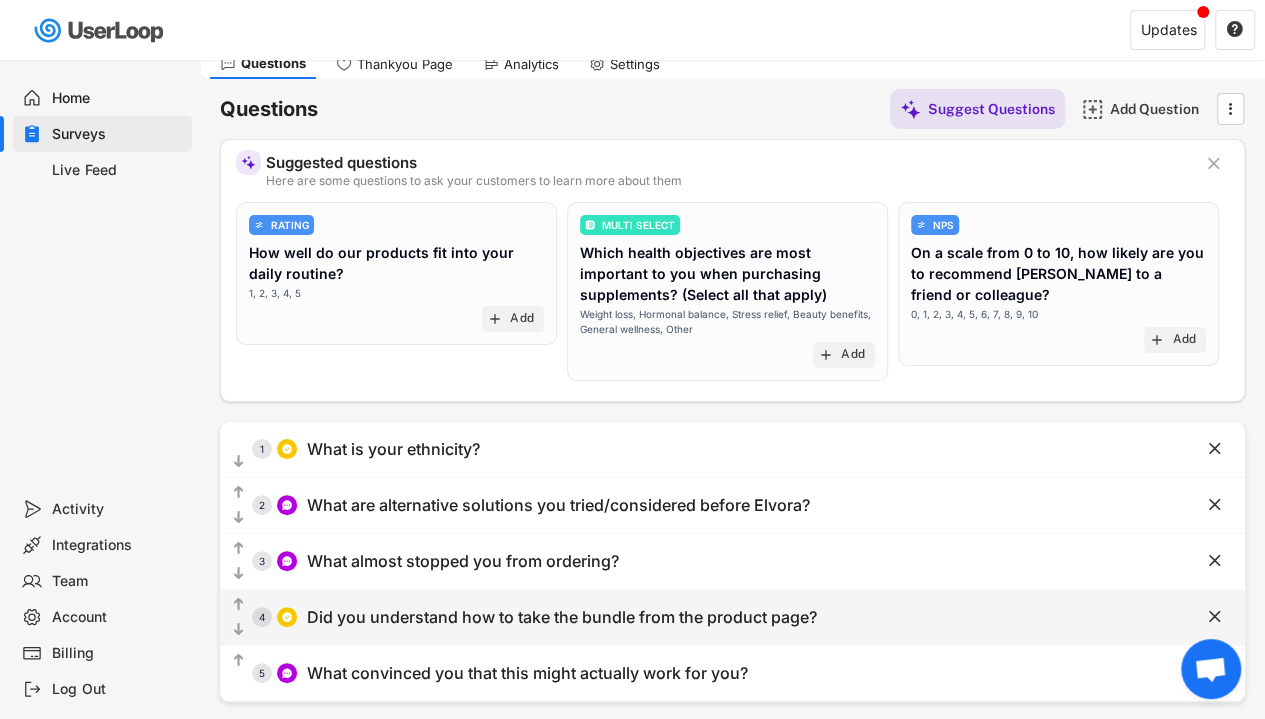 click on "Did you understand how to take the bundle from the product page?" at bounding box center (562, 617) 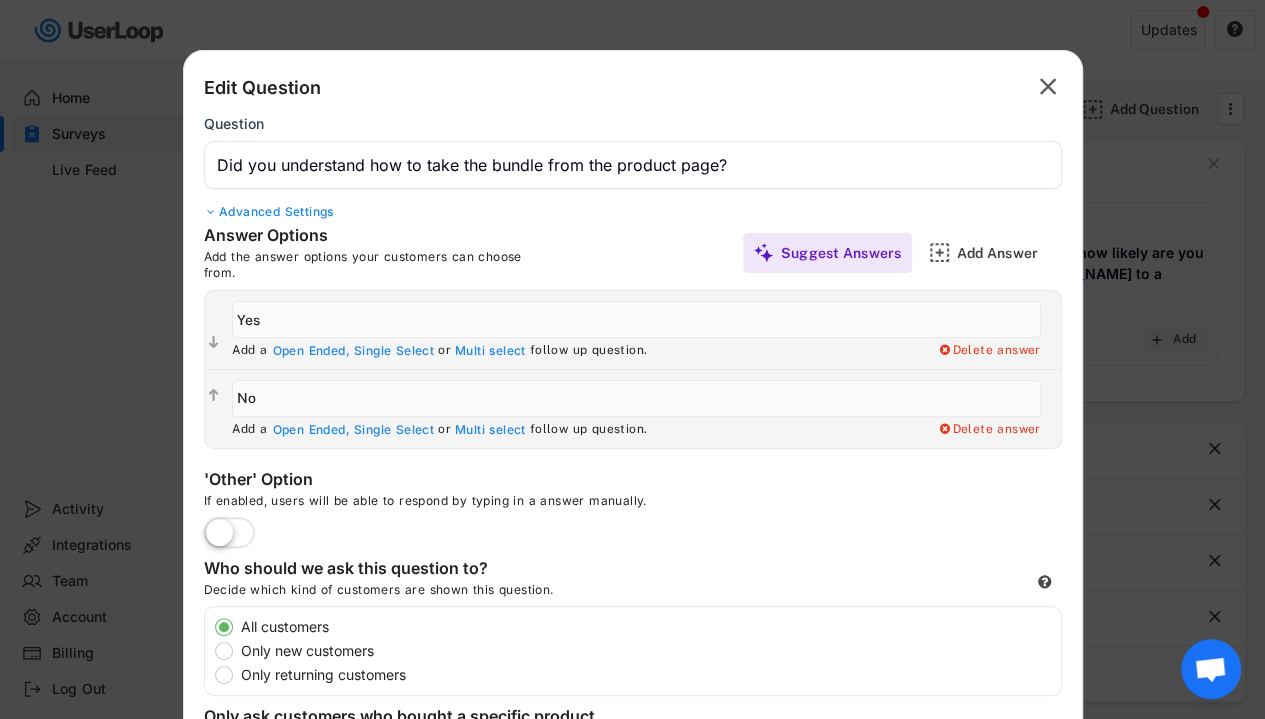 scroll, scrollTop: 246, scrollLeft: 0, axis: vertical 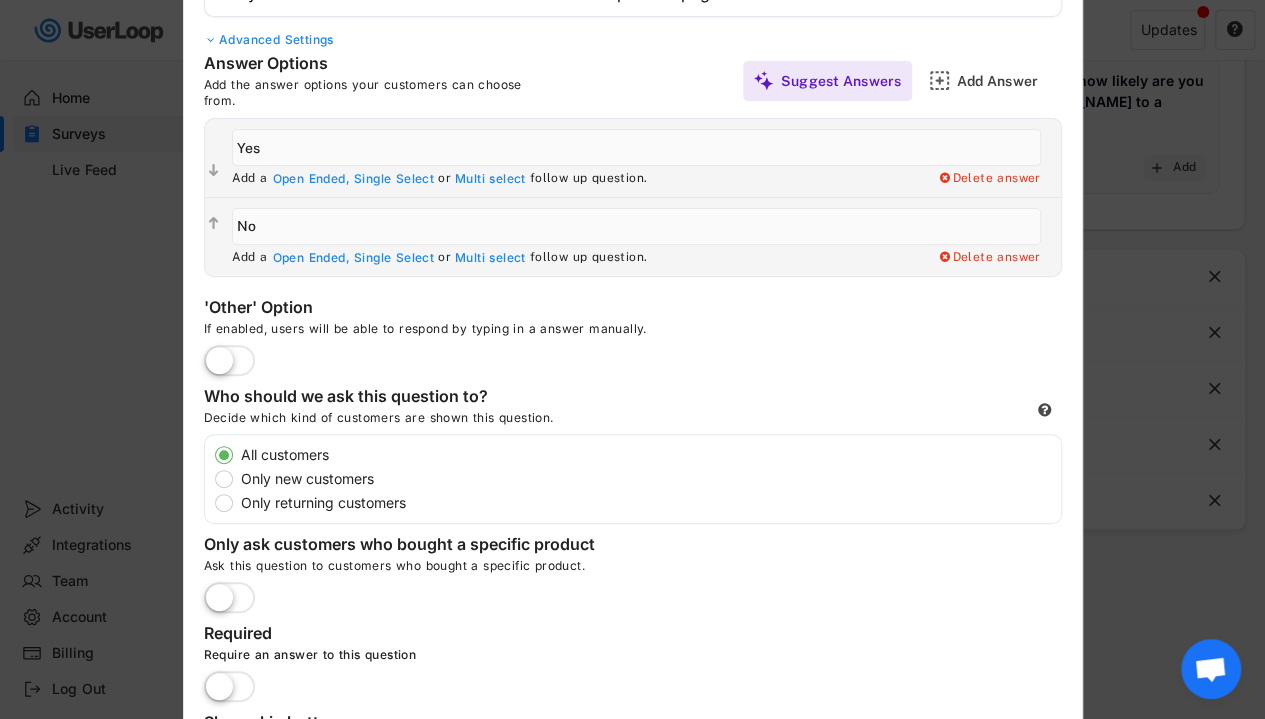 click at bounding box center [632, 359] 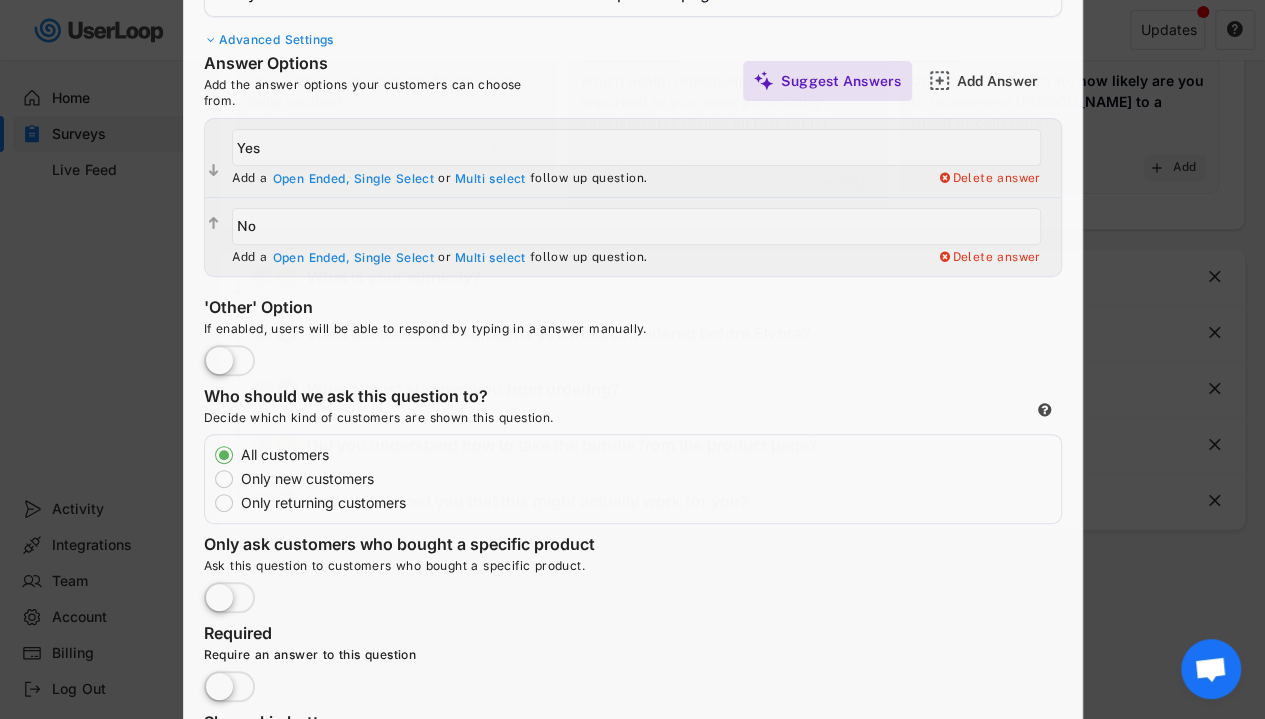 type 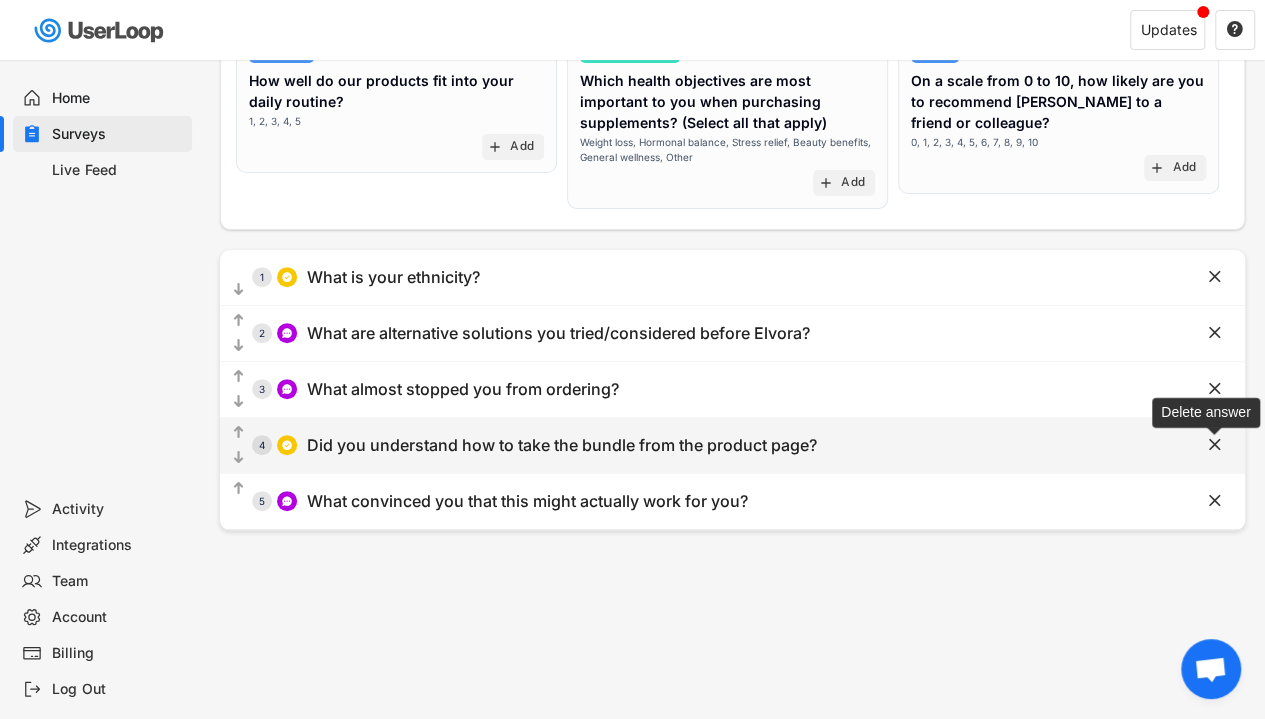 click on "" 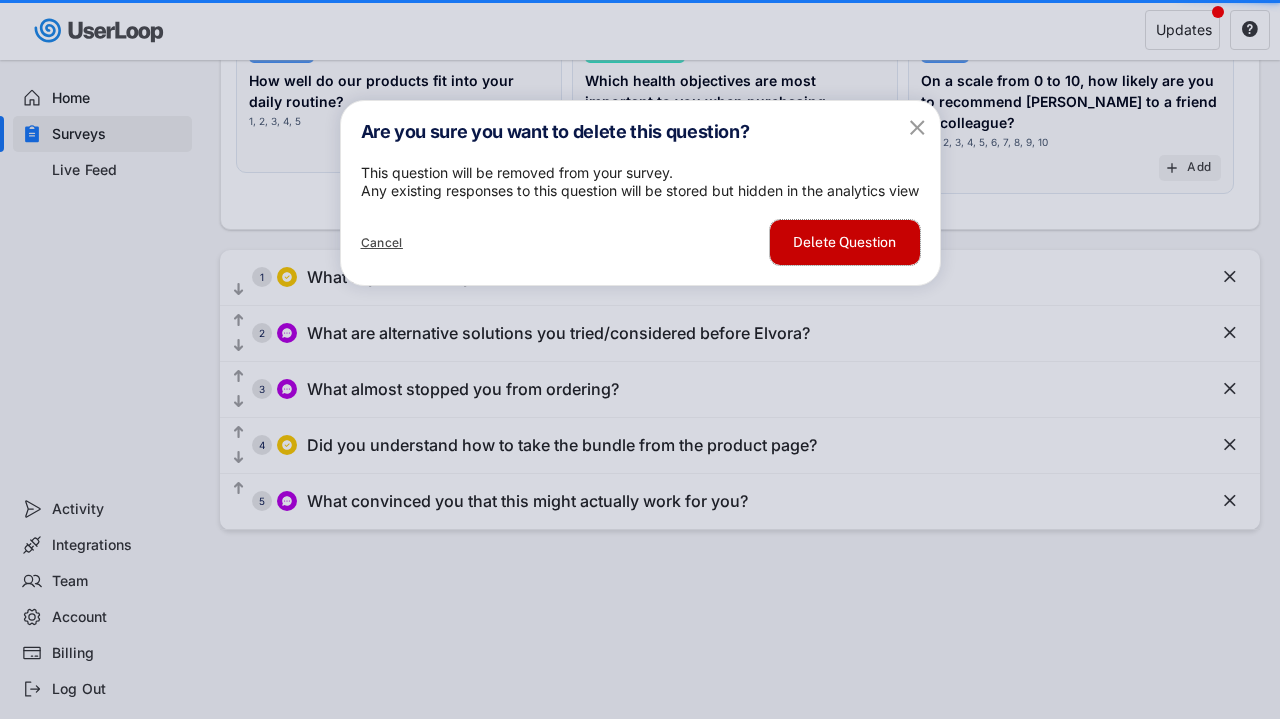 click on "Delete Question" at bounding box center [845, 242] 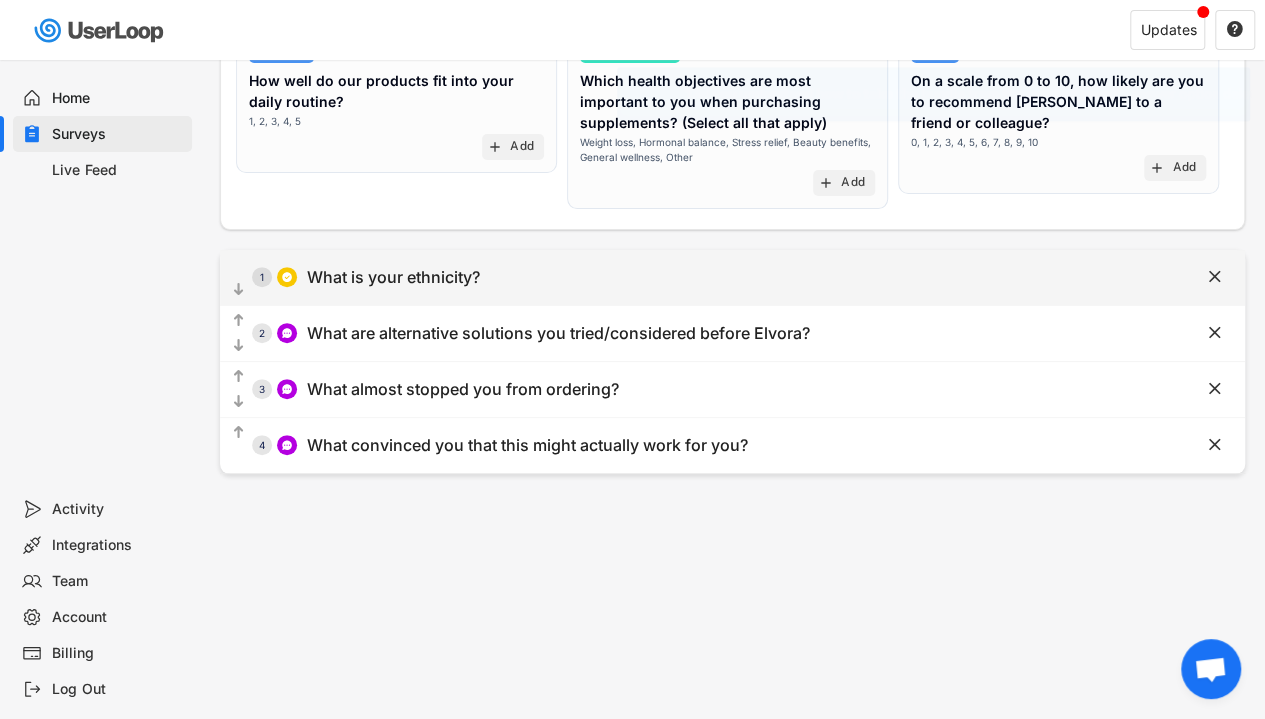 scroll, scrollTop: 0, scrollLeft: 0, axis: both 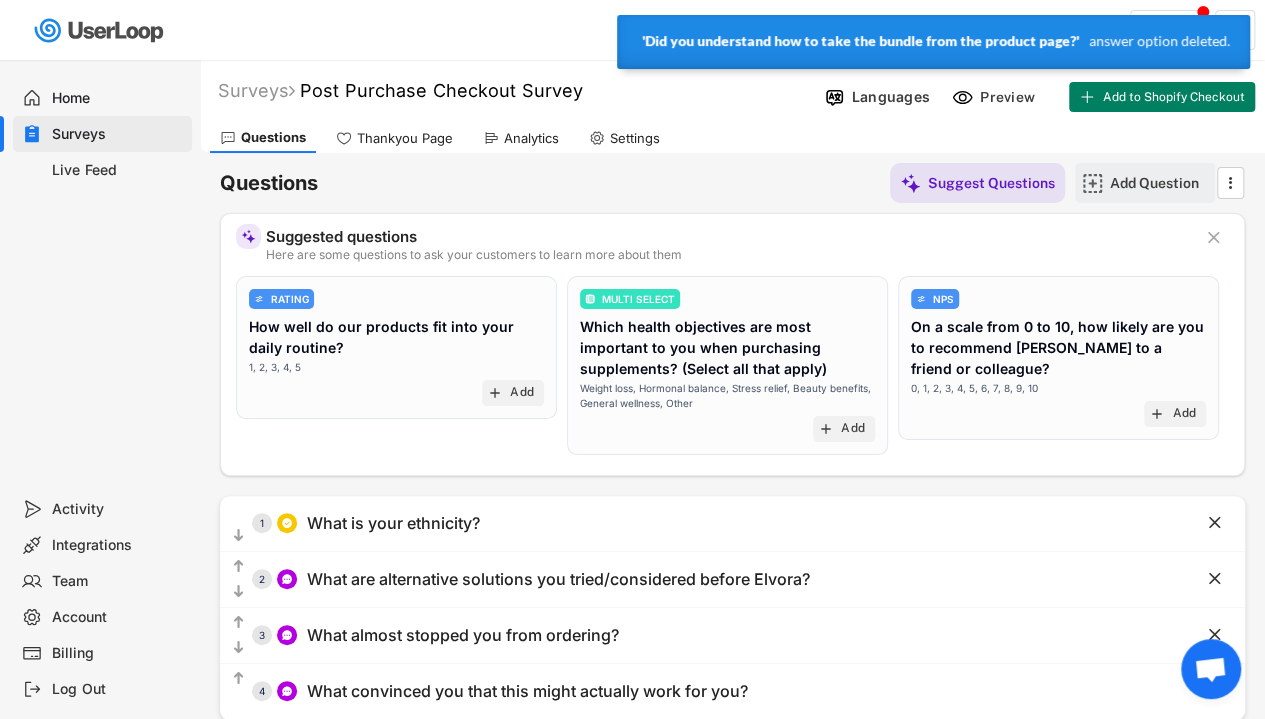 click 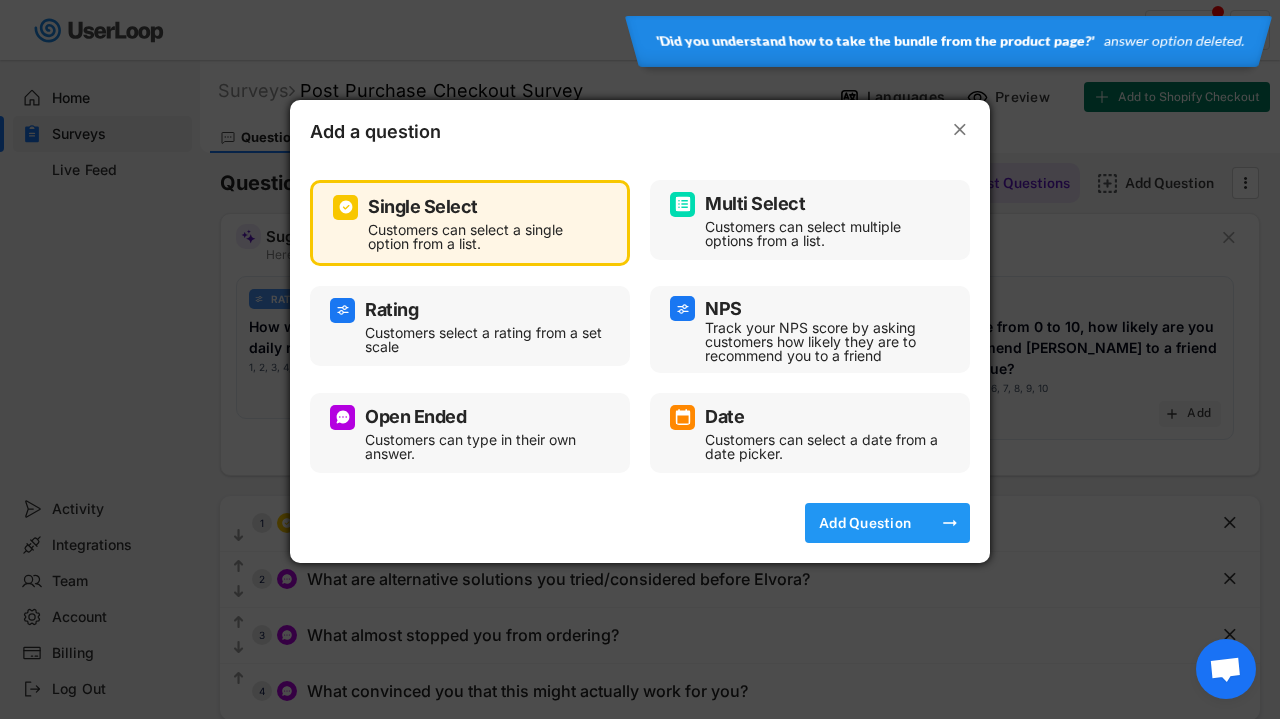 click on "Add Question" at bounding box center (865, 523) 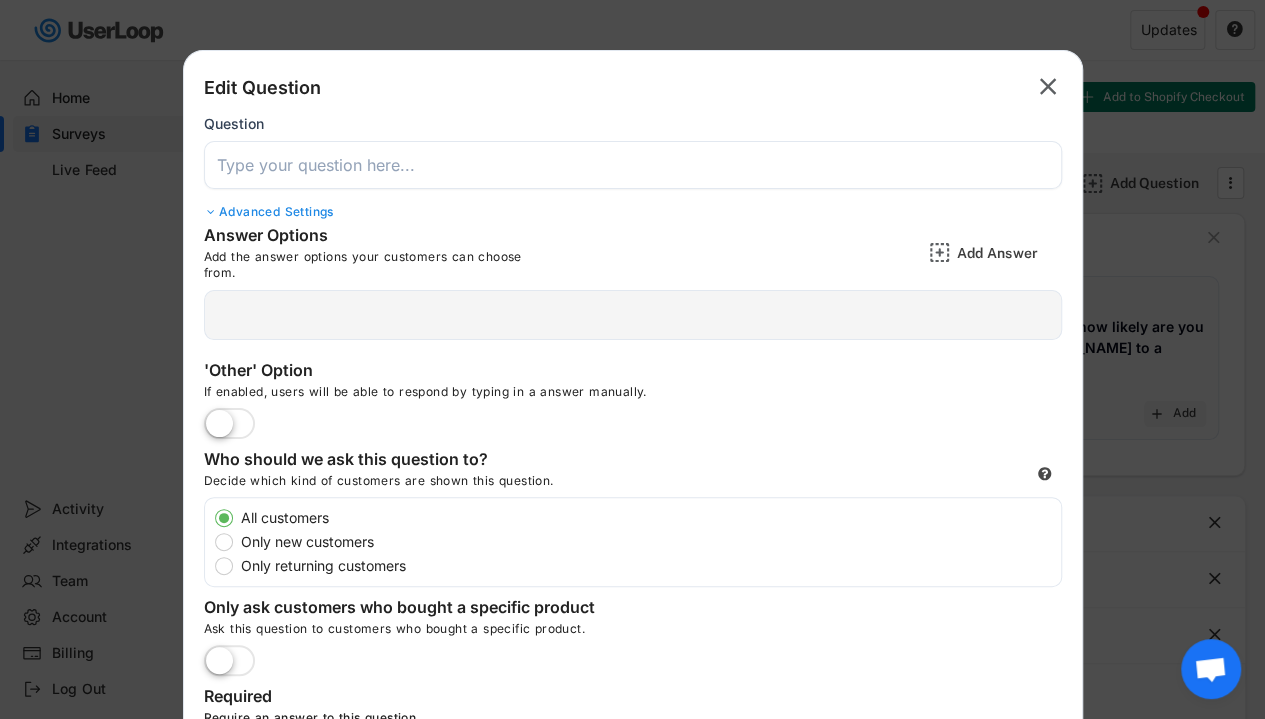 click at bounding box center (633, 165) 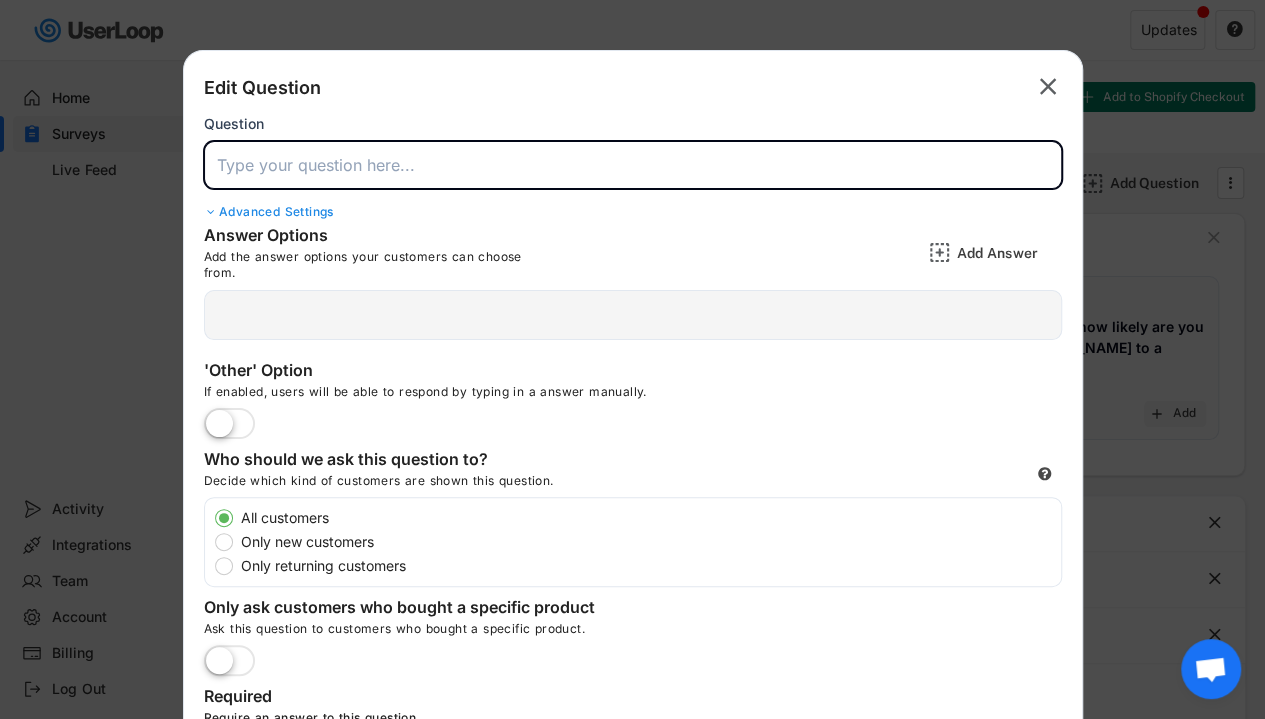 paste on "What specifically was confusing about how to take the bundle" 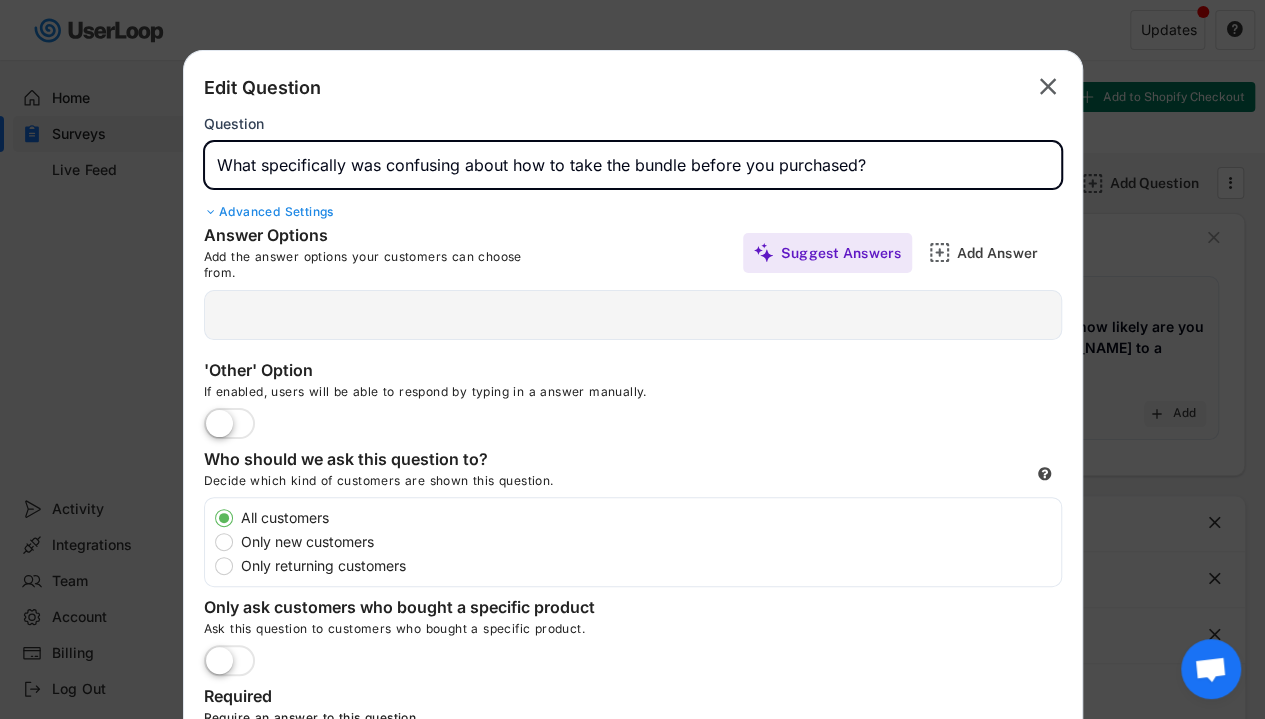 drag, startPoint x: 914, startPoint y: 175, endPoint x: 126, endPoint y: 80, distance: 793.7059 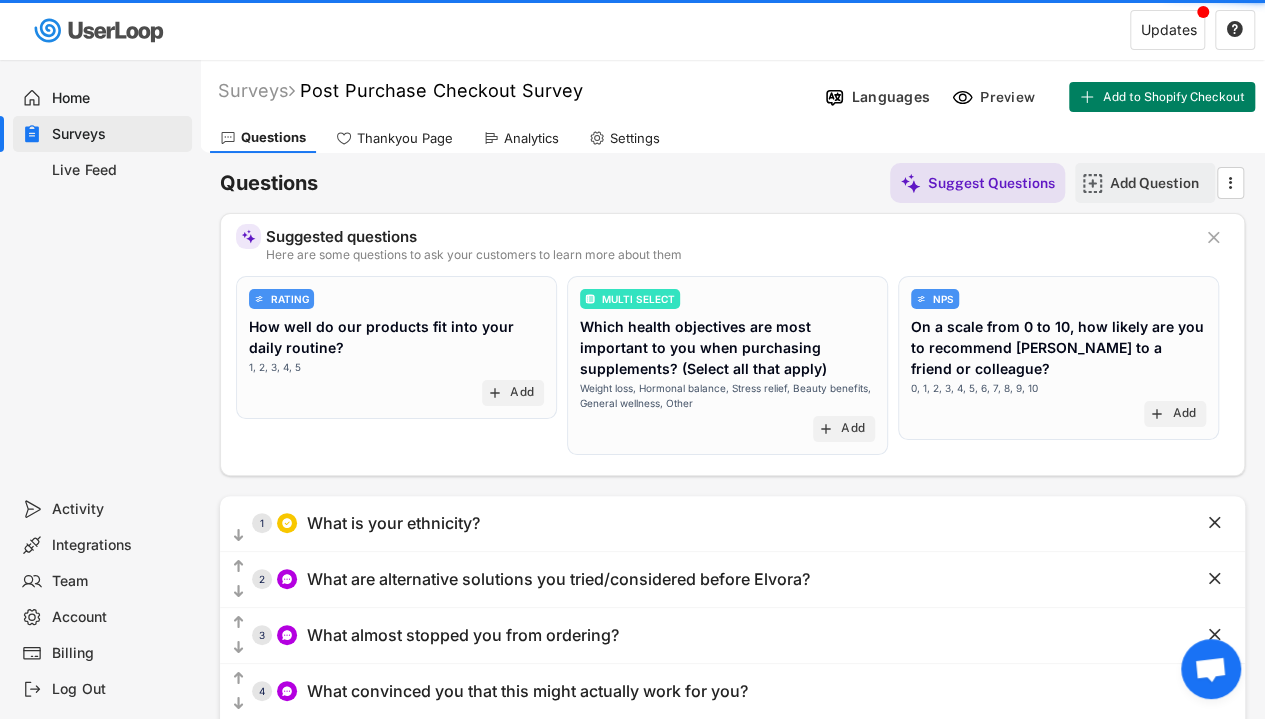 click on "Add Question" at bounding box center (1160, 183) 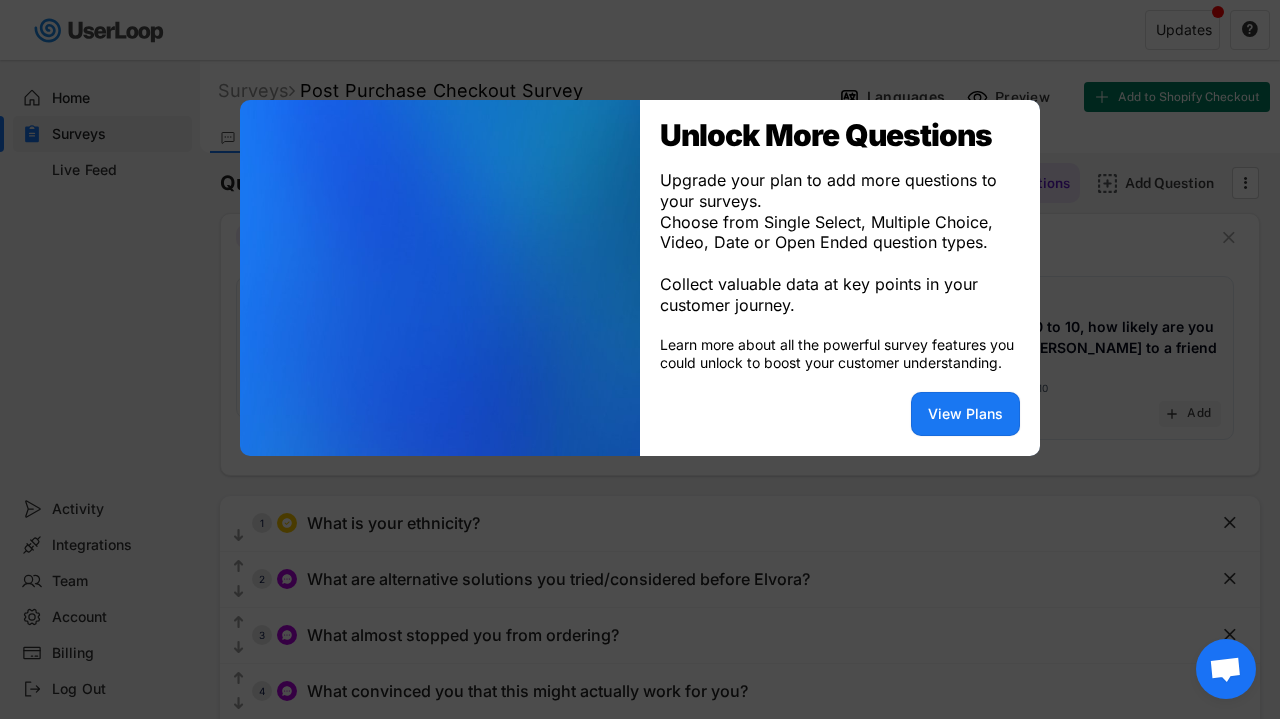click at bounding box center [640, 359] 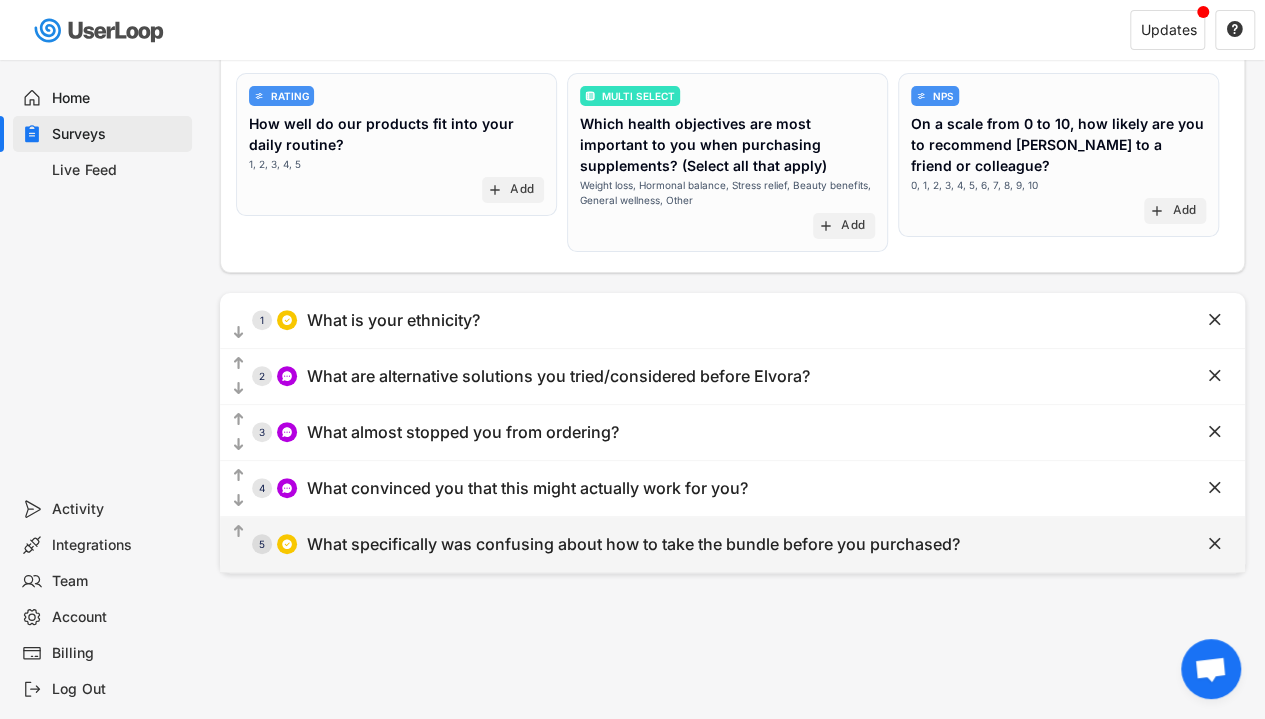 scroll, scrollTop: 204, scrollLeft: 0, axis: vertical 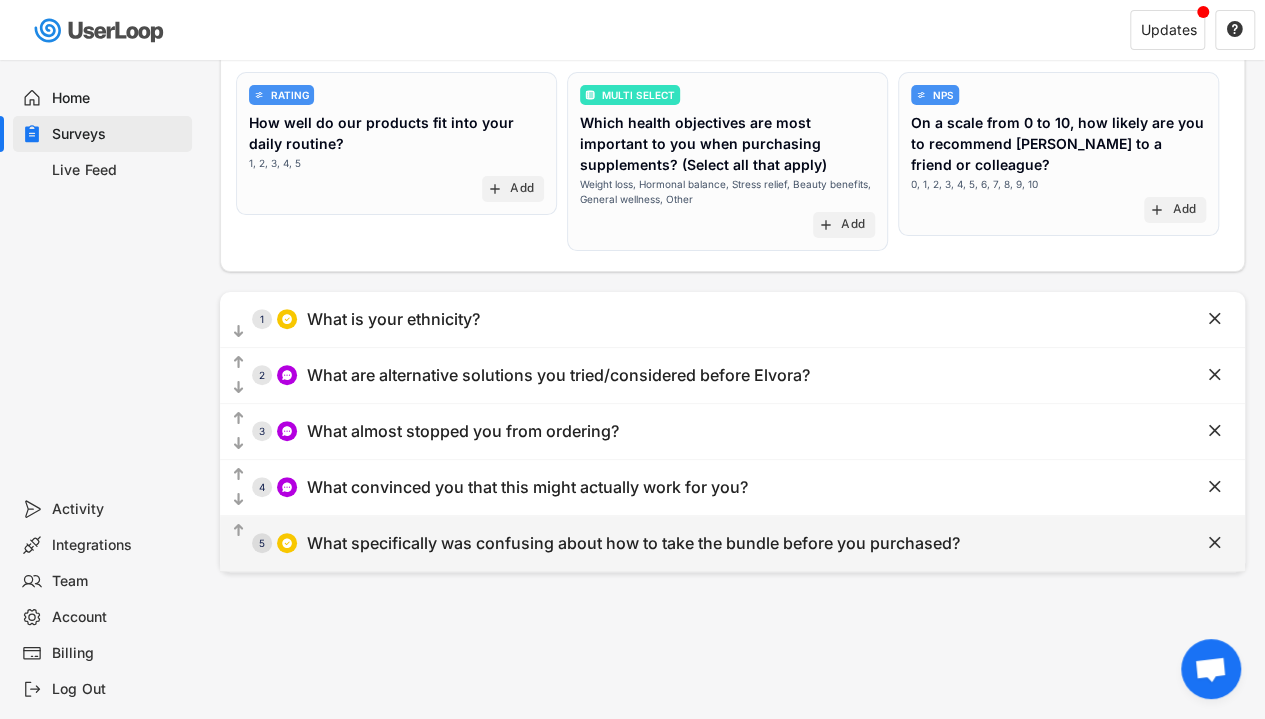 click on "" 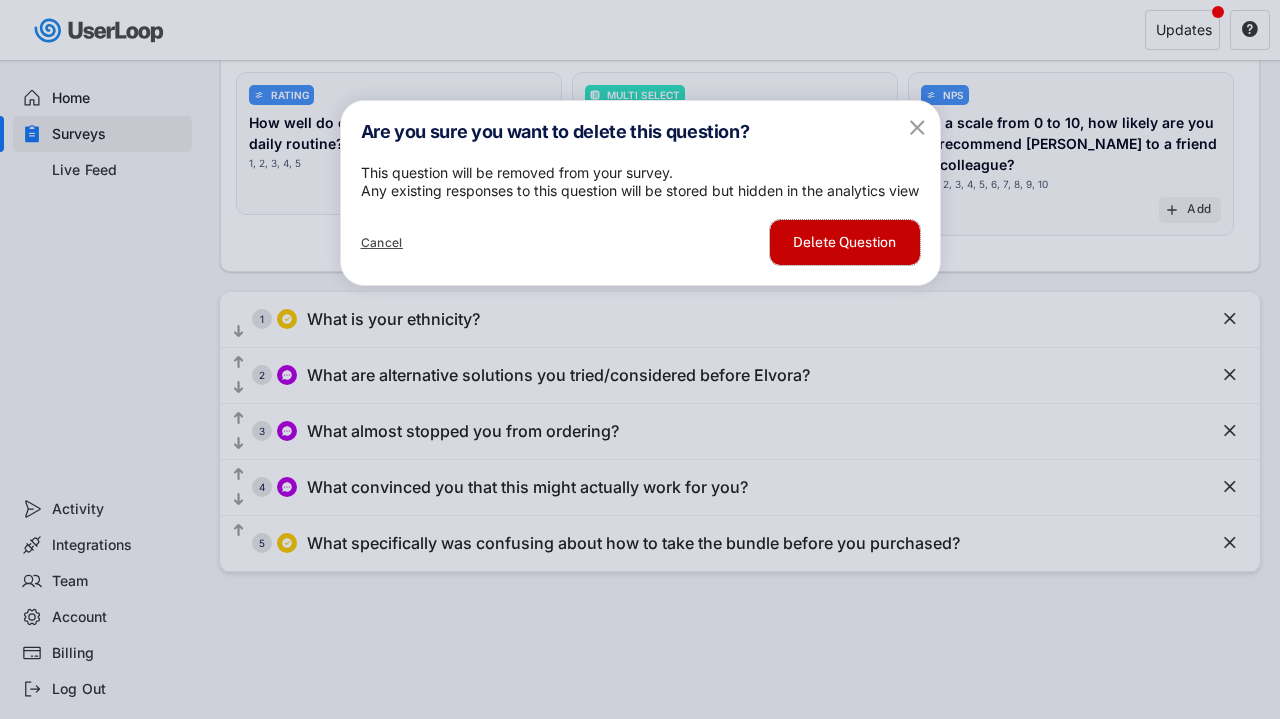 click on "Delete Question" at bounding box center [845, 242] 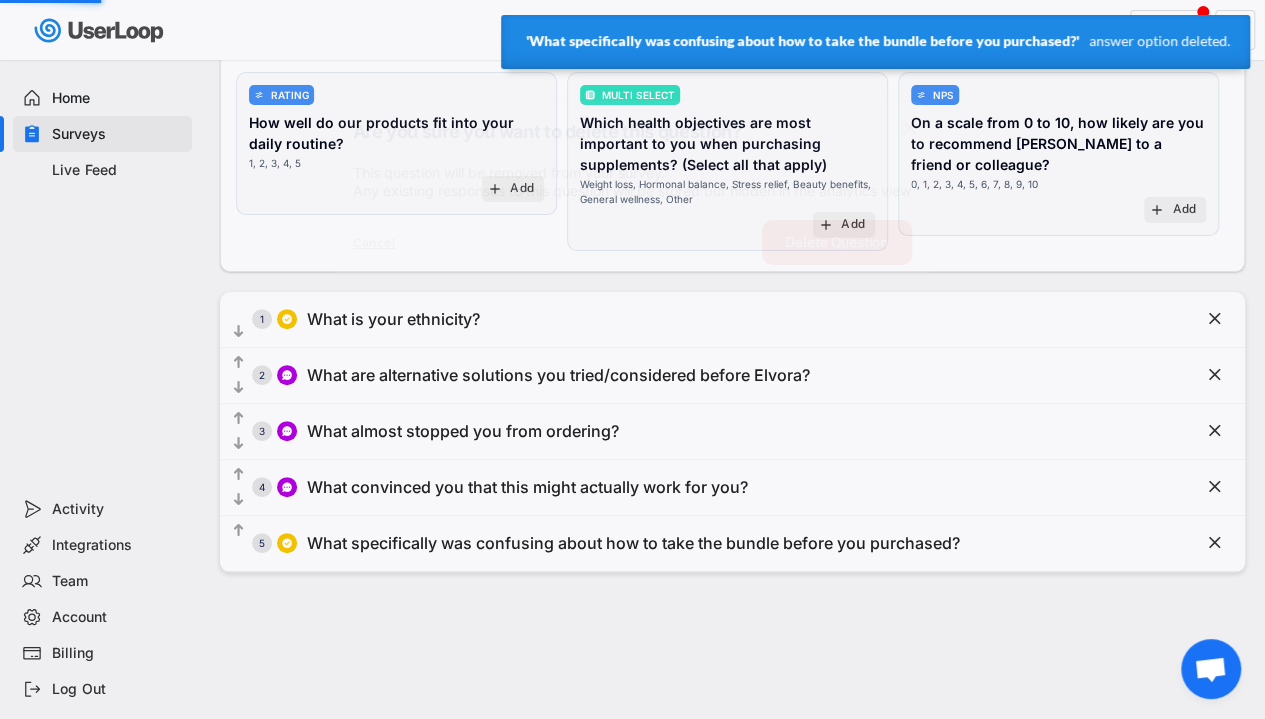 scroll, scrollTop: 0, scrollLeft: 0, axis: both 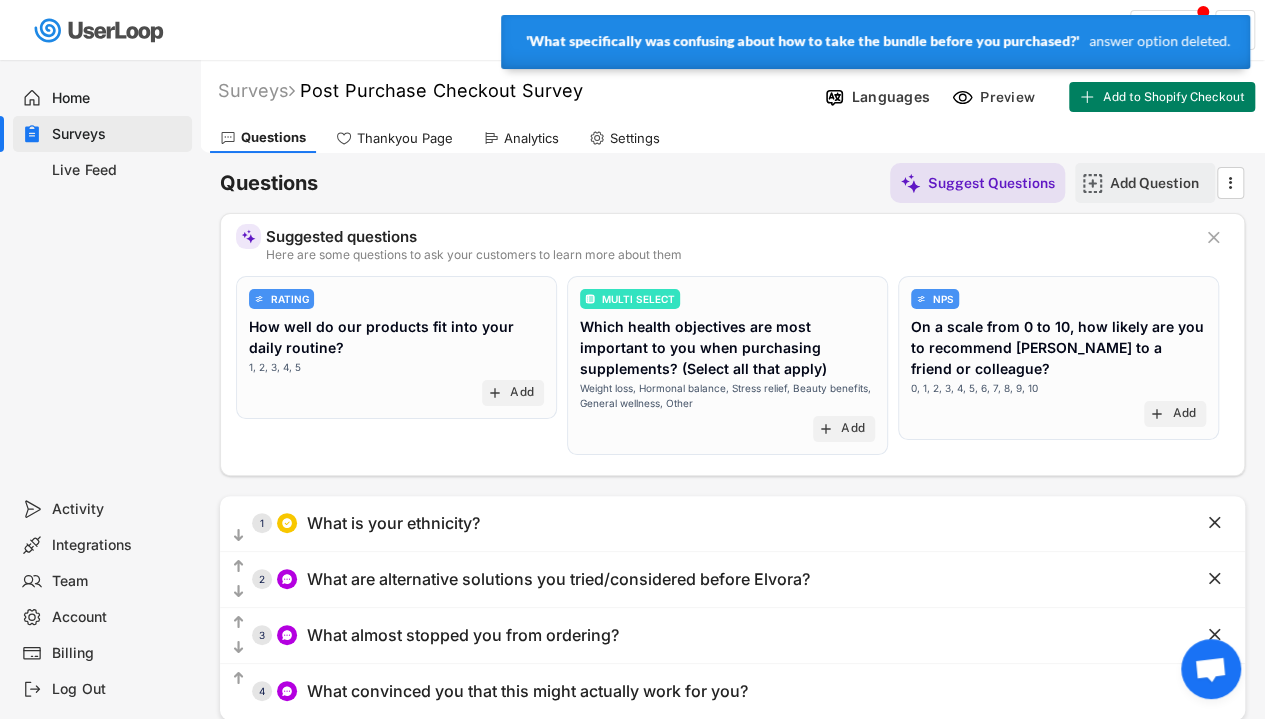 click on "Add Question" at bounding box center (1160, 183) 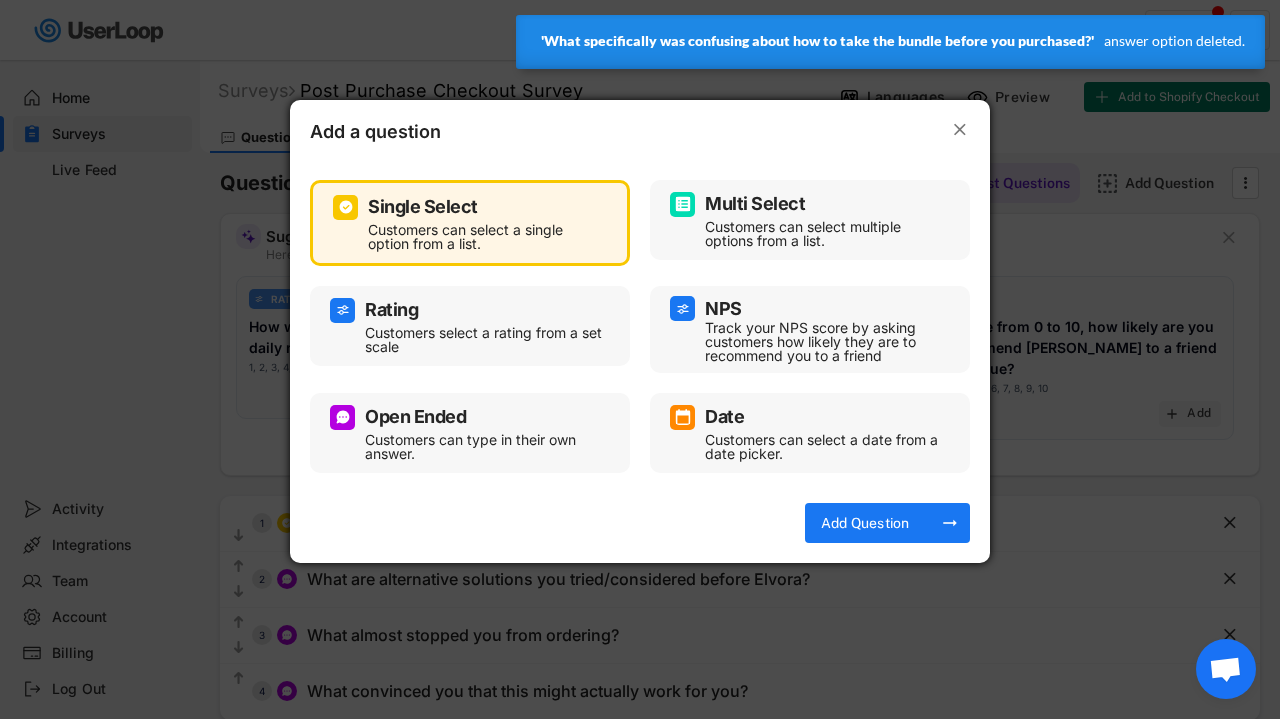 click on "Open Ended" at bounding box center [470, 417] 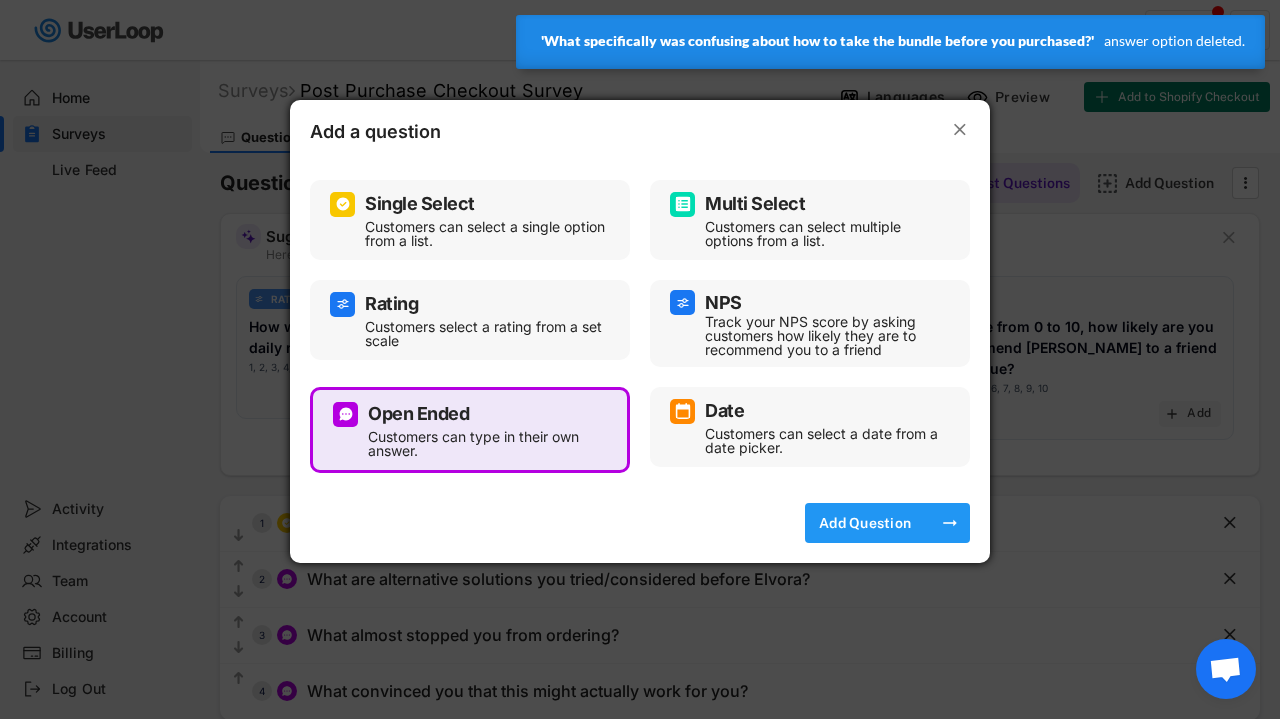 click on "Add Question" at bounding box center [865, 523] 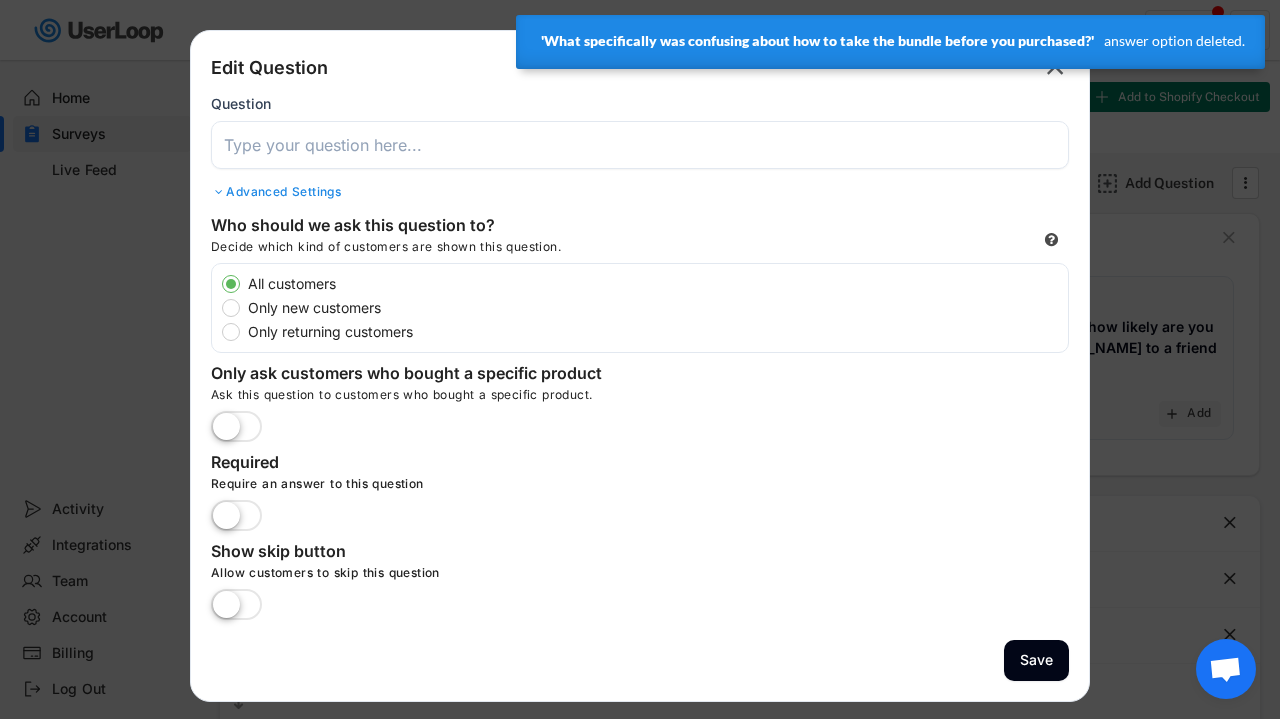 click on "Decide which kind of customers are shown this question." at bounding box center [461, 251] 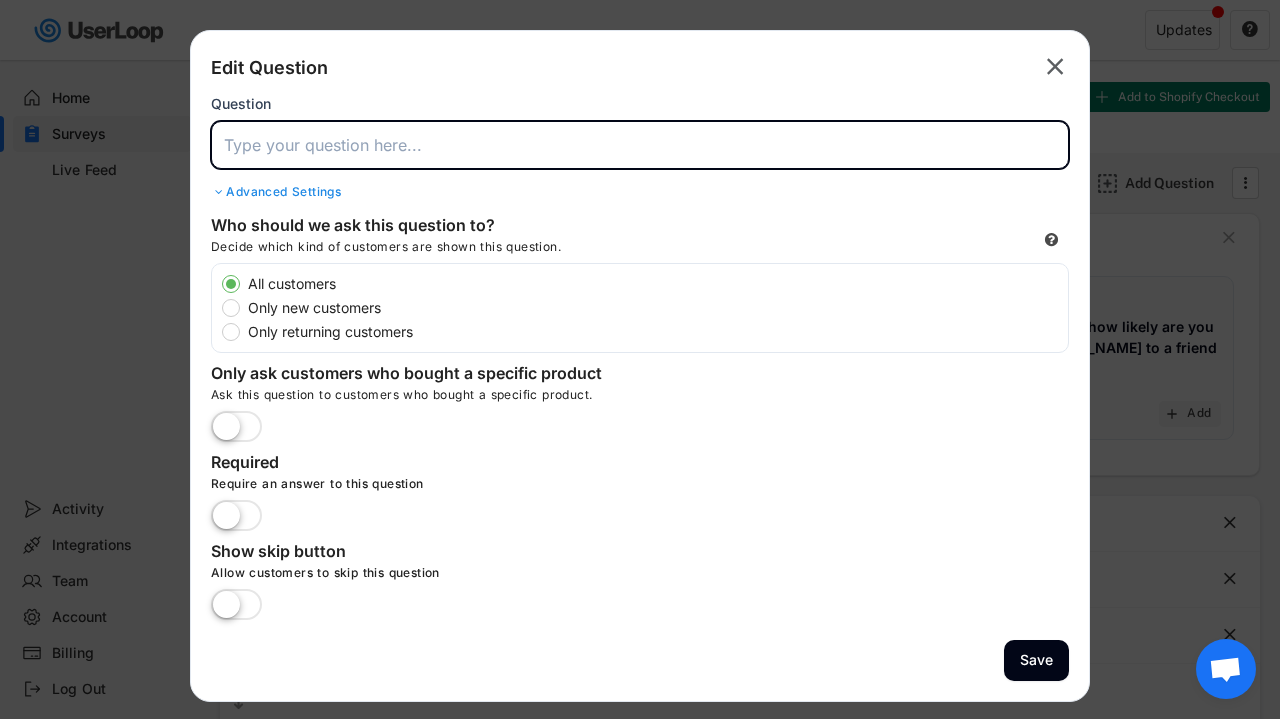 paste on "What specifically was confusing about how to take the bundle before you purchased?" 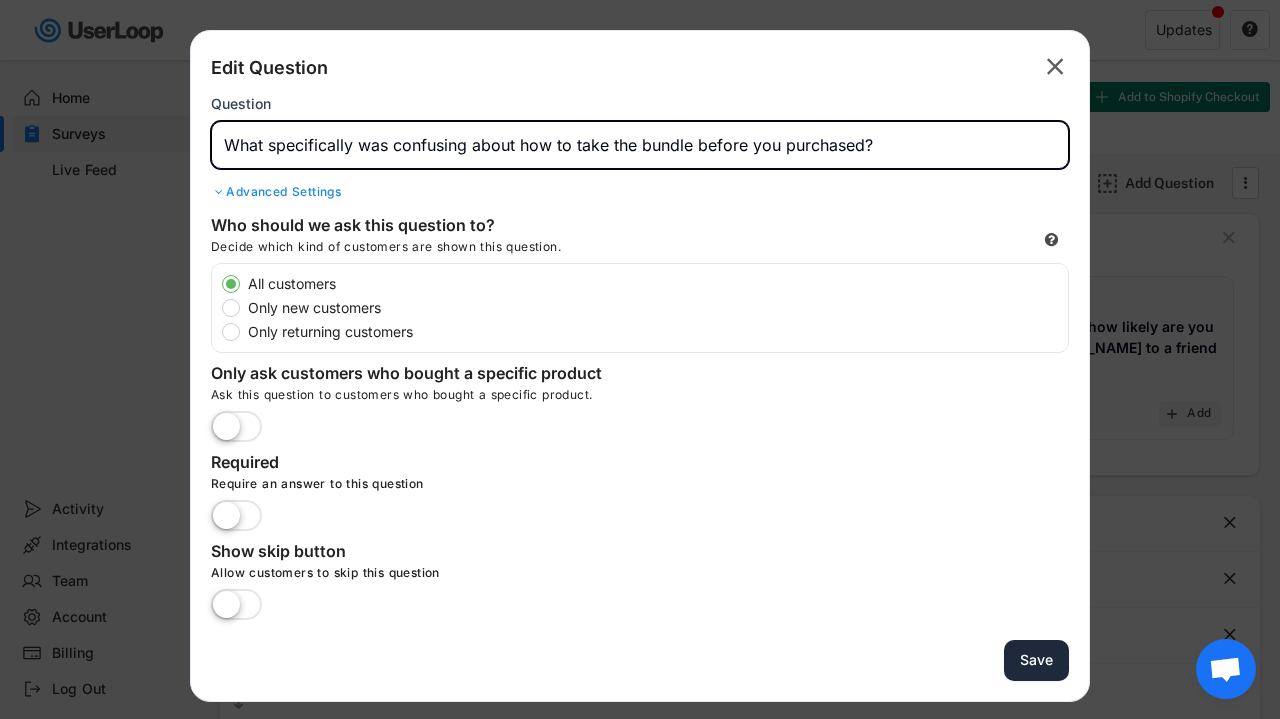 type on "What specifically was confusing about how to take the bundle before you purchased?" 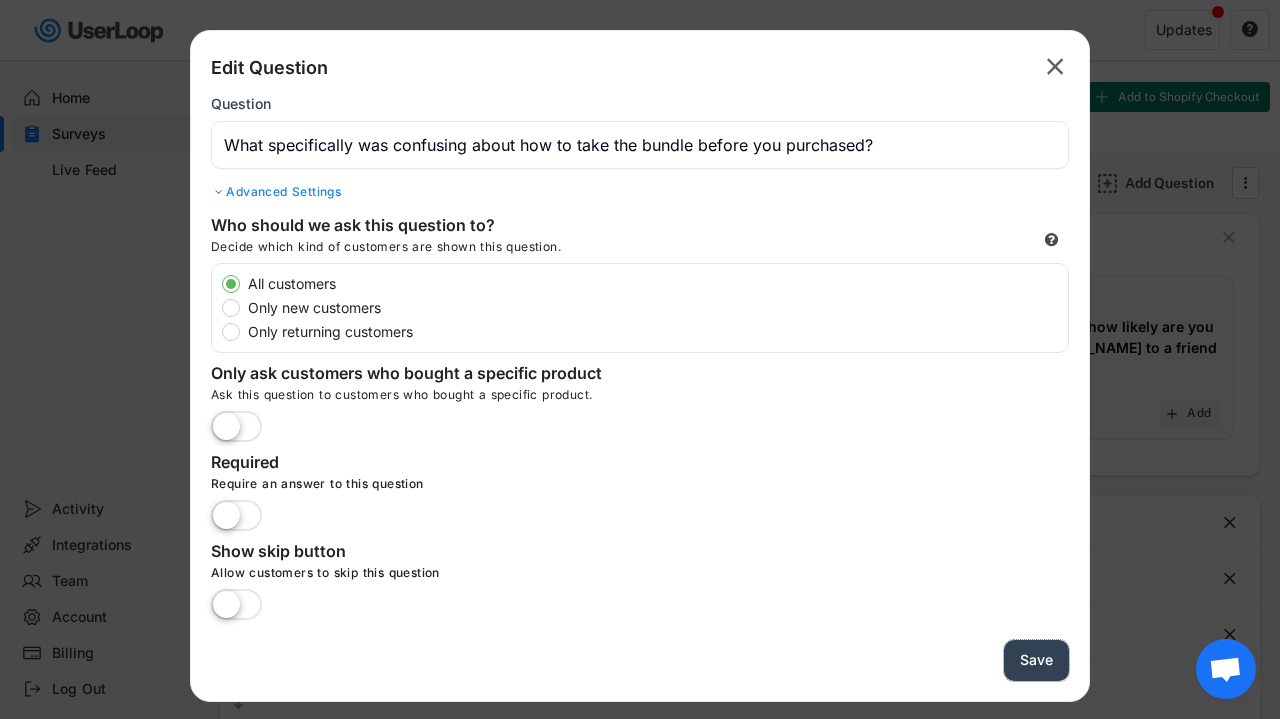 click on "Save" at bounding box center (1036, 660) 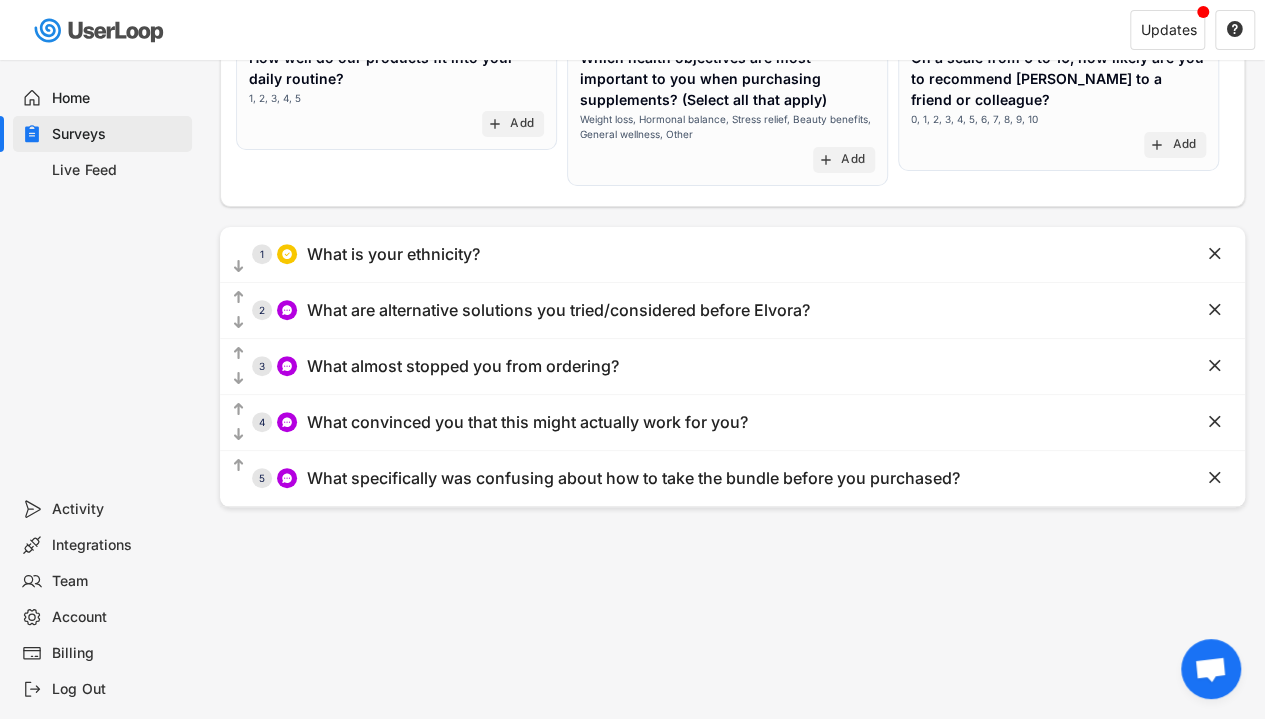 scroll, scrollTop: 364, scrollLeft: 0, axis: vertical 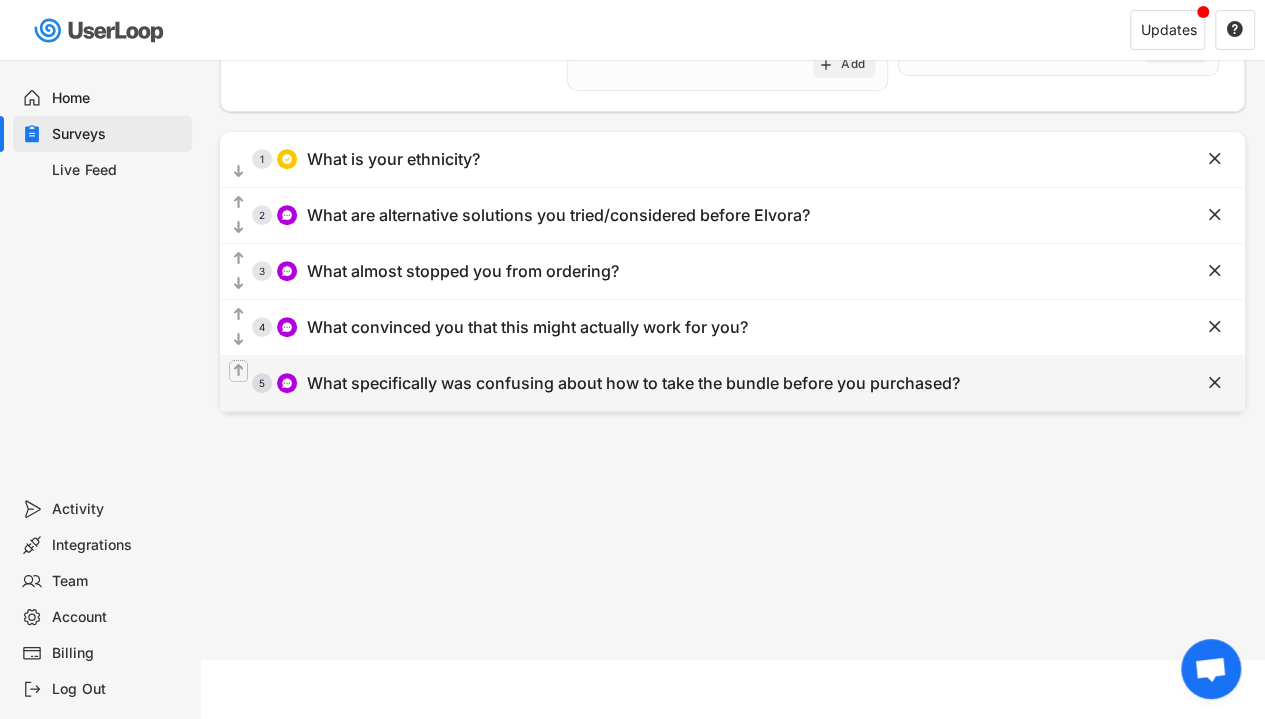 click on "" 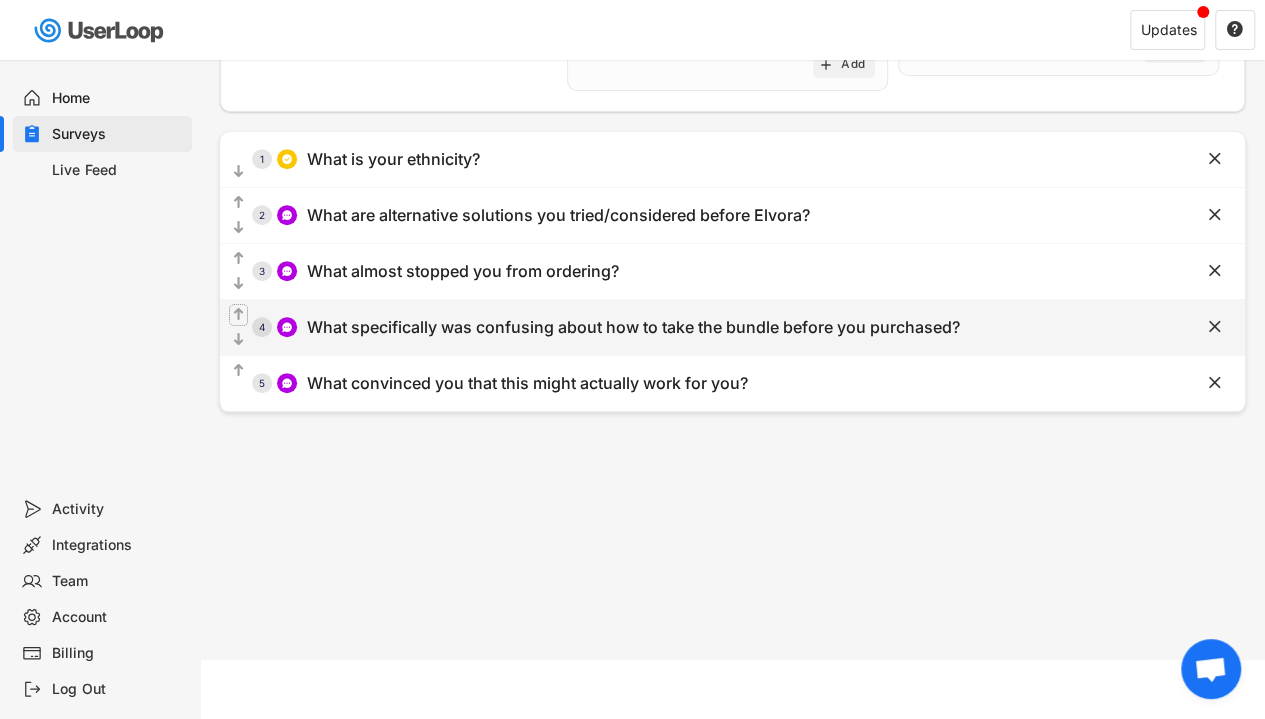 click on "" 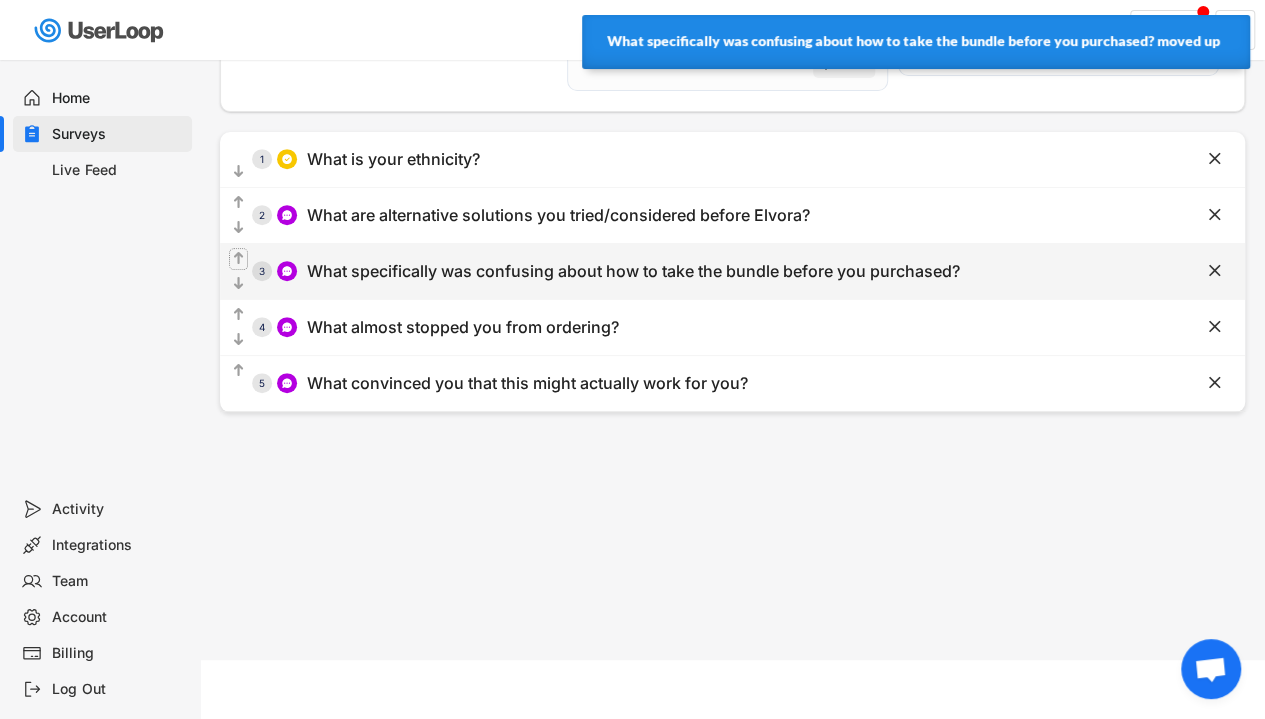 click on "" 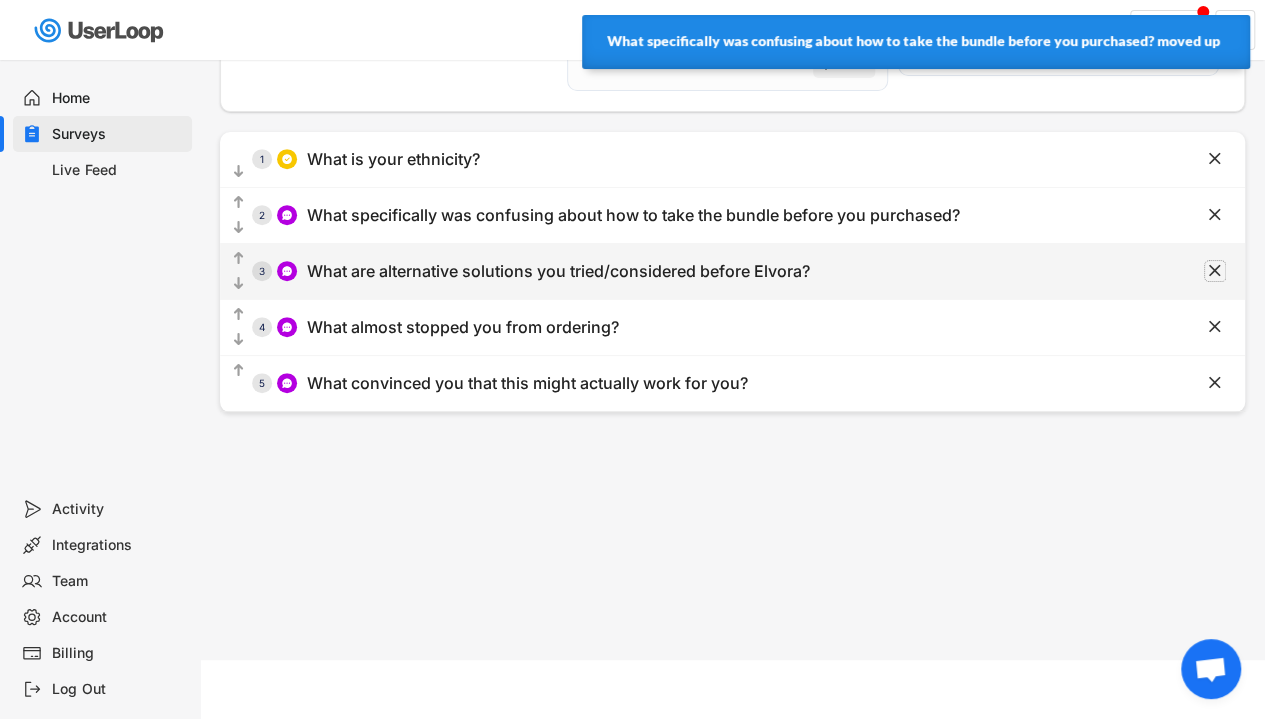 click on "" 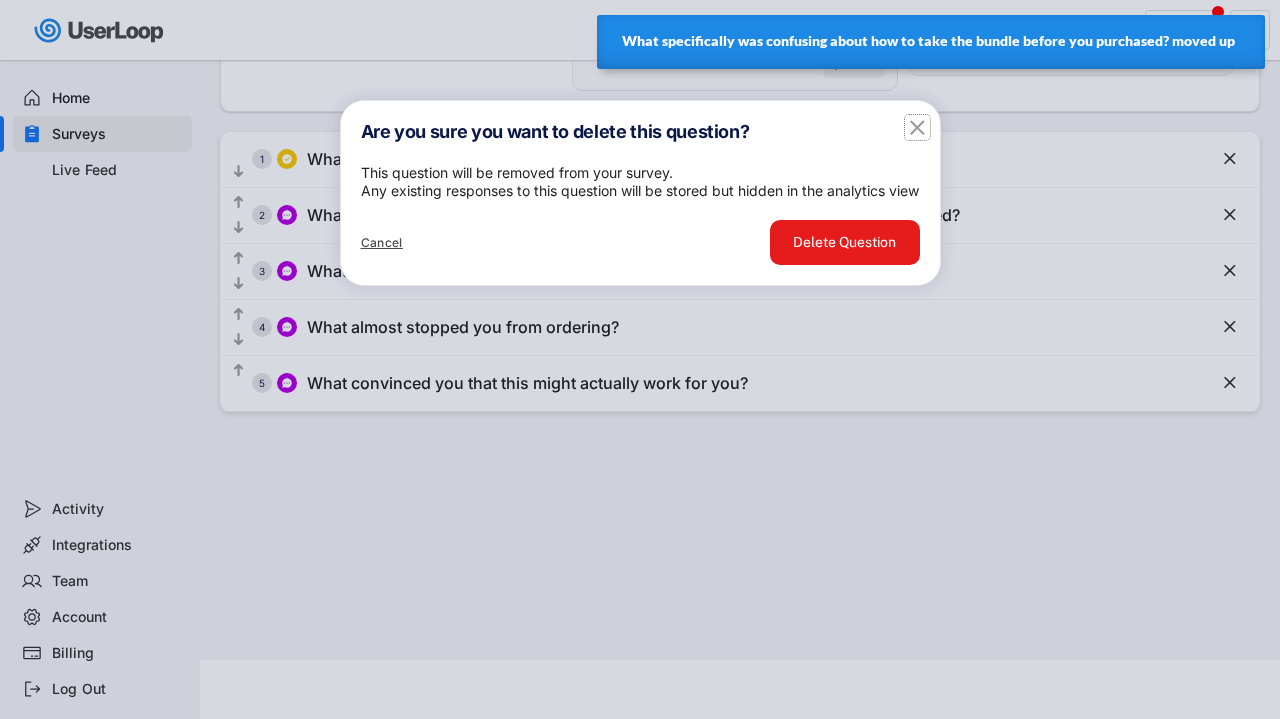 click on "" 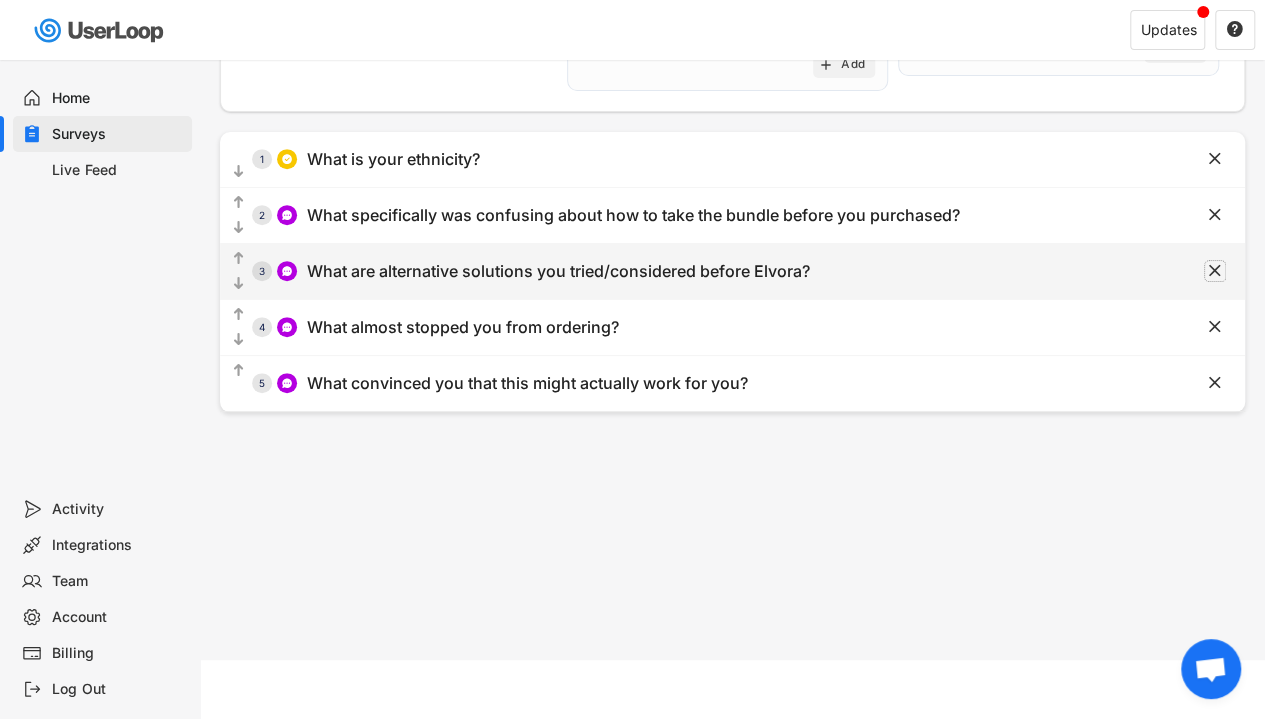 click on "" 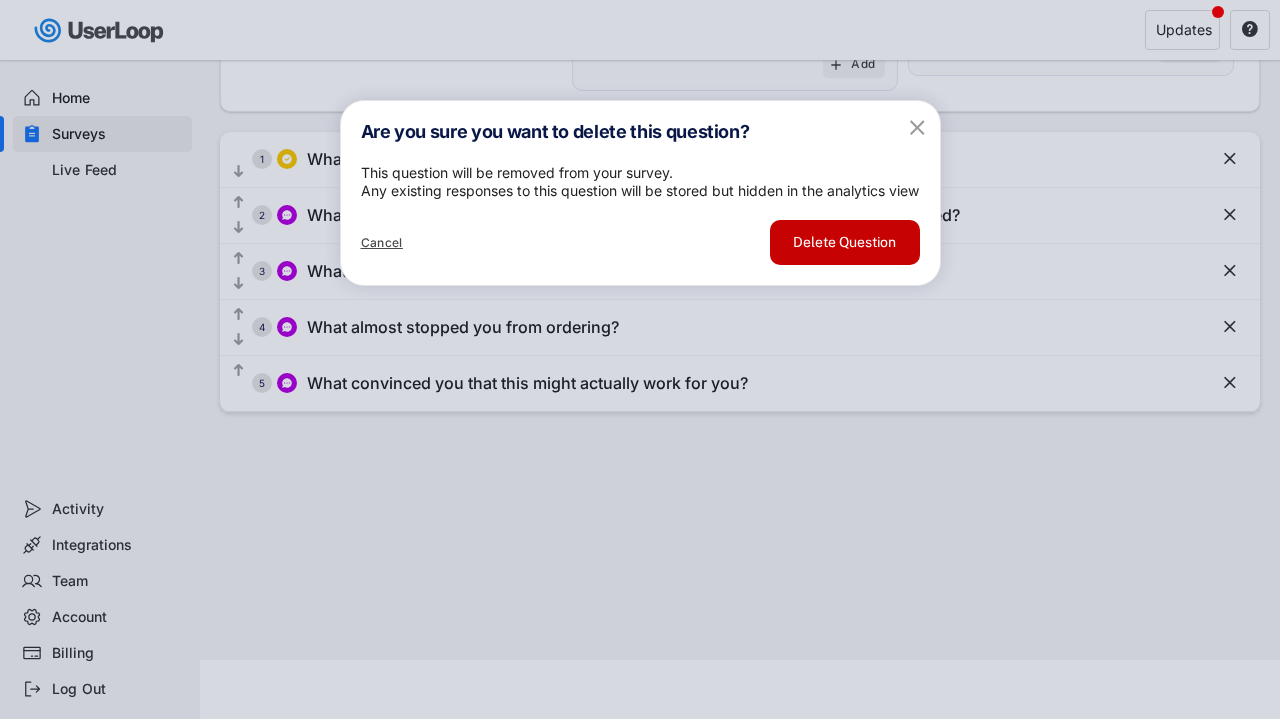 click on "Delete Question" at bounding box center (845, 242) 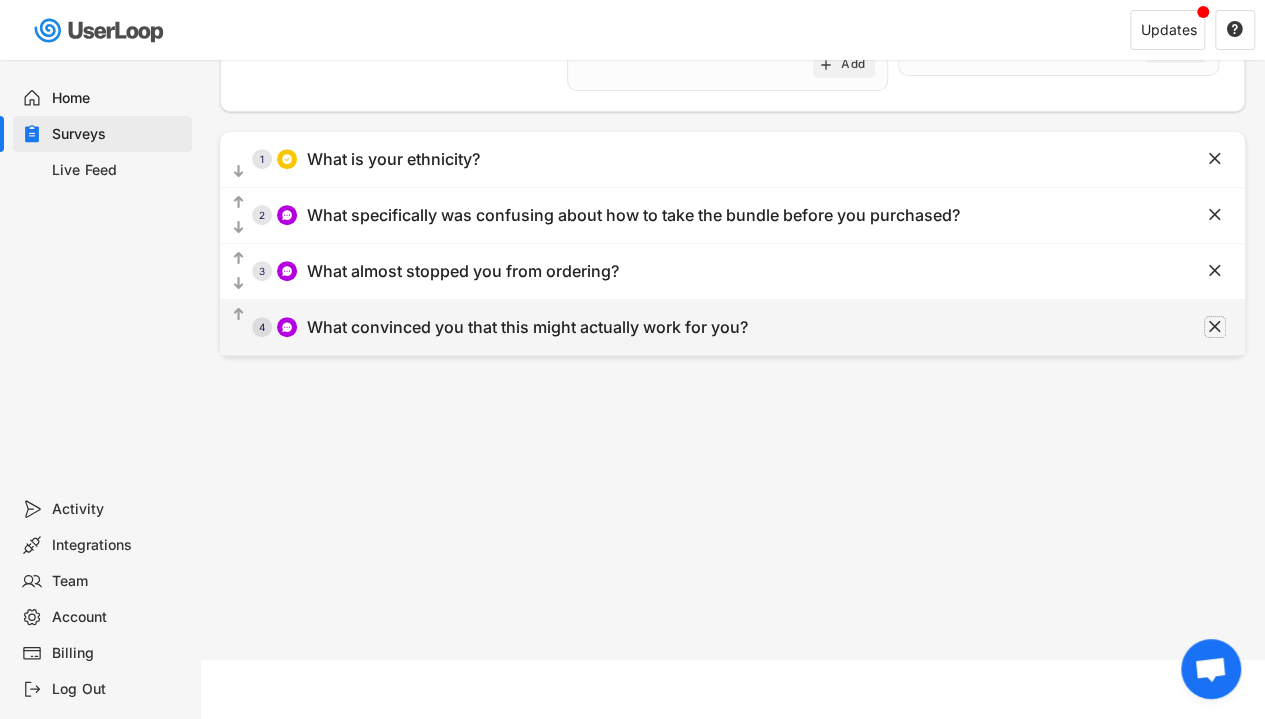 click on "" 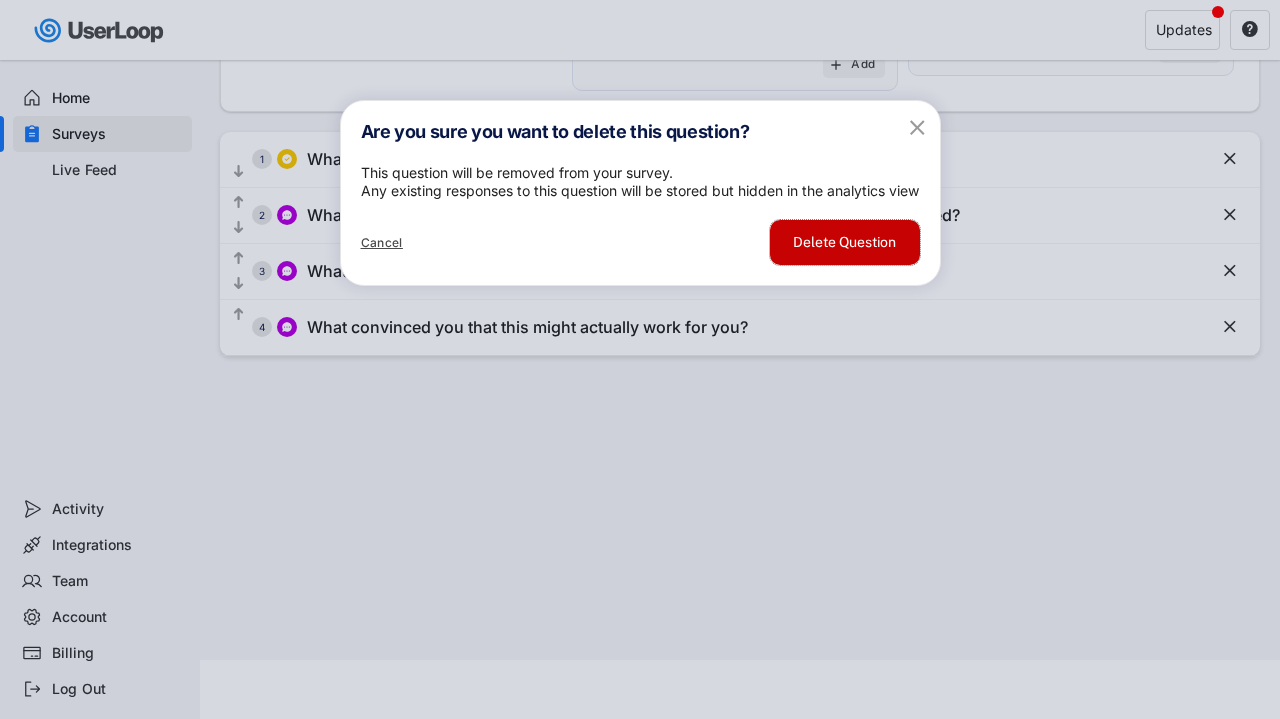 click on "Delete Question" at bounding box center (845, 242) 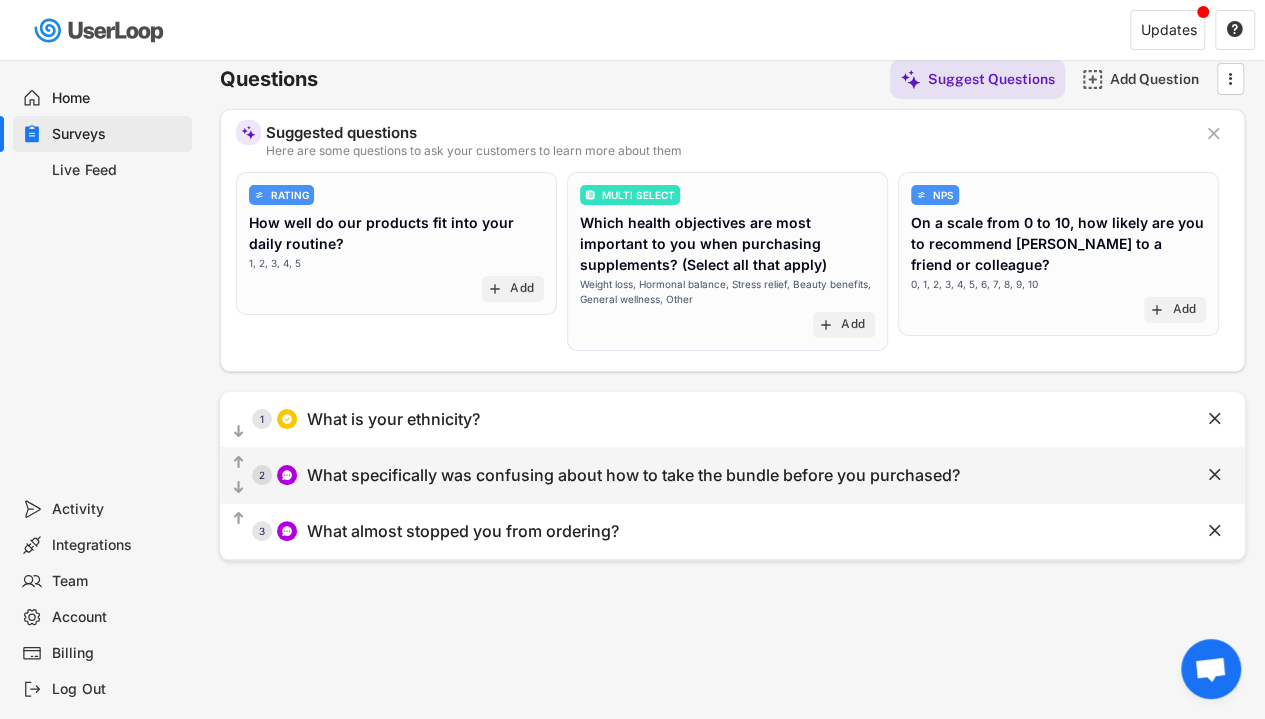 scroll, scrollTop: 0, scrollLeft: 0, axis: both 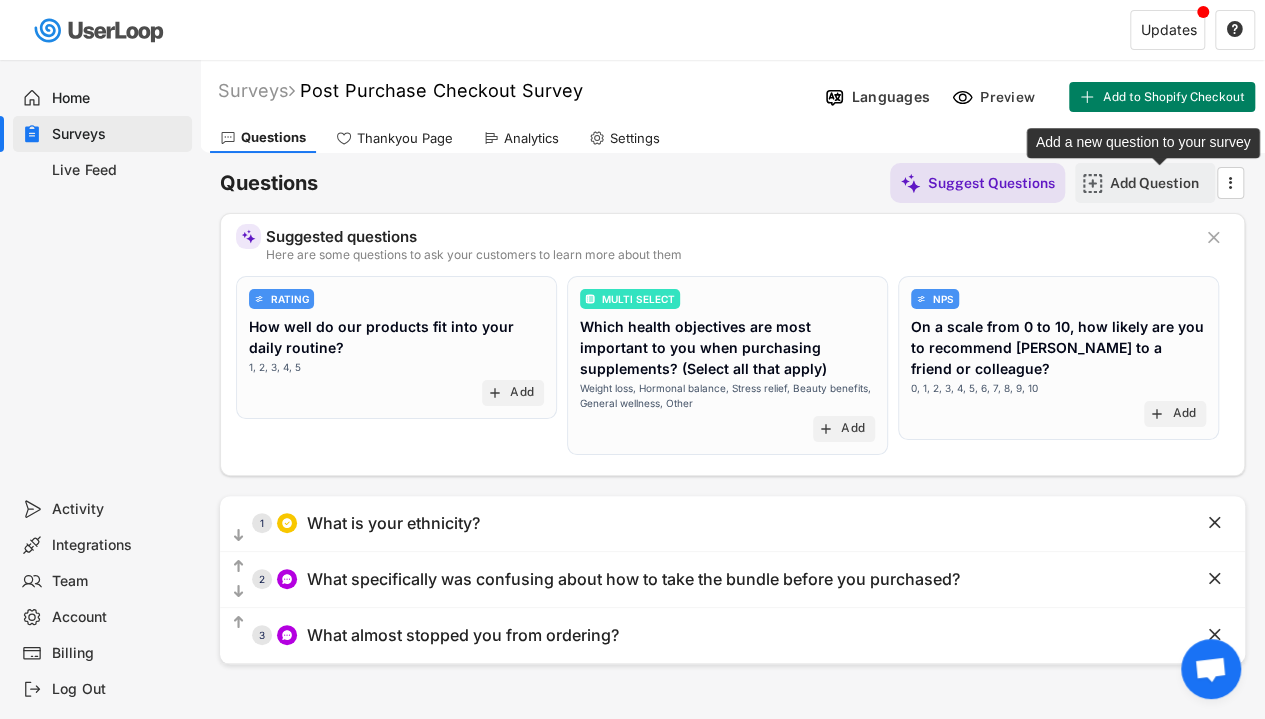 click on "Add Question" at bounding box center (1160, 183) 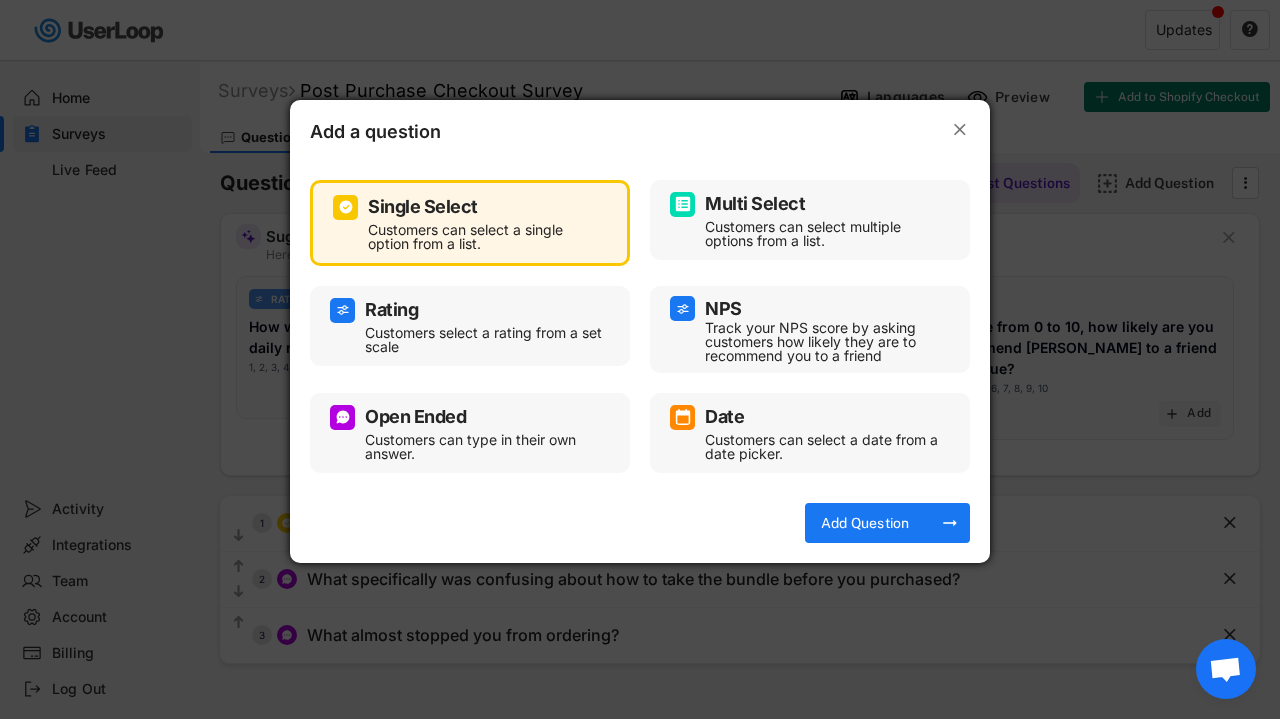 click on "Customers can type in their own answer." at bounding box center (485, 447) 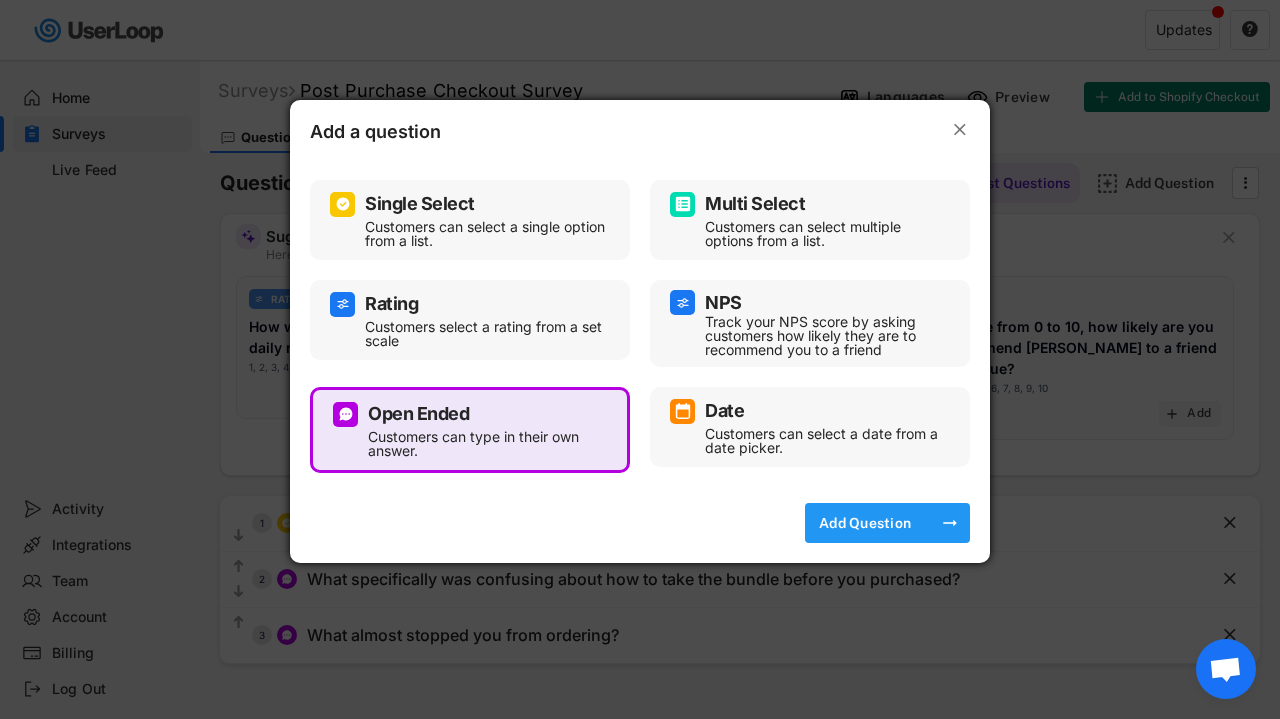click on "Add Question" at bounding box center (865, 523) 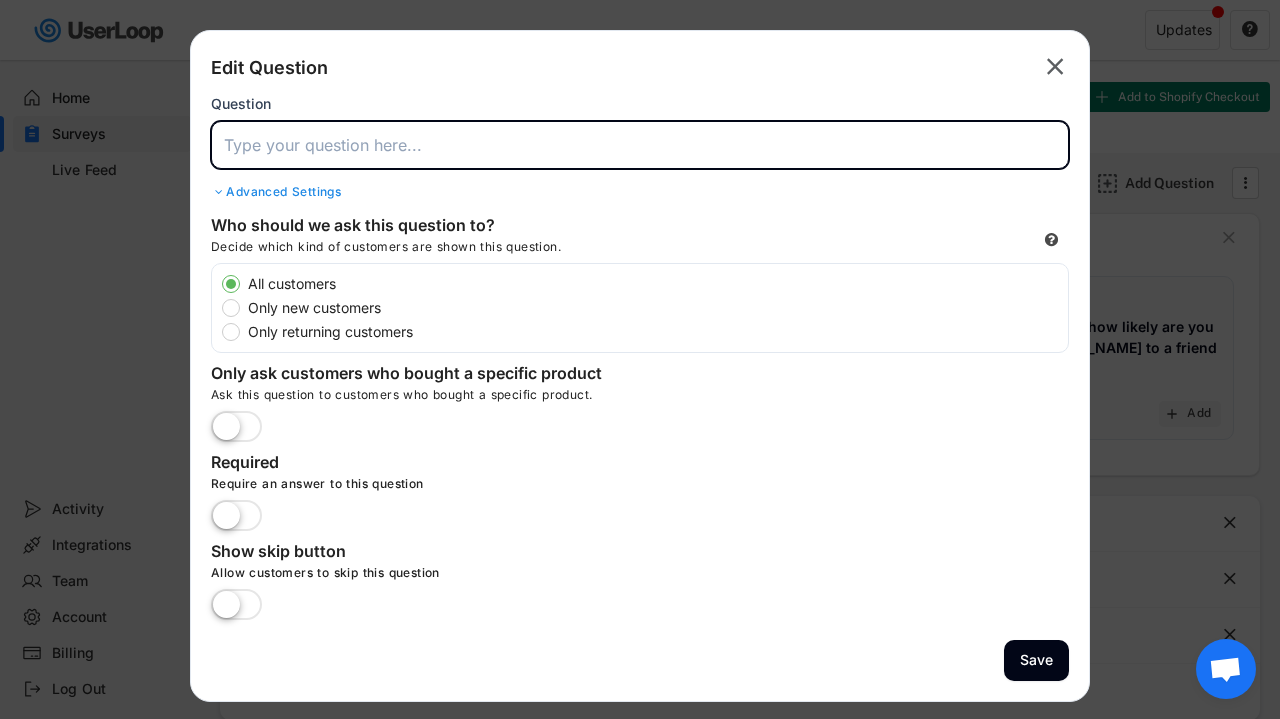 click at bounding box center (640, 145) 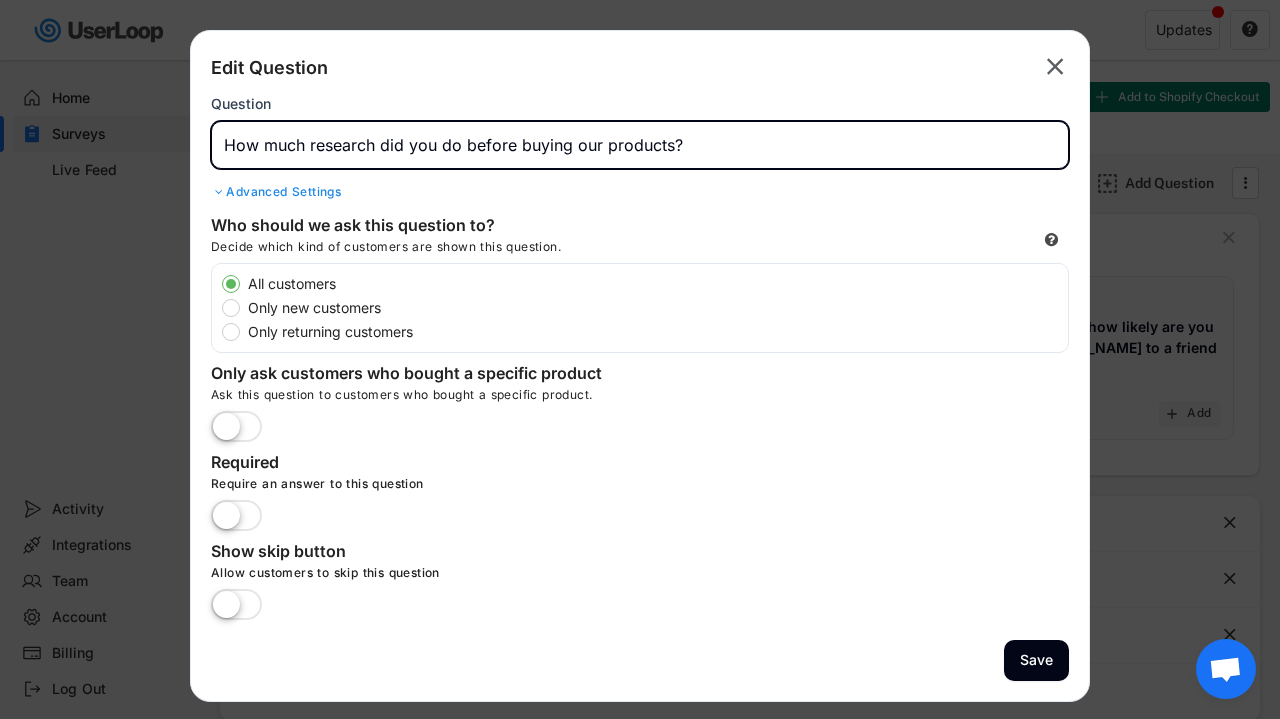type on "How much research did you do before buying our products?" 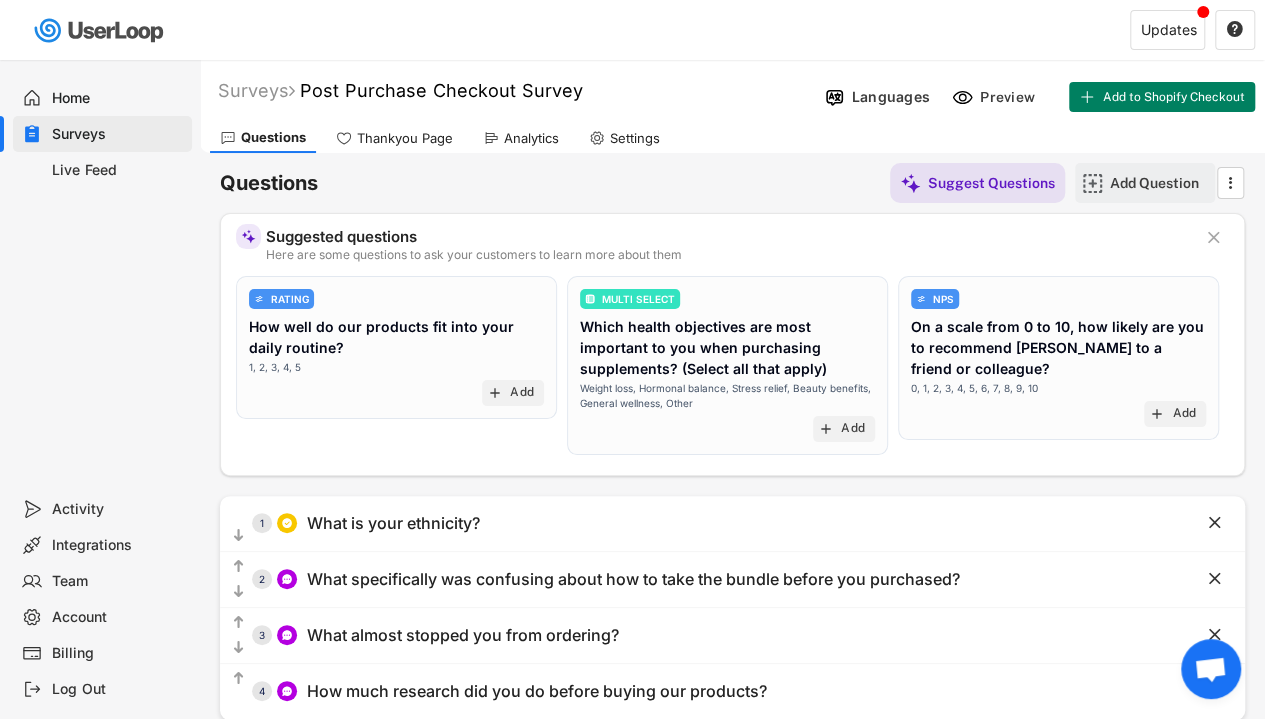click on "Add Question" at bounding box center [1160, 183] 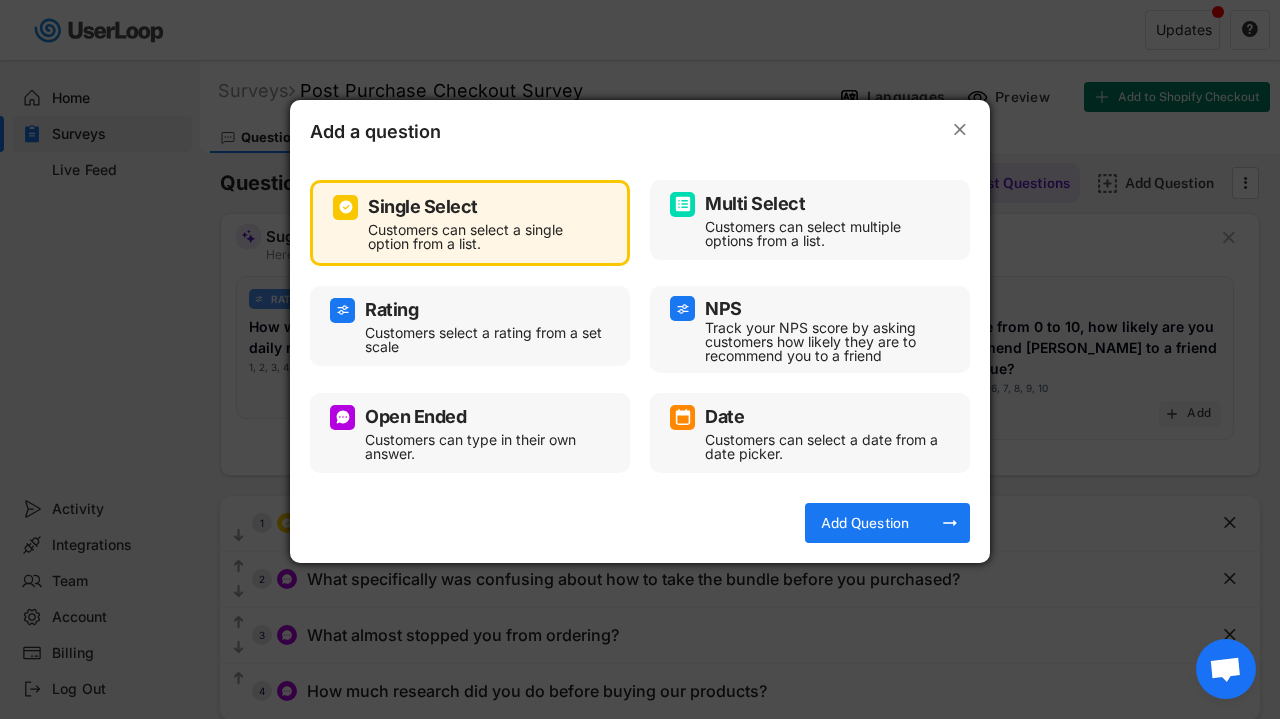click on "Open Ended" at bounding box center [470, 417] 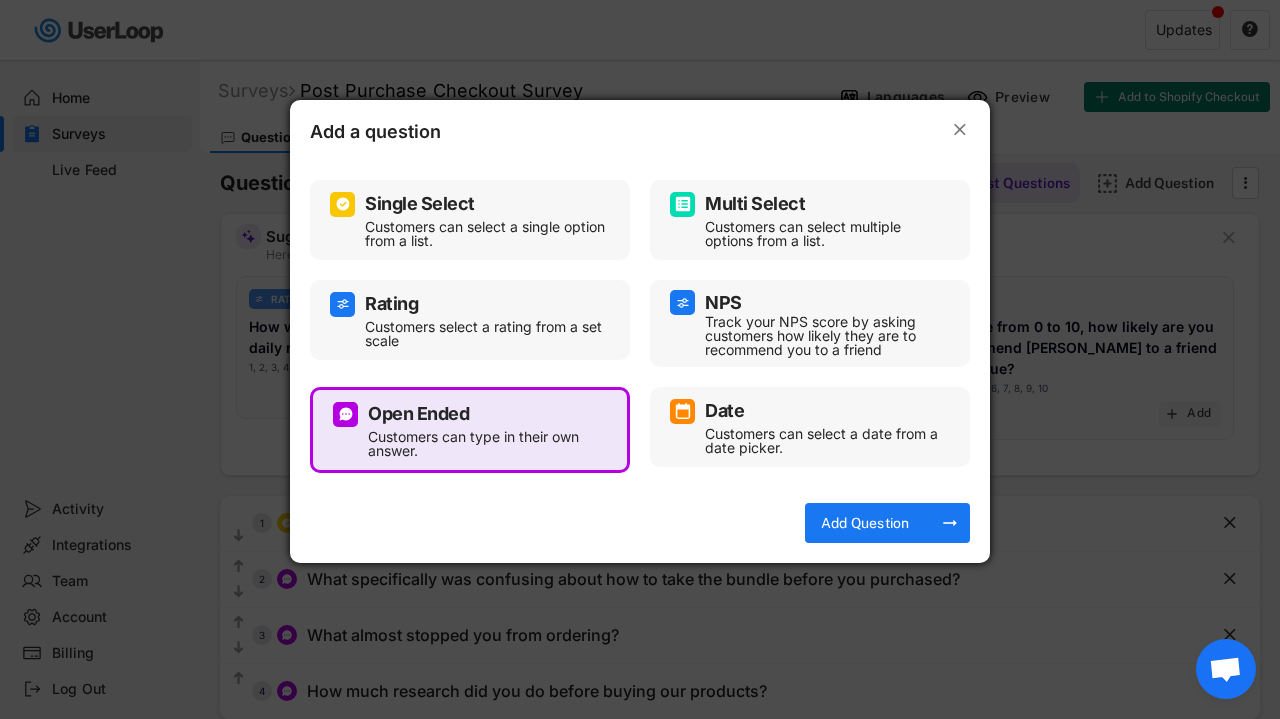click on "Add Question" at bounding box center [865, 523] 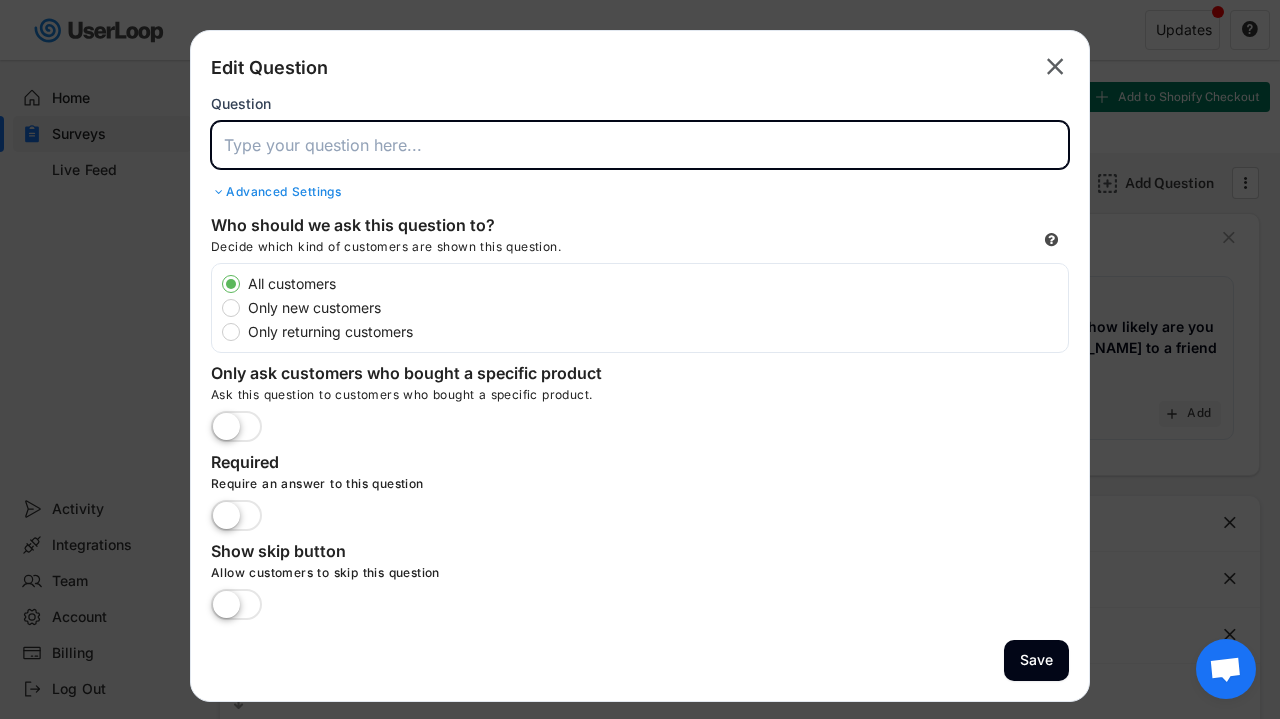 click at bounding box center (640, 145) 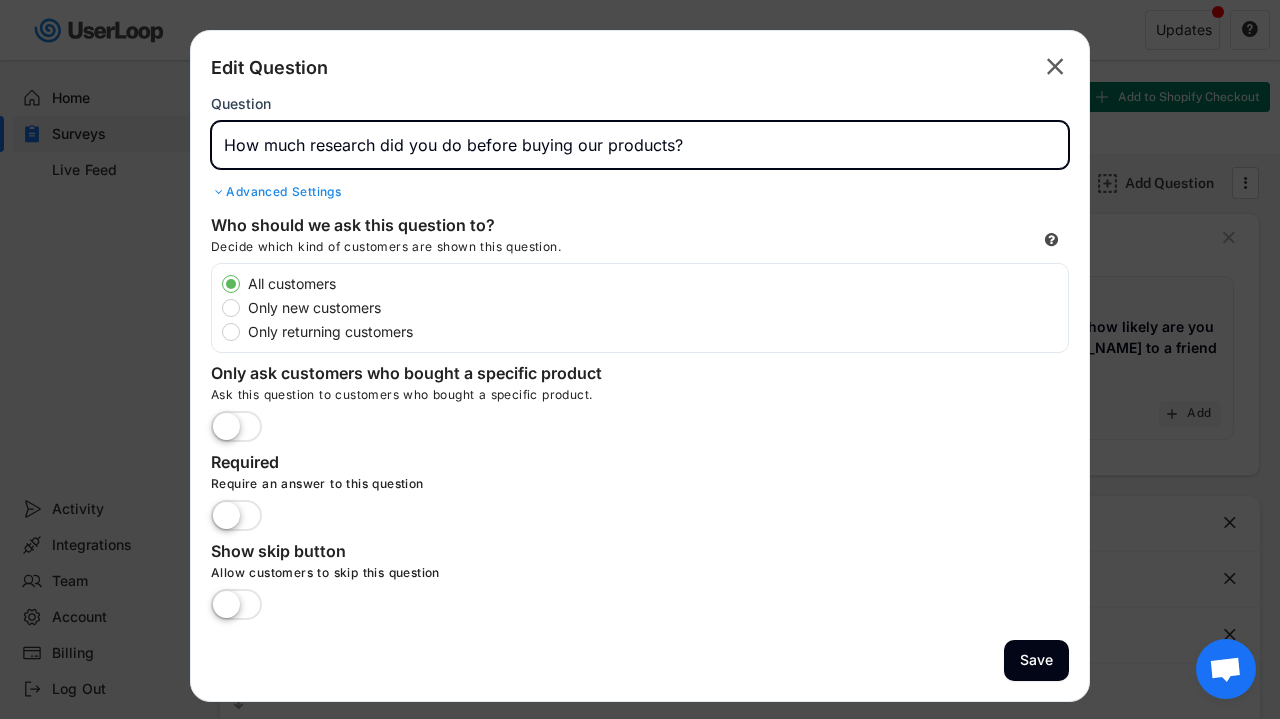 type on "How much research did you do before buying our products?" 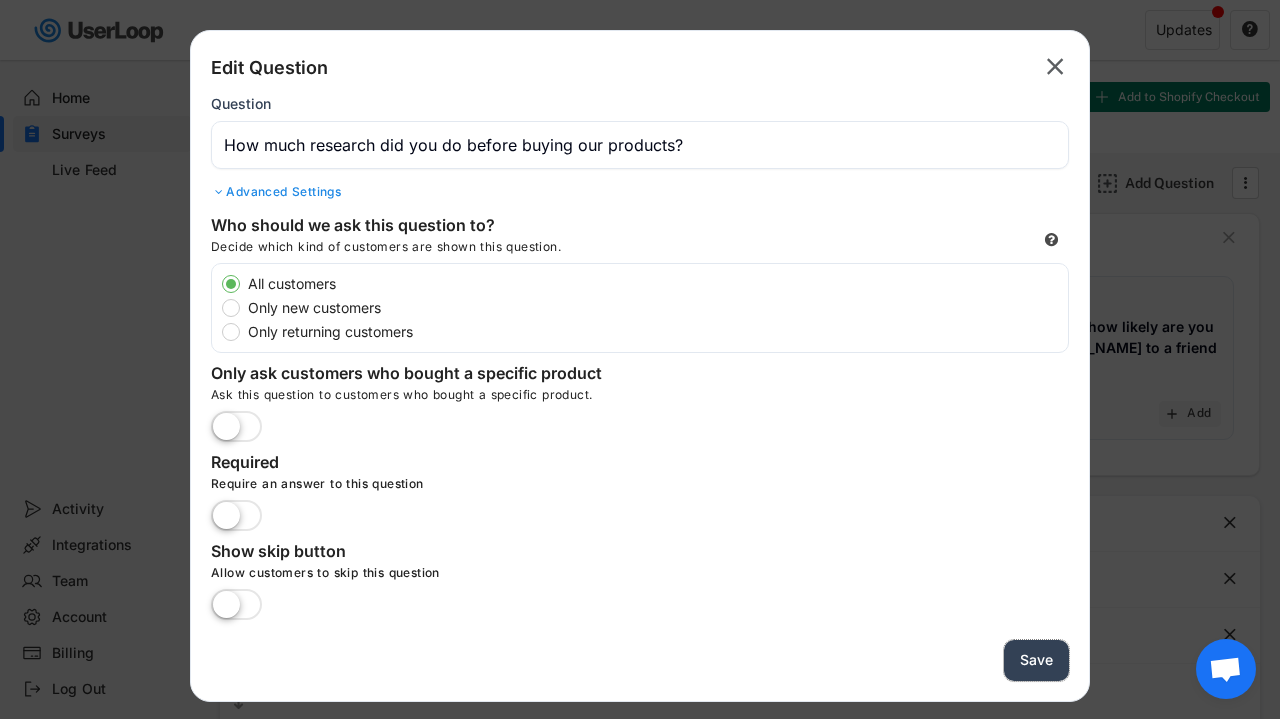 click on "Save" at bounding box center [1036, 660] 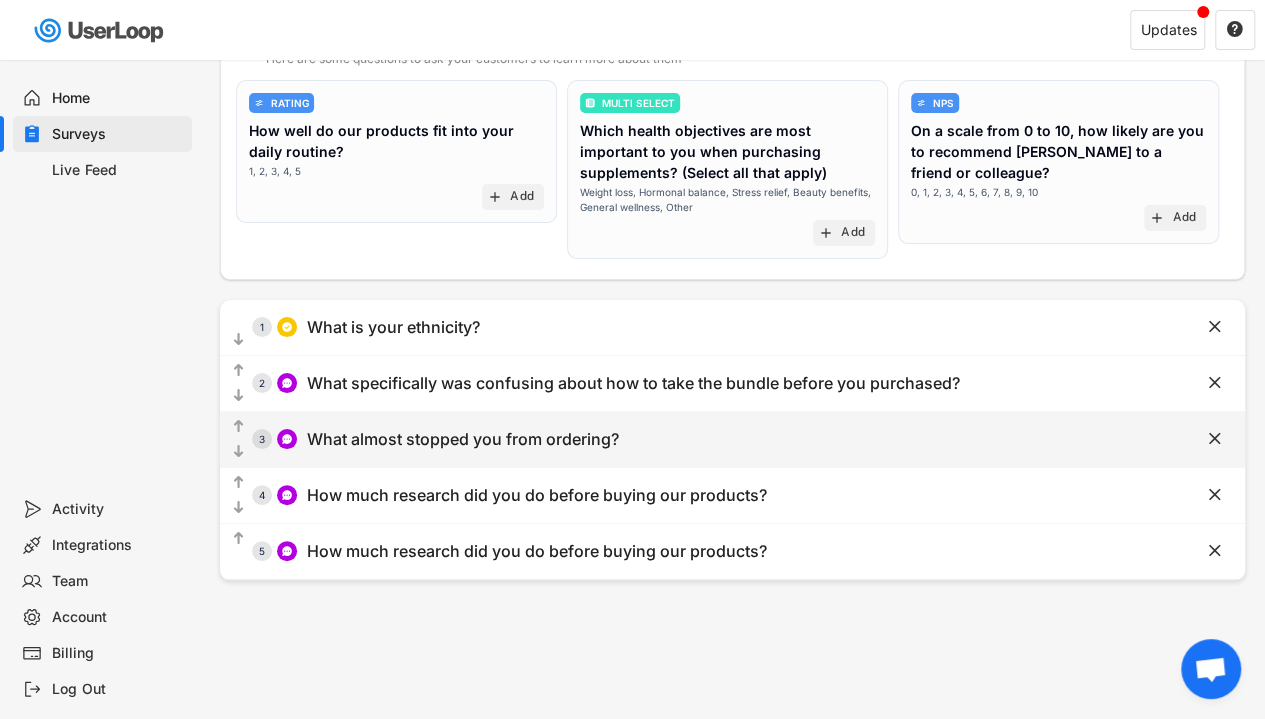 scroll, scrollTop: 206, scrollLeft: 0, axis: vertical 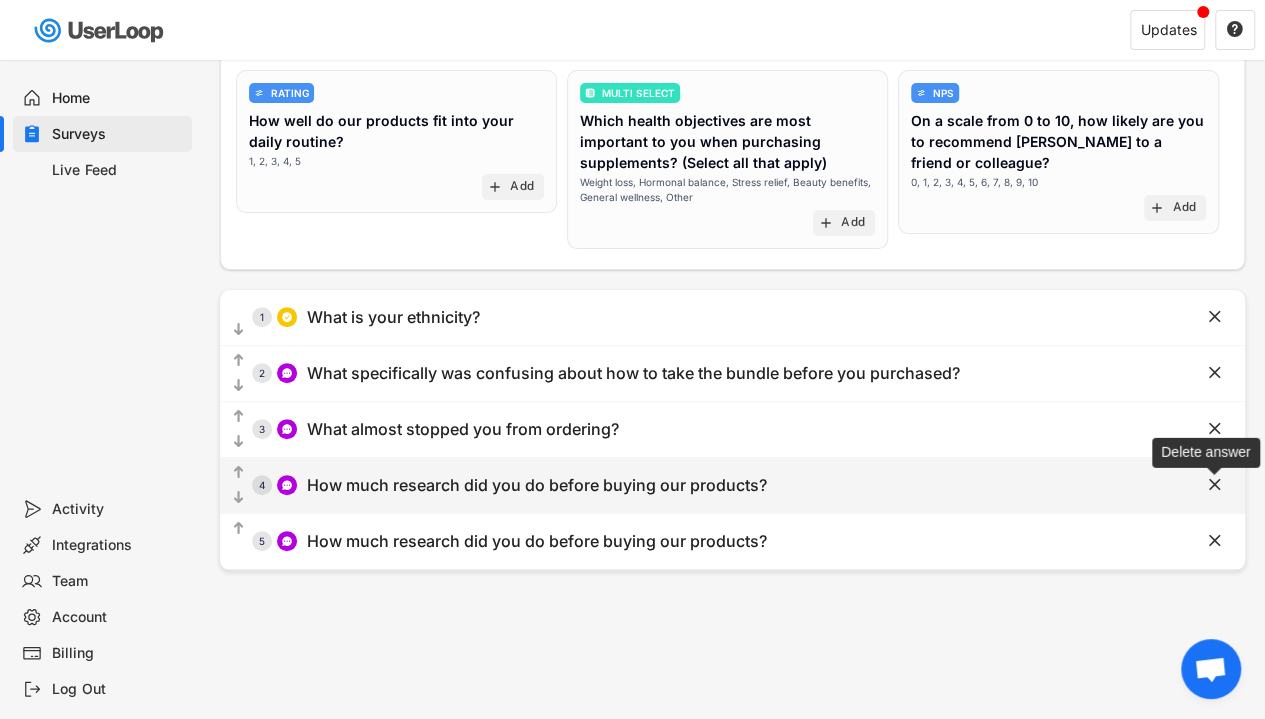 click on "" 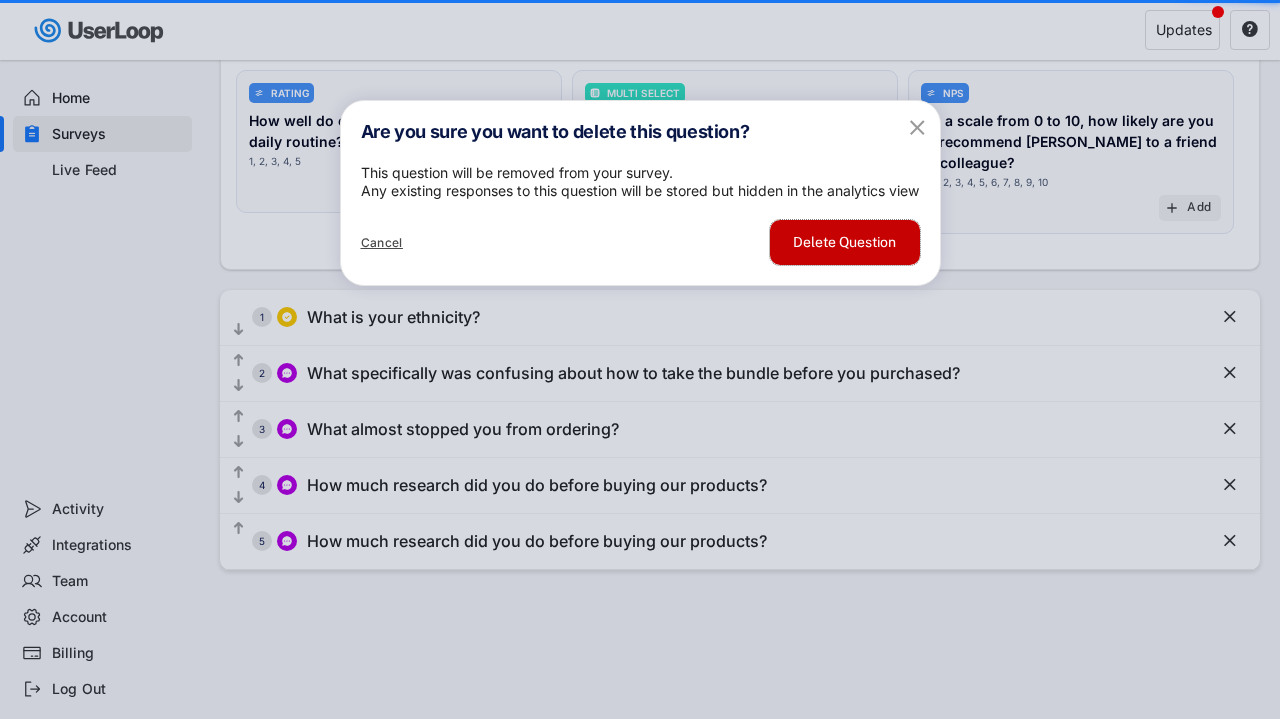 click on "Delete Question" at bounding box center (845, 242) 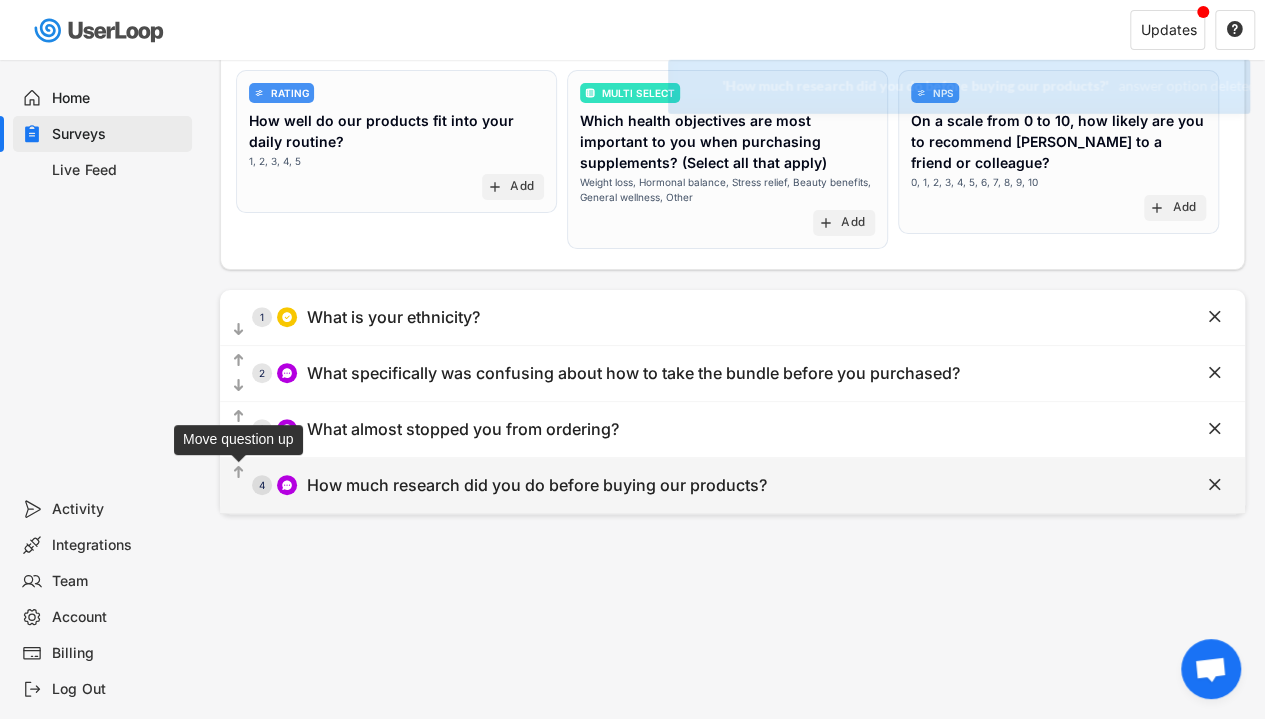 click on "" 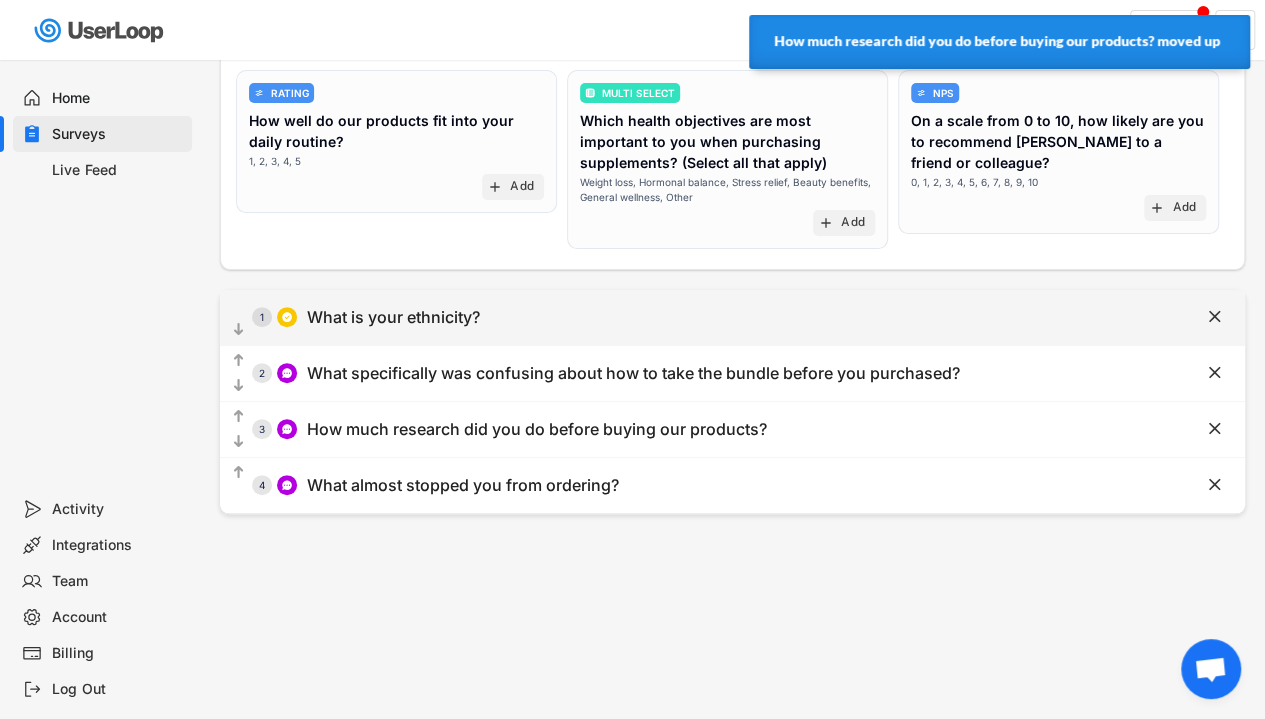 click on "What is your ethnicity?" at bounding box center [393, 317] 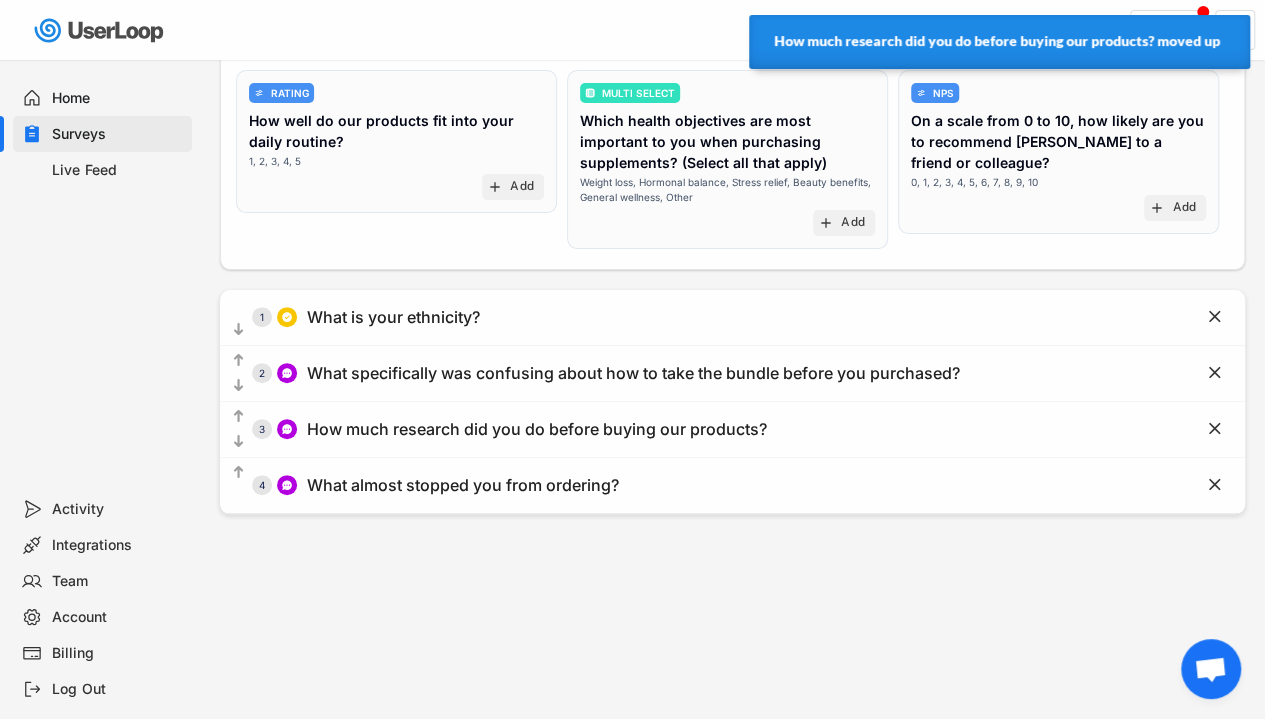type on "White / Caucasian" 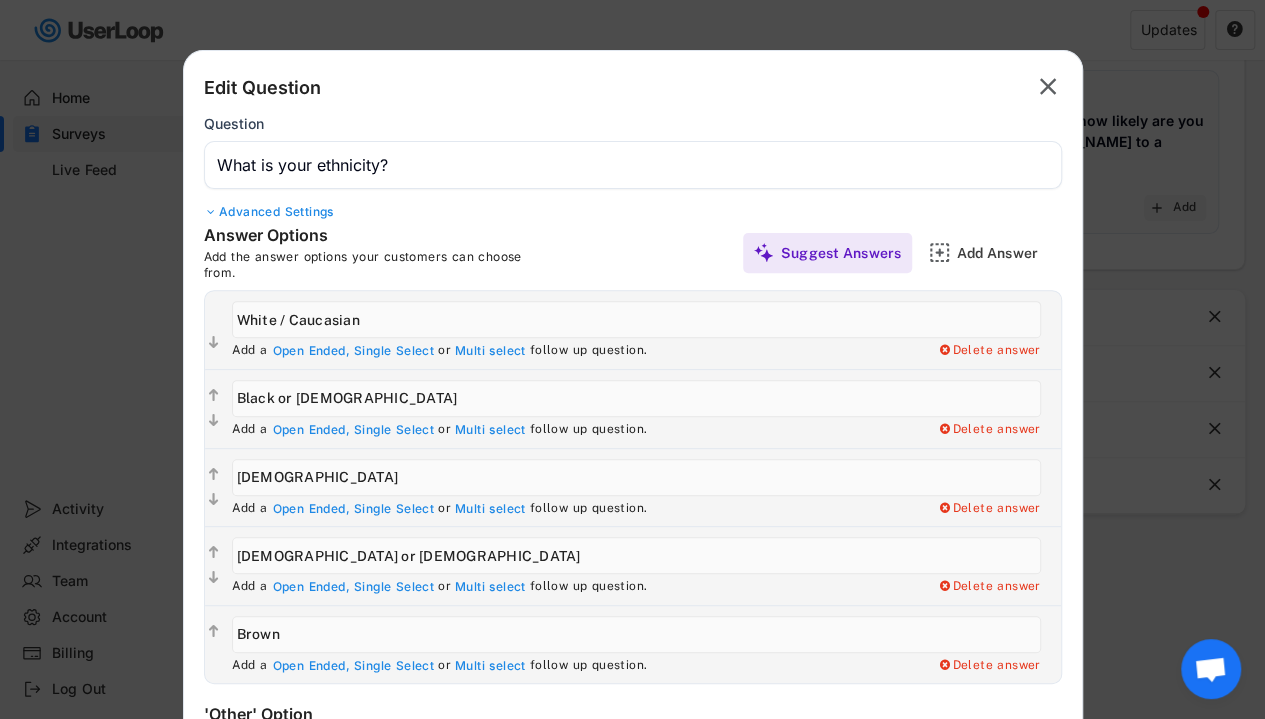 click at bounding box center [632, 359] 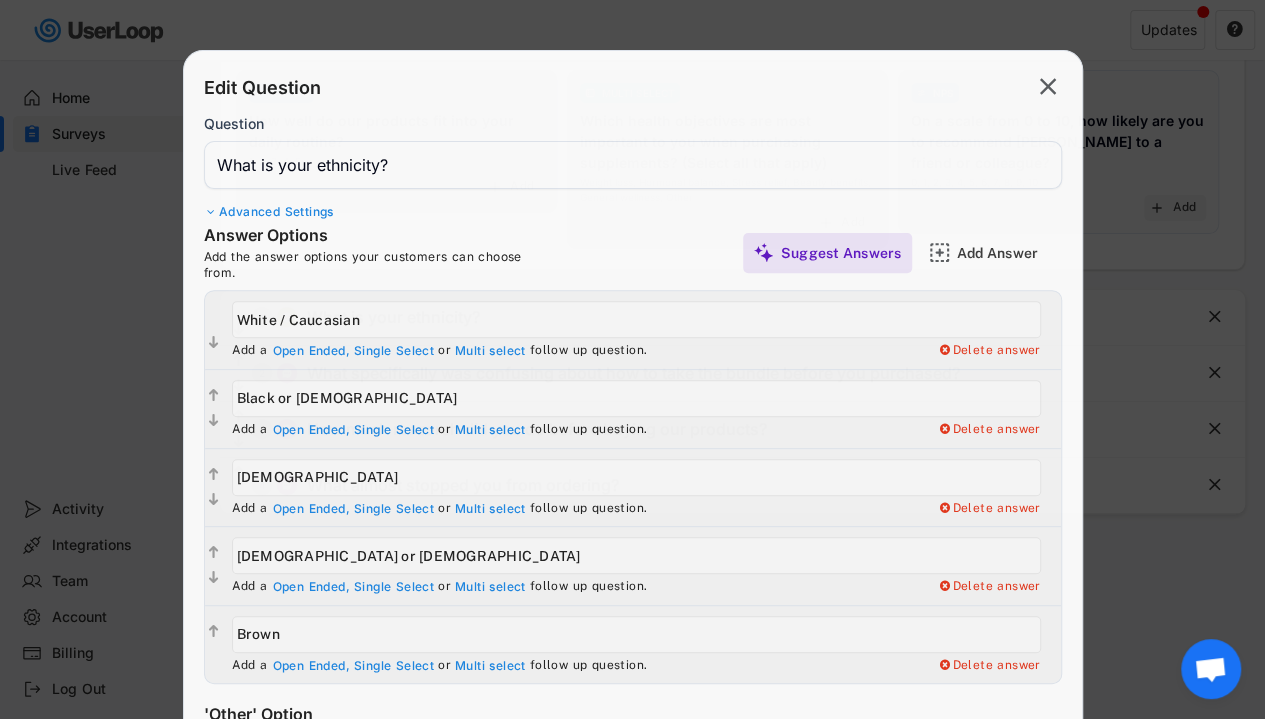 type 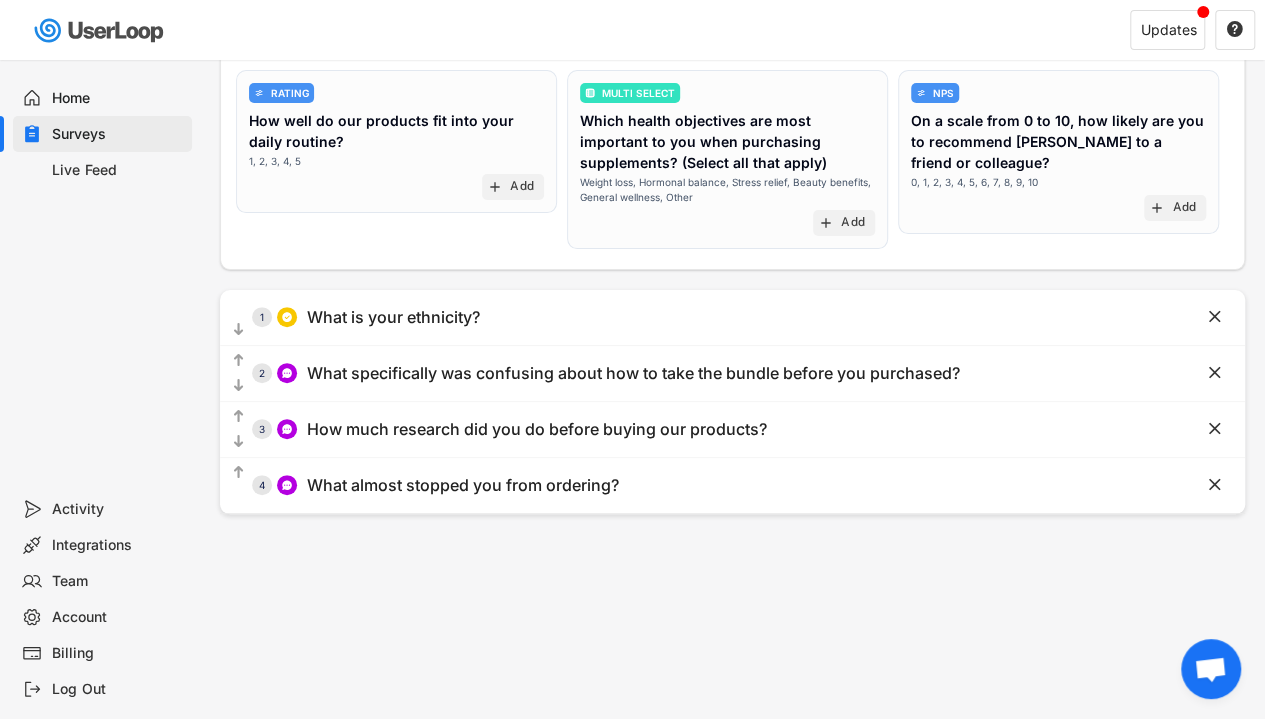 click at bounding box center (1211, 669) 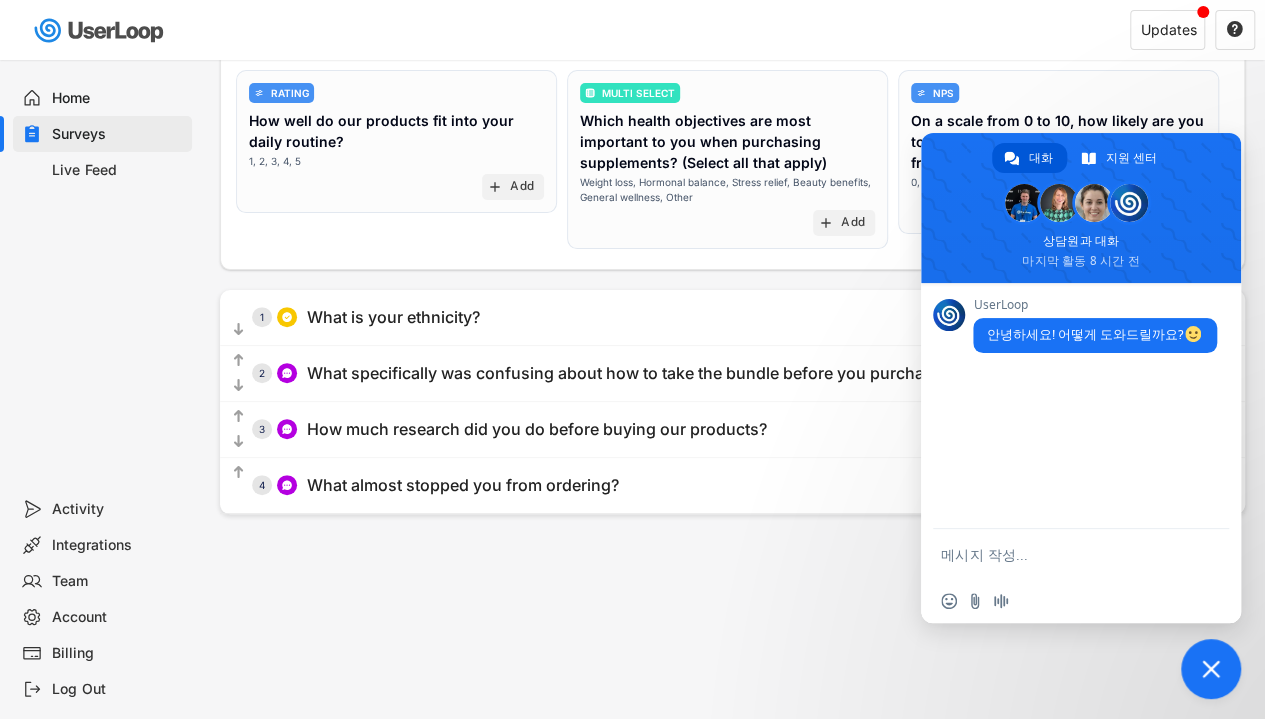 click at bounding box center (1211, 669) 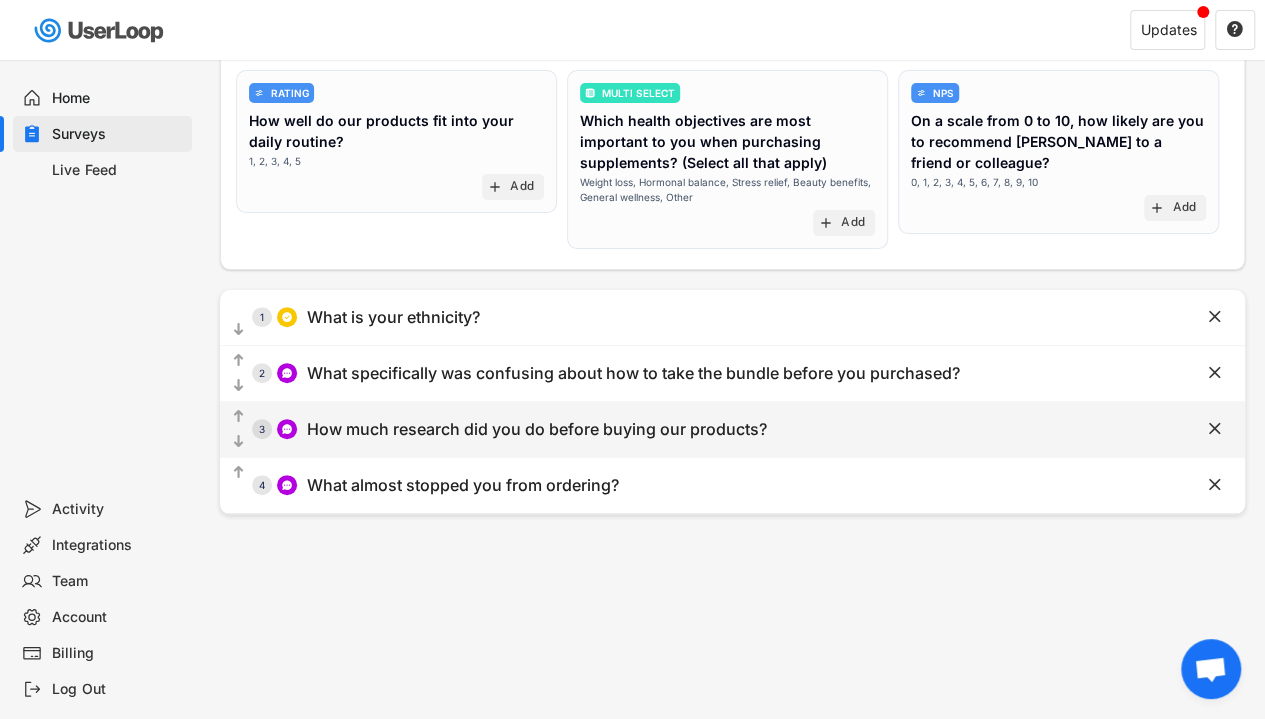 scroll, scrollTop: 0, scrollLeft: 0, axis: both 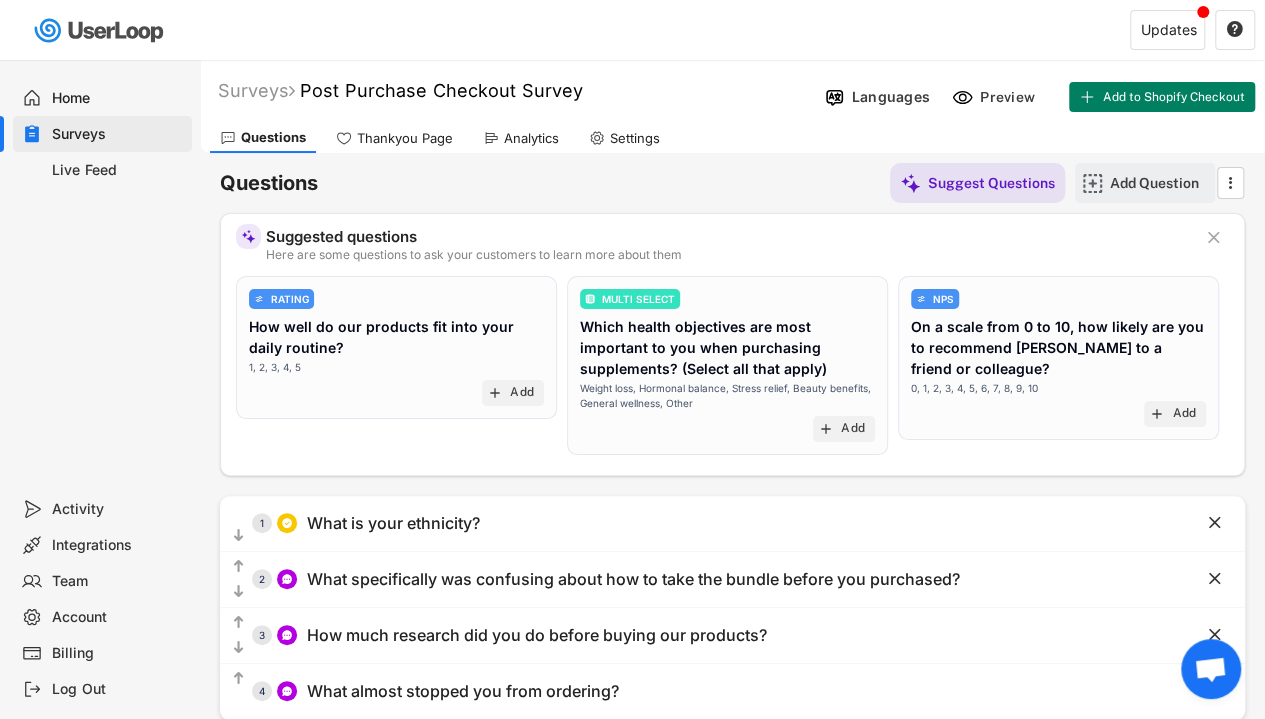 click on "Add Question" at bounding box center (1160, 183) 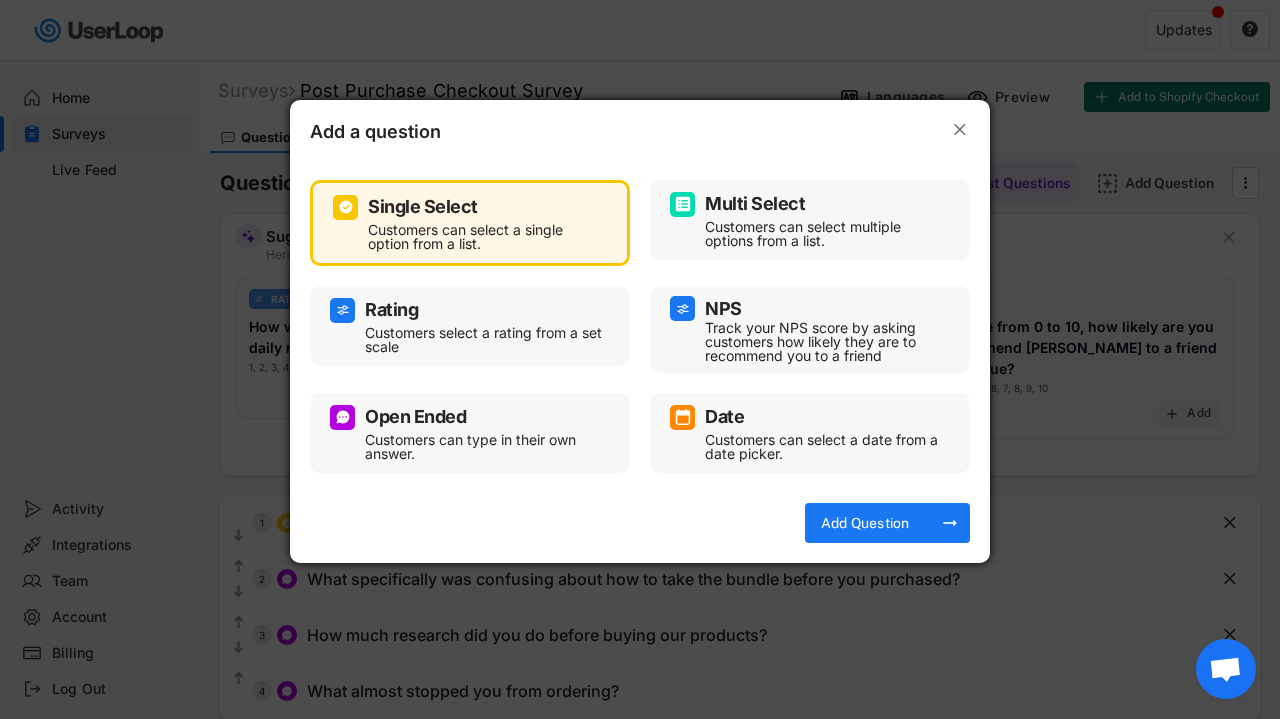 click on "Open Ended" at bounding box center [470, 417] 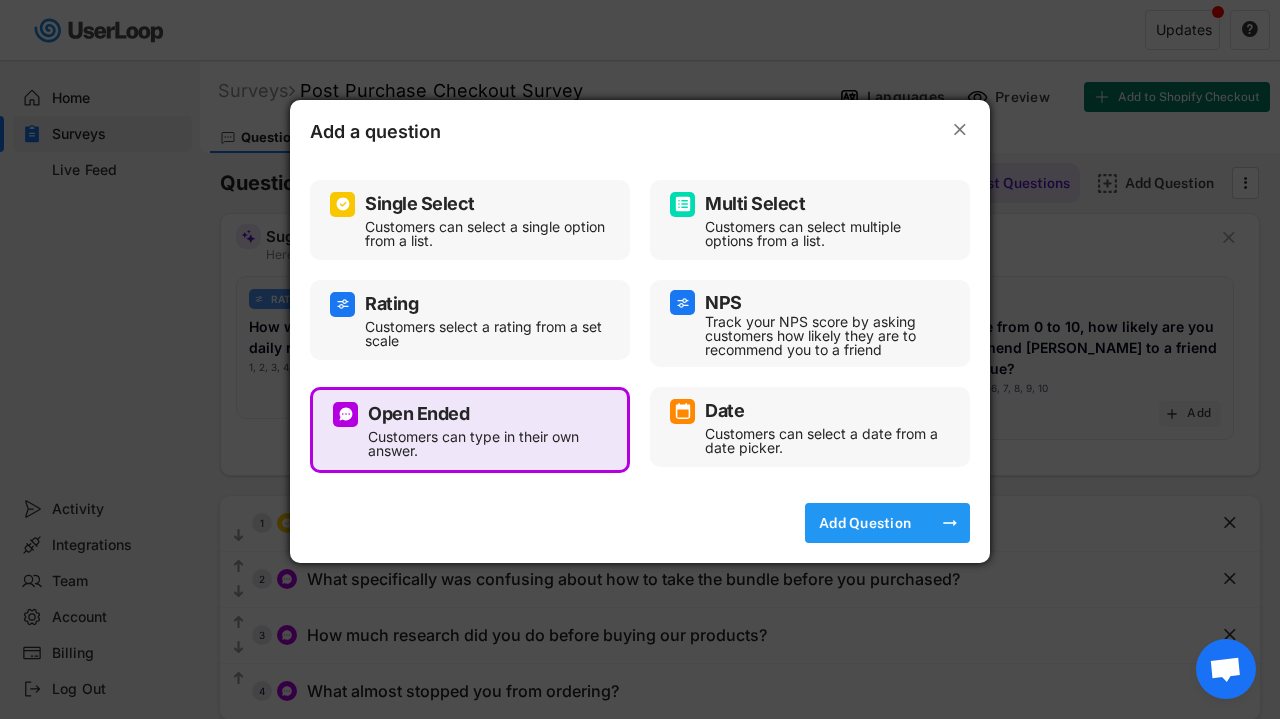 click on "Add Question" at bounding box center [865, 523] 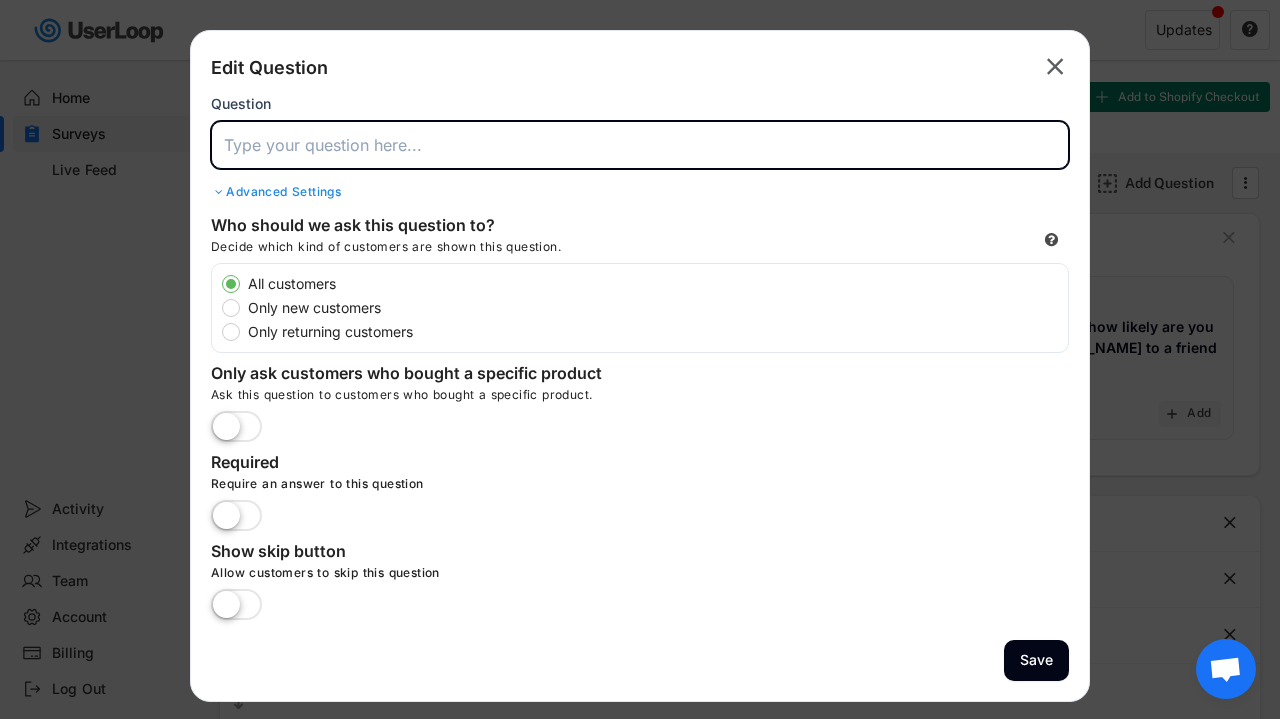 click at bounding box center [640, 145] 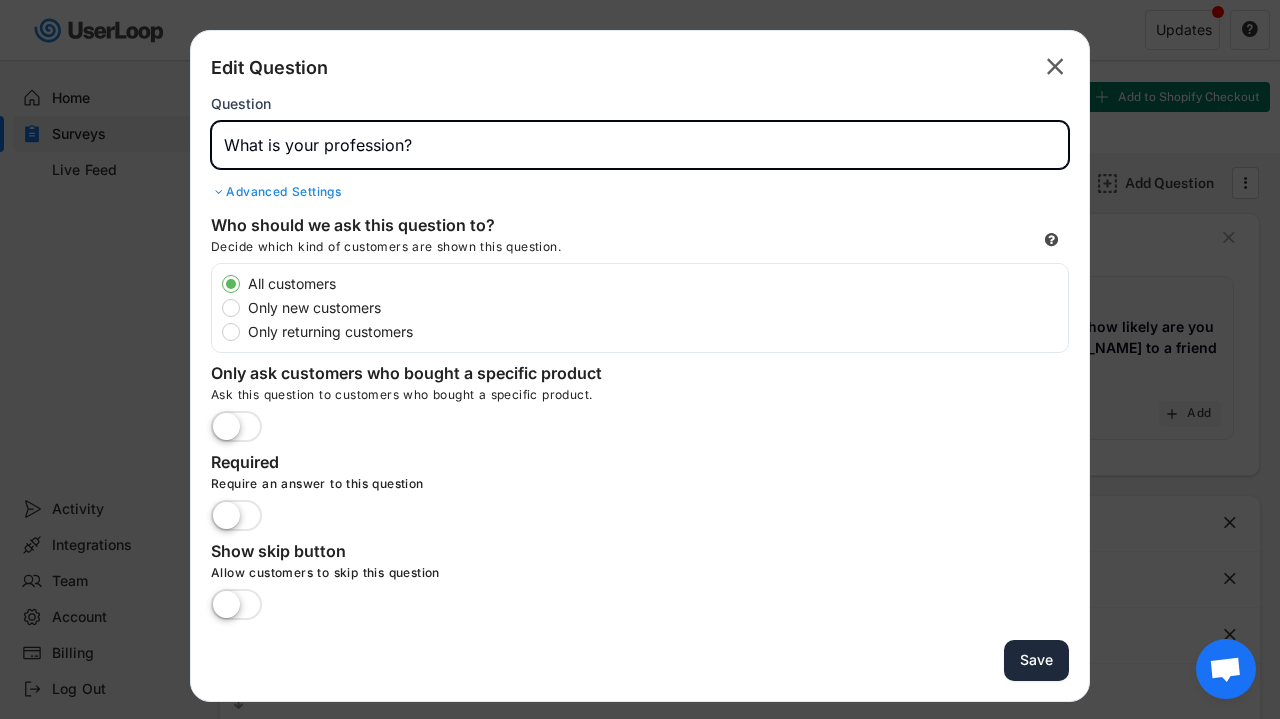 type on "What is your profession?" 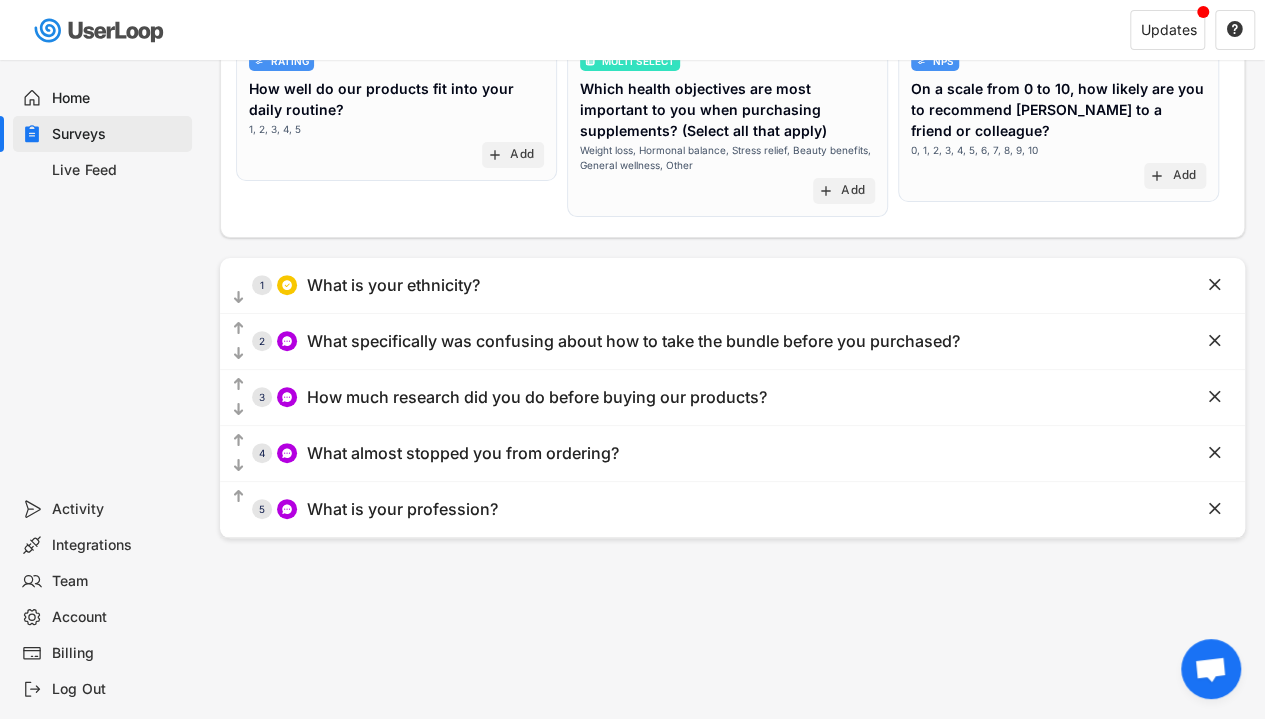 scroll, scrollTop: 254, scrollLeft: 0, axis: vertical 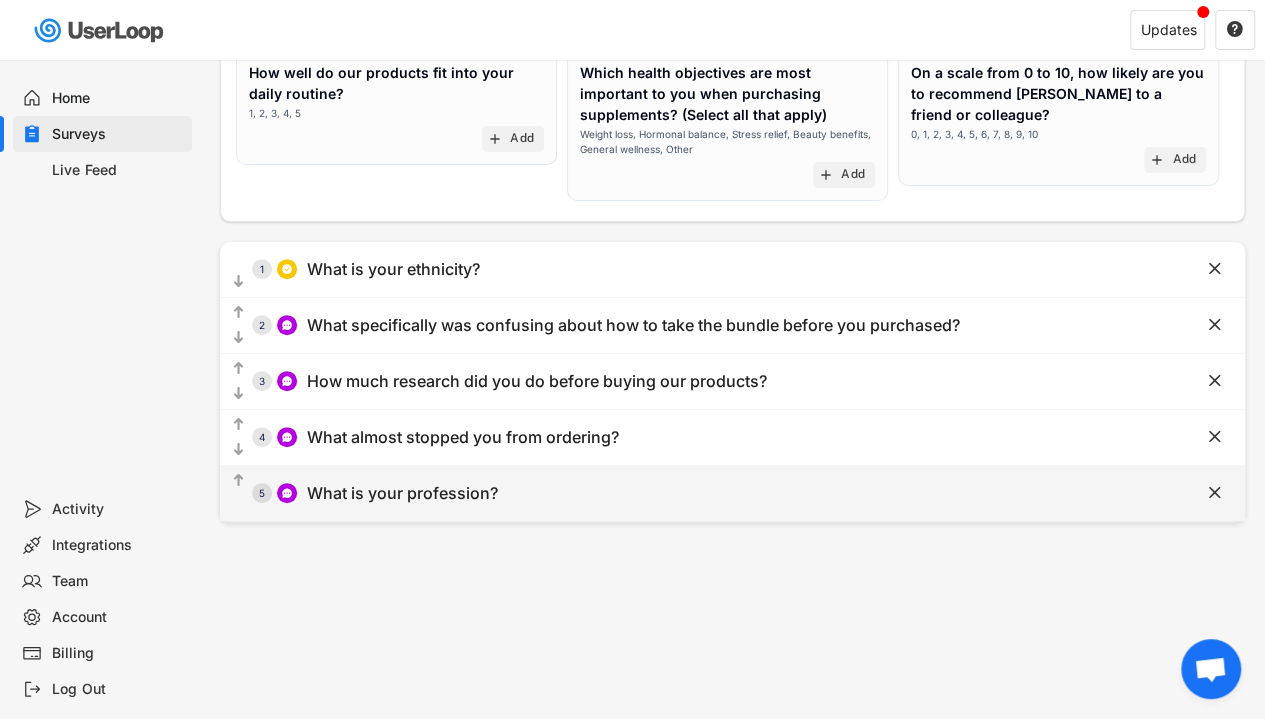 click on "" 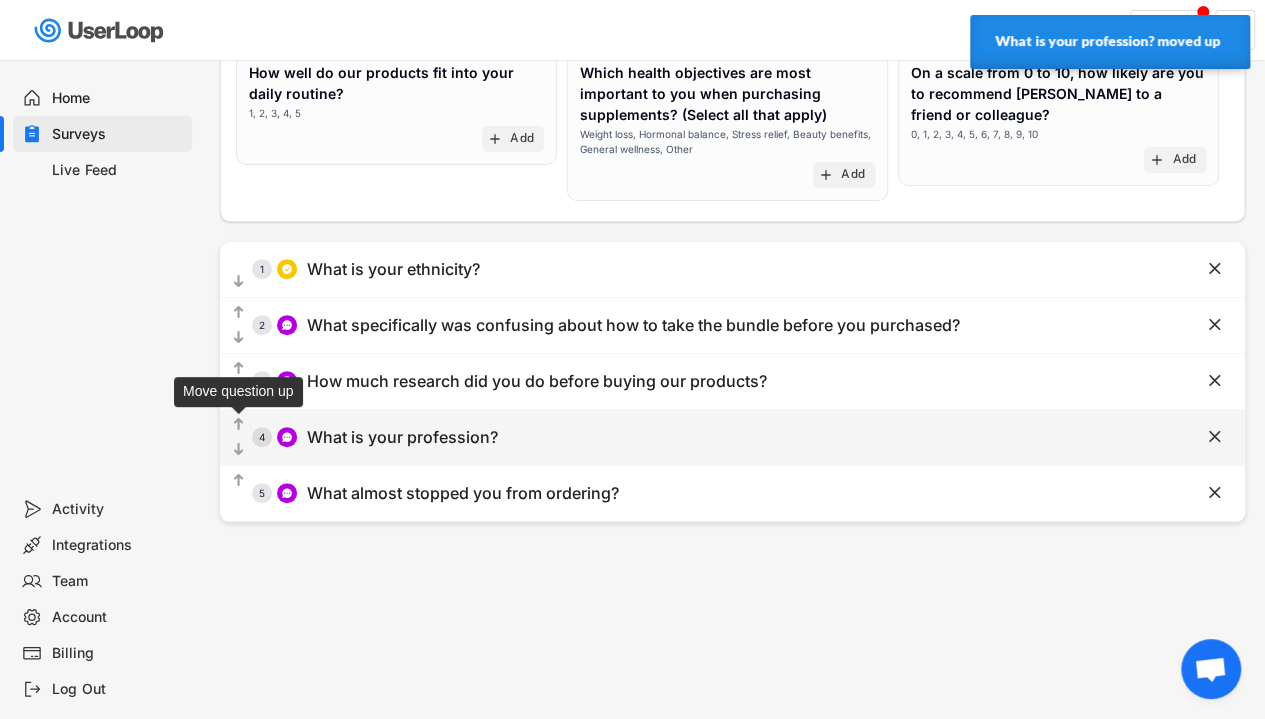 click on "" 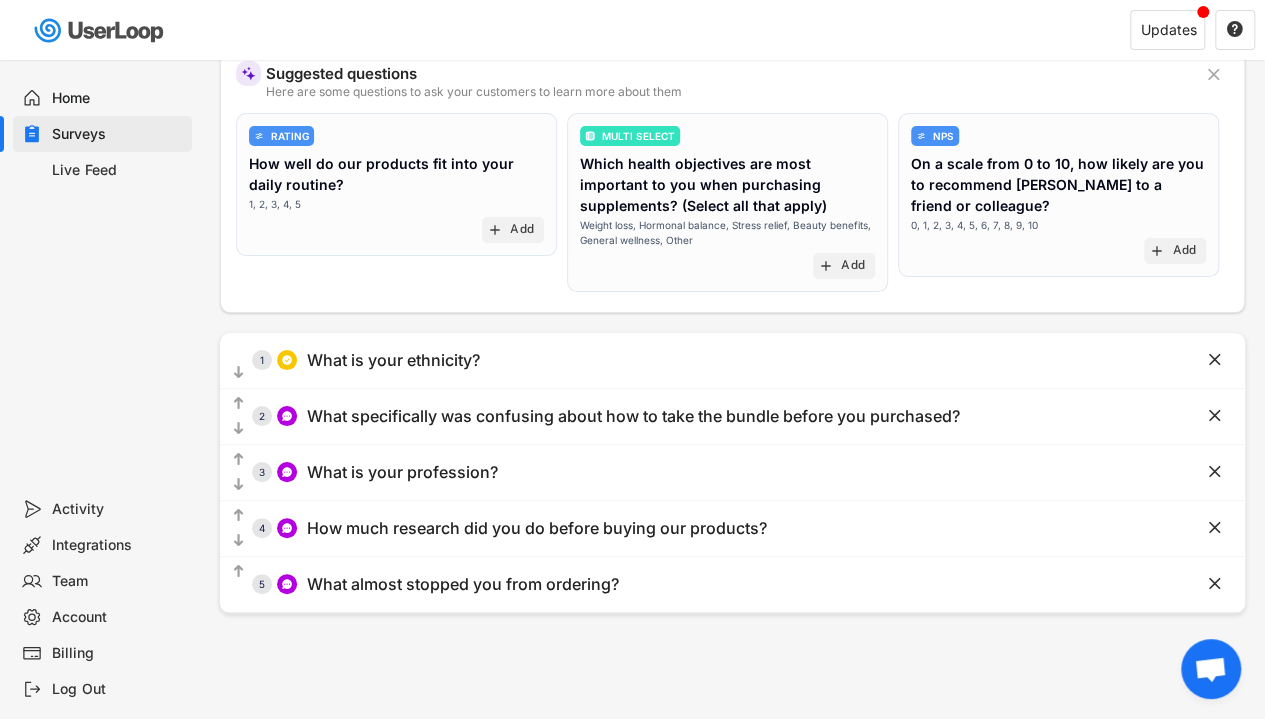 scroll, scrollTop: 164, scrollLeft: 0, axis: vertical 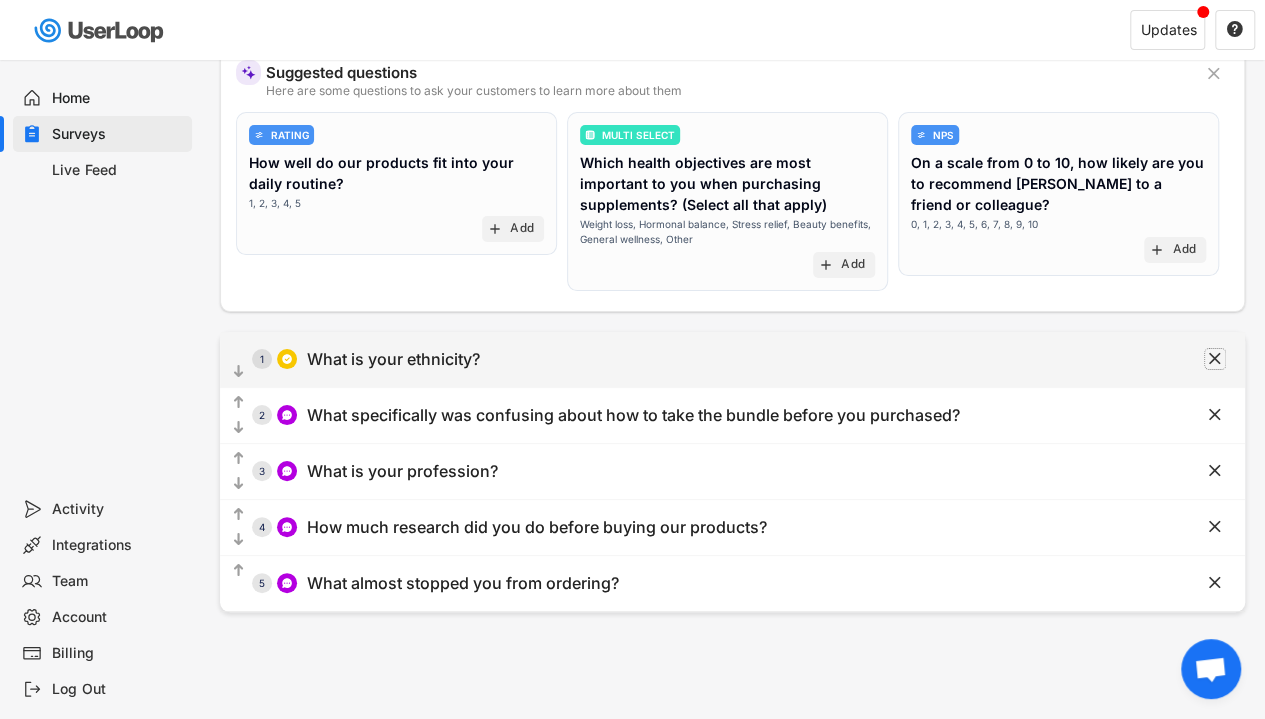 click on "" 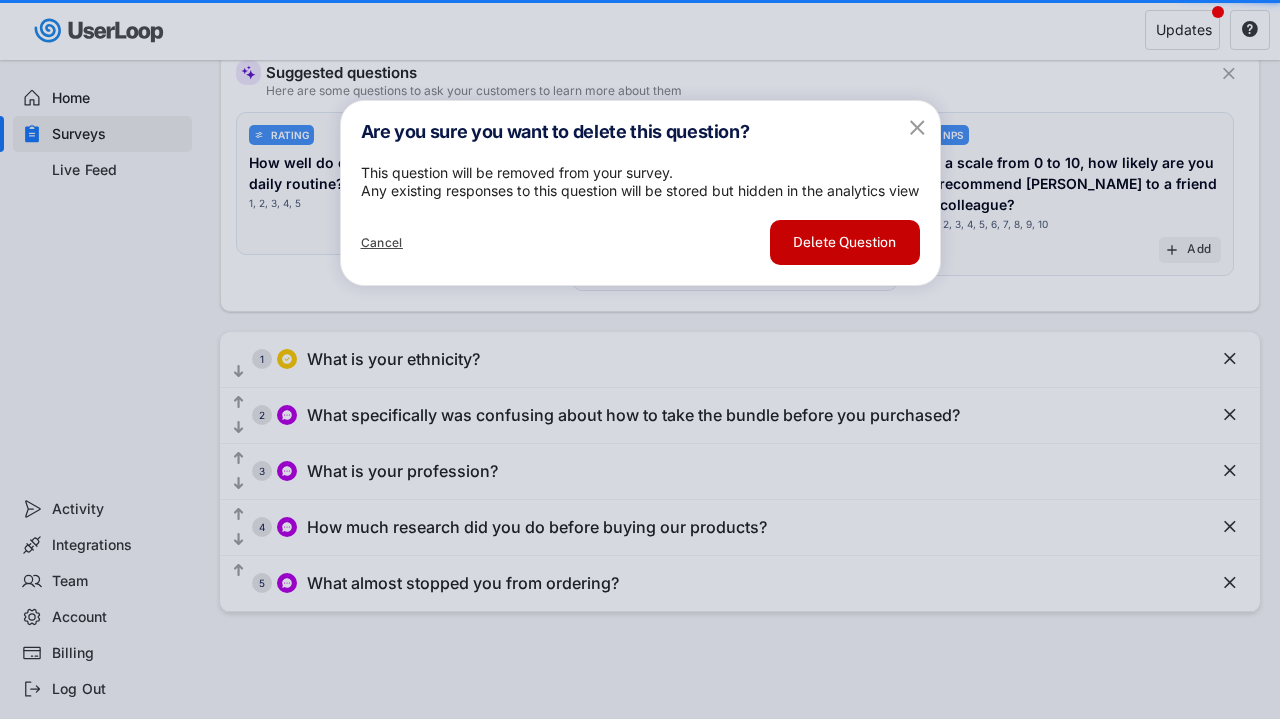 click on "Delete Question" at bounding box center (845, 242) 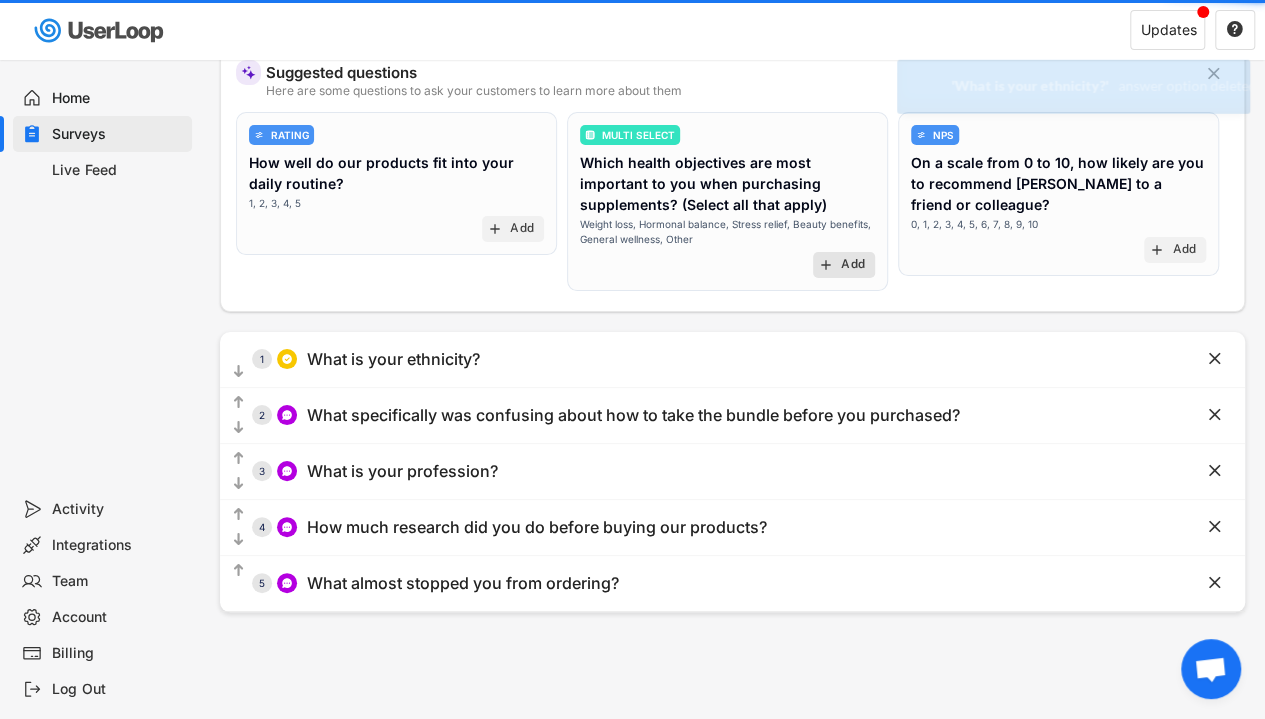 scroll, scrollTop: 0, scrollLeft: 0, axis: both 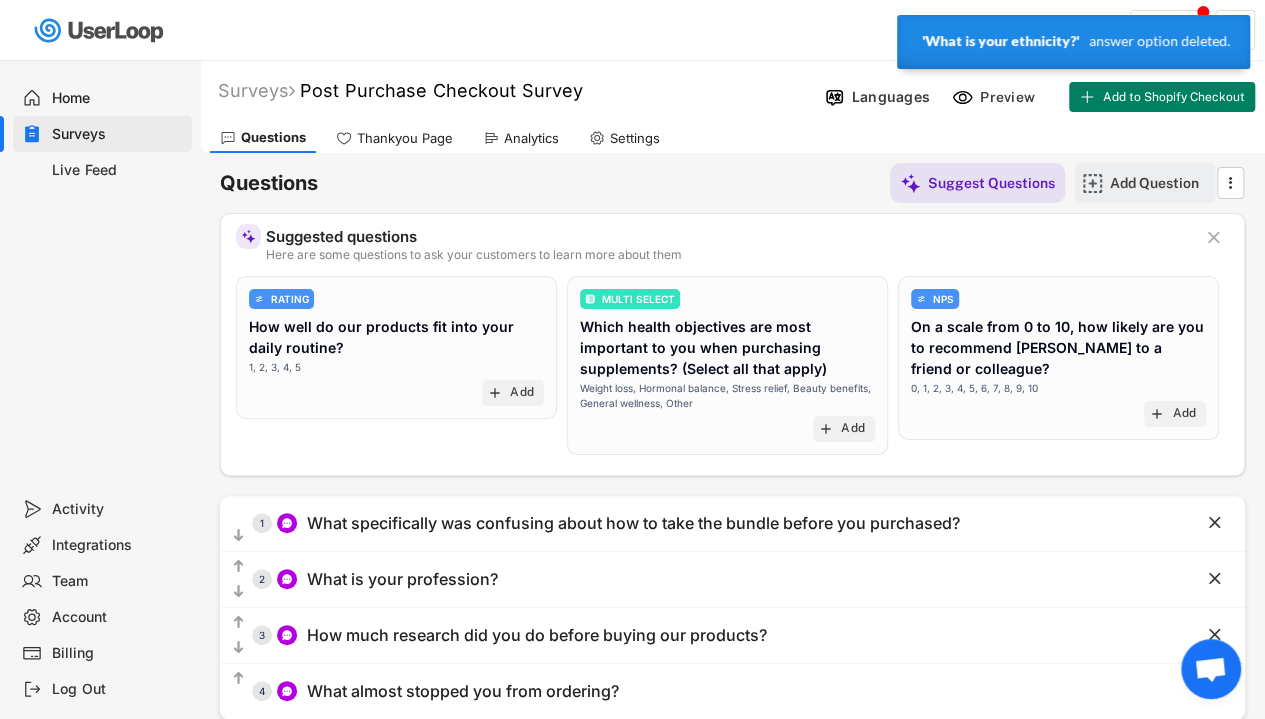 click on "Add Question" at bounding box center (1145, 183) 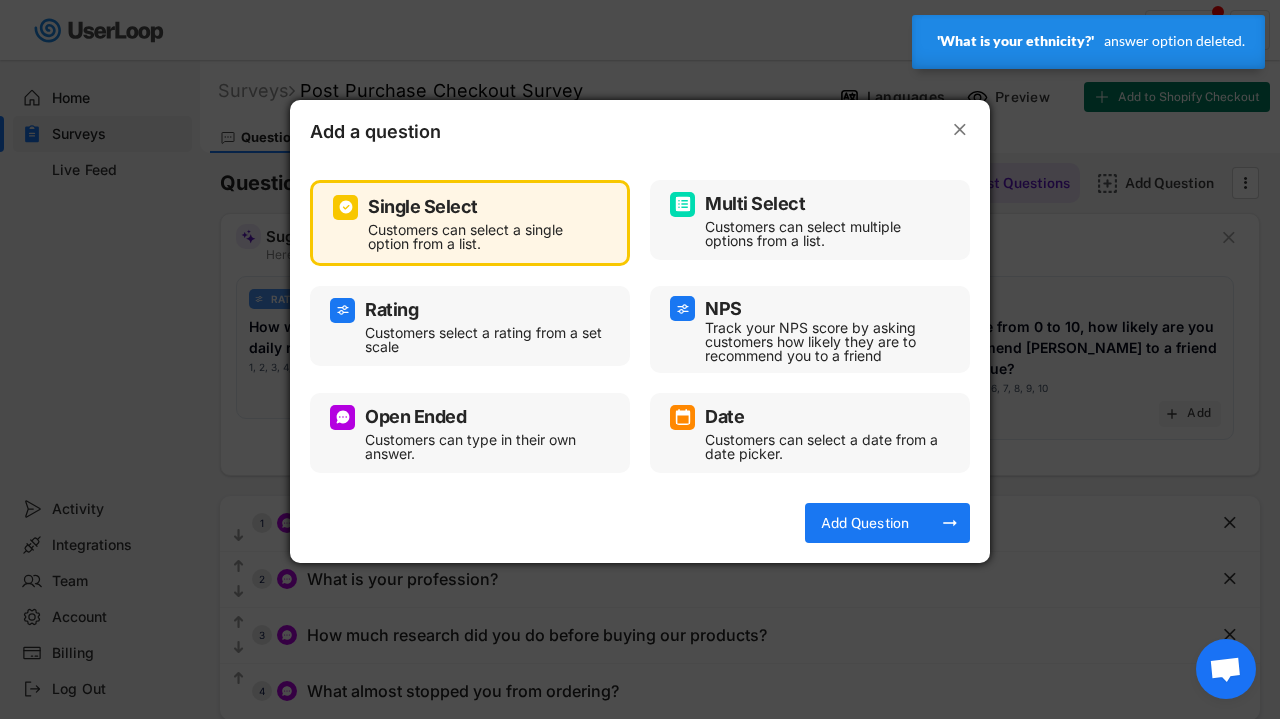 click on "Customers can select multiple options from a list." at bounding box center (825, 234) 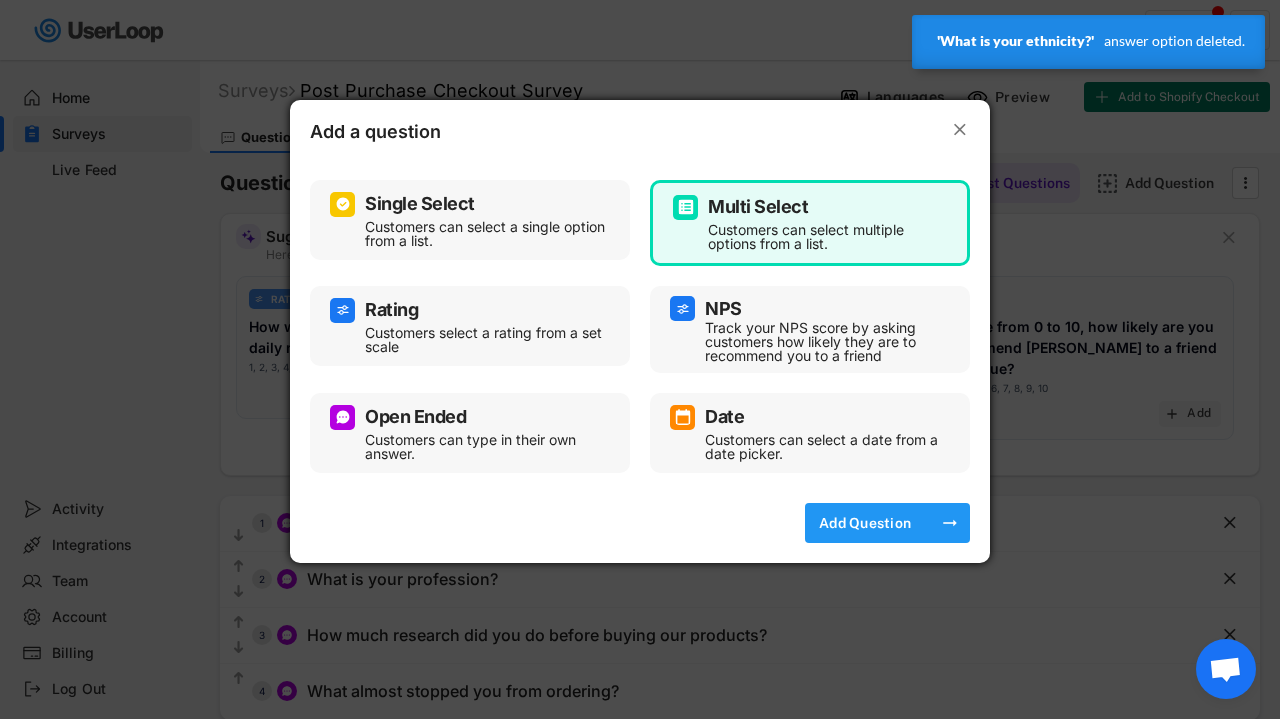 click on "Add Question" at bounding box center (865, 523) 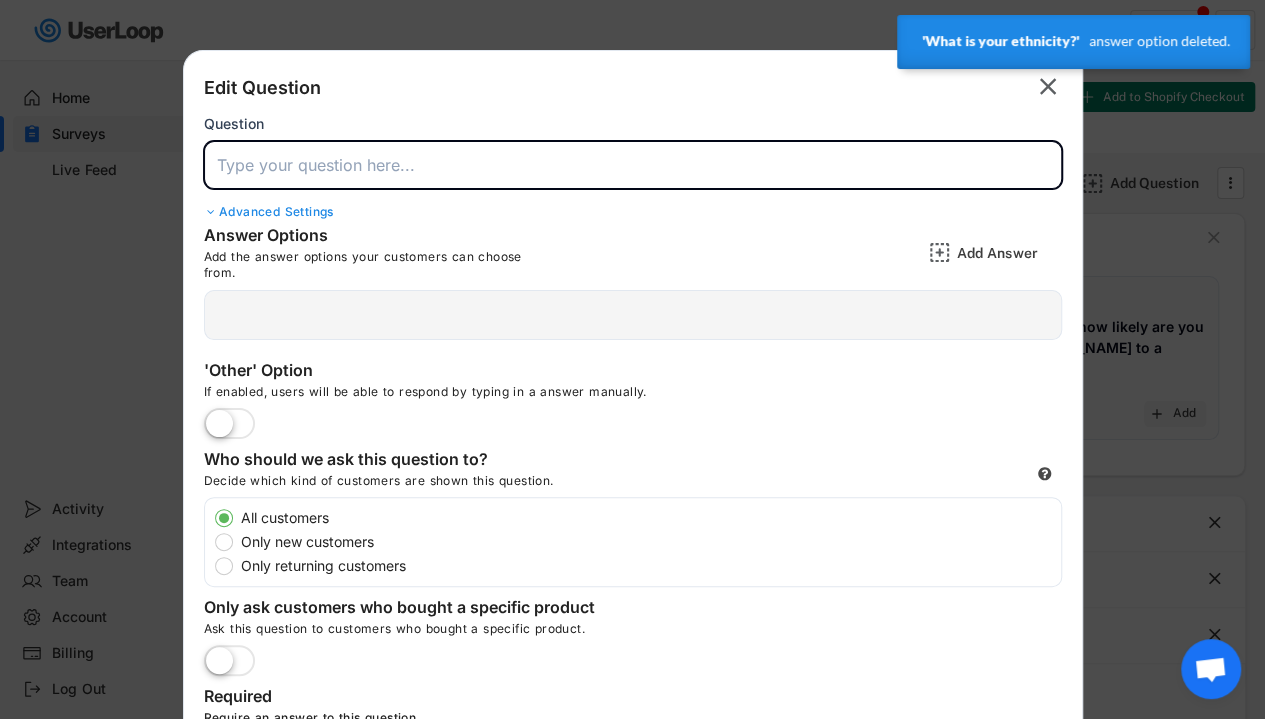 click at bounding box center [633, 165] 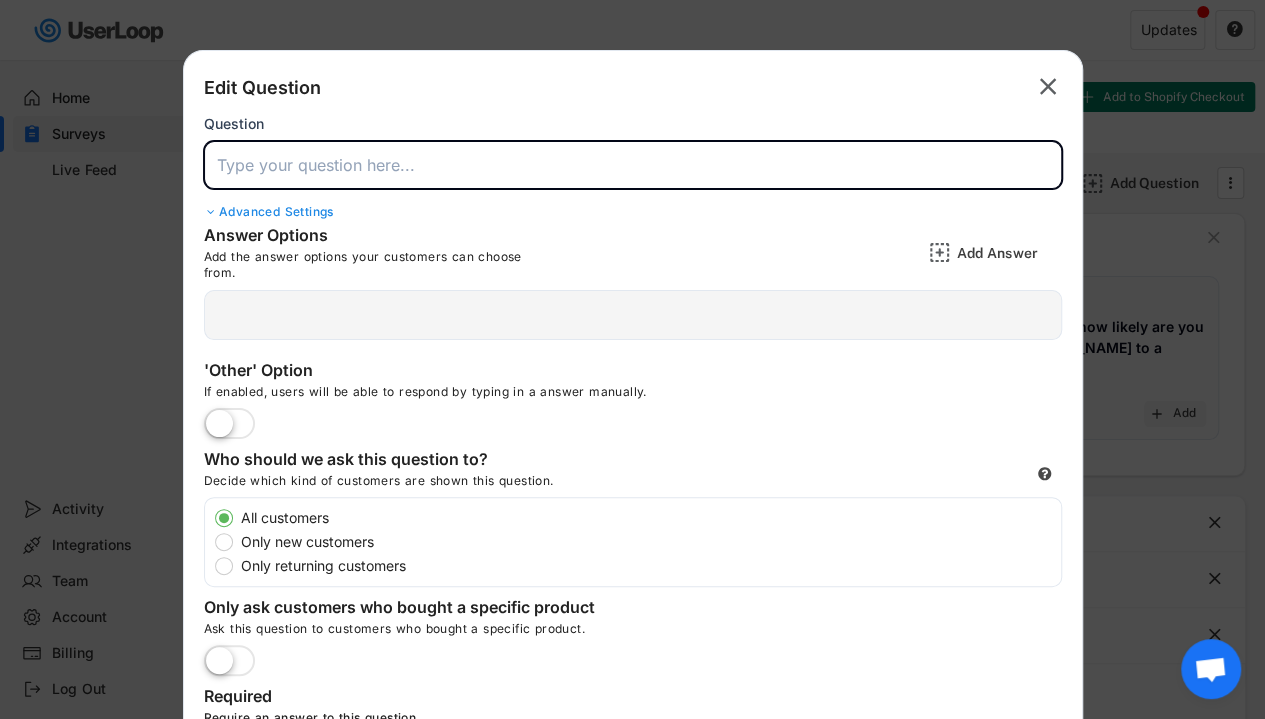 paste on "How important were the ingredients when deciding to buy Elvora?" 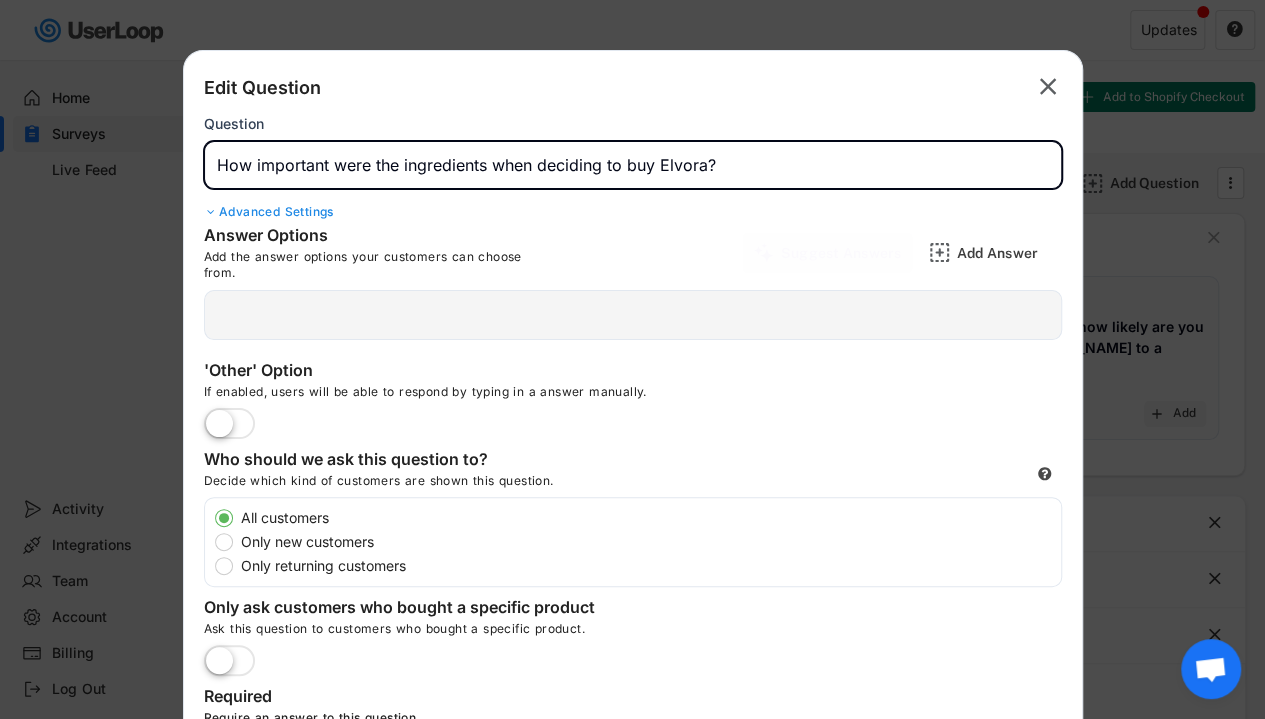 type on "How important were the ingredients when deciding to buy Elvora?" 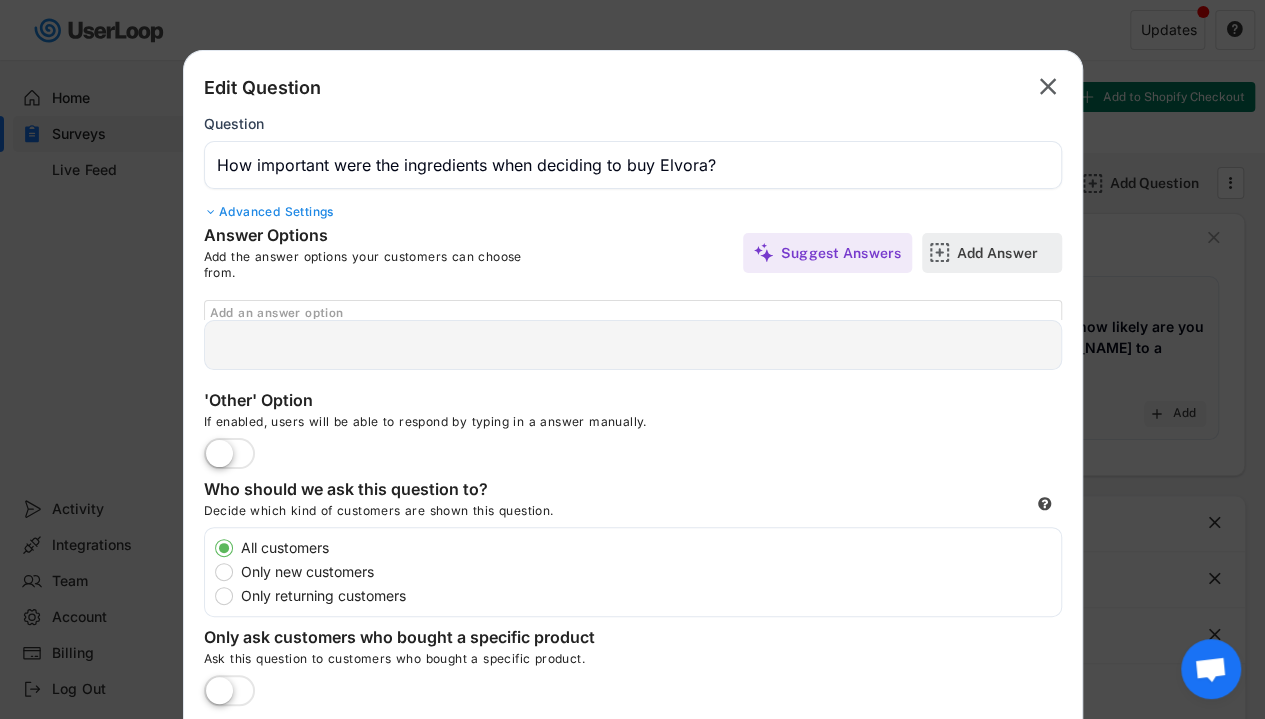 scroll, scrollTop: 0, scrollLeft: 0, axis: both 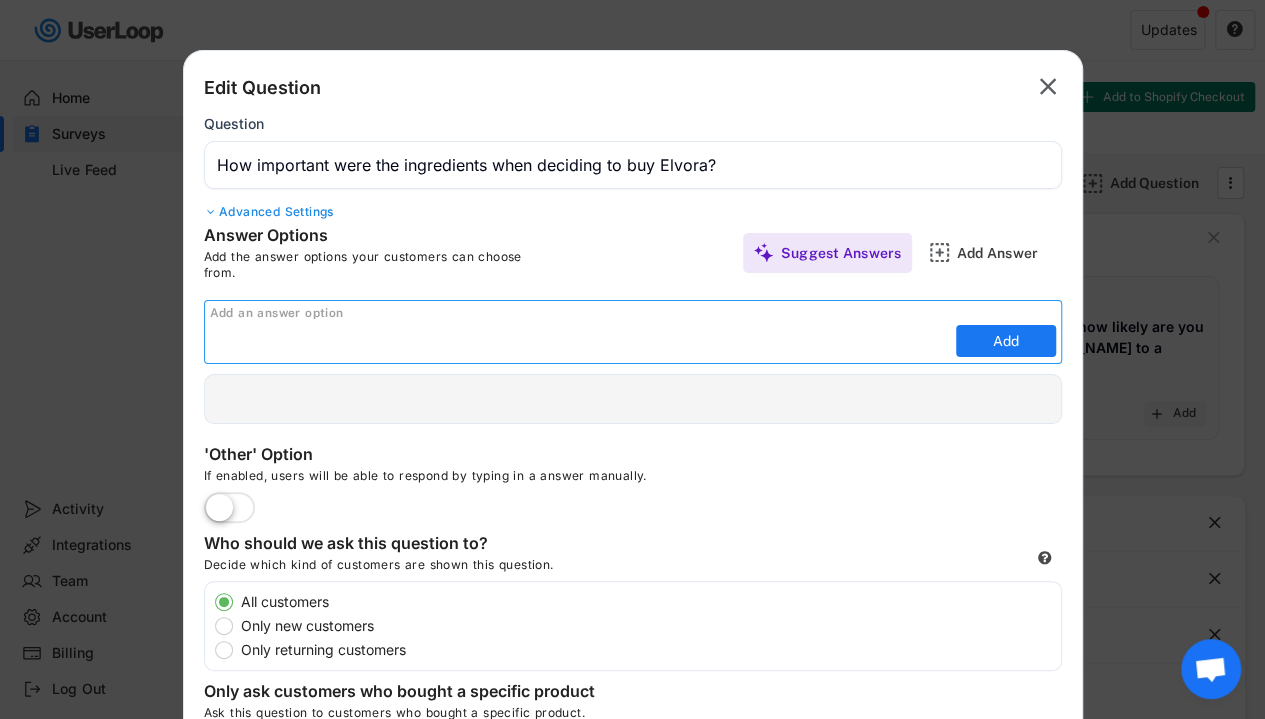 paste on "Extremely important — I researched ingredients like [MEDICAL_DATA] or Ashwagandha first" 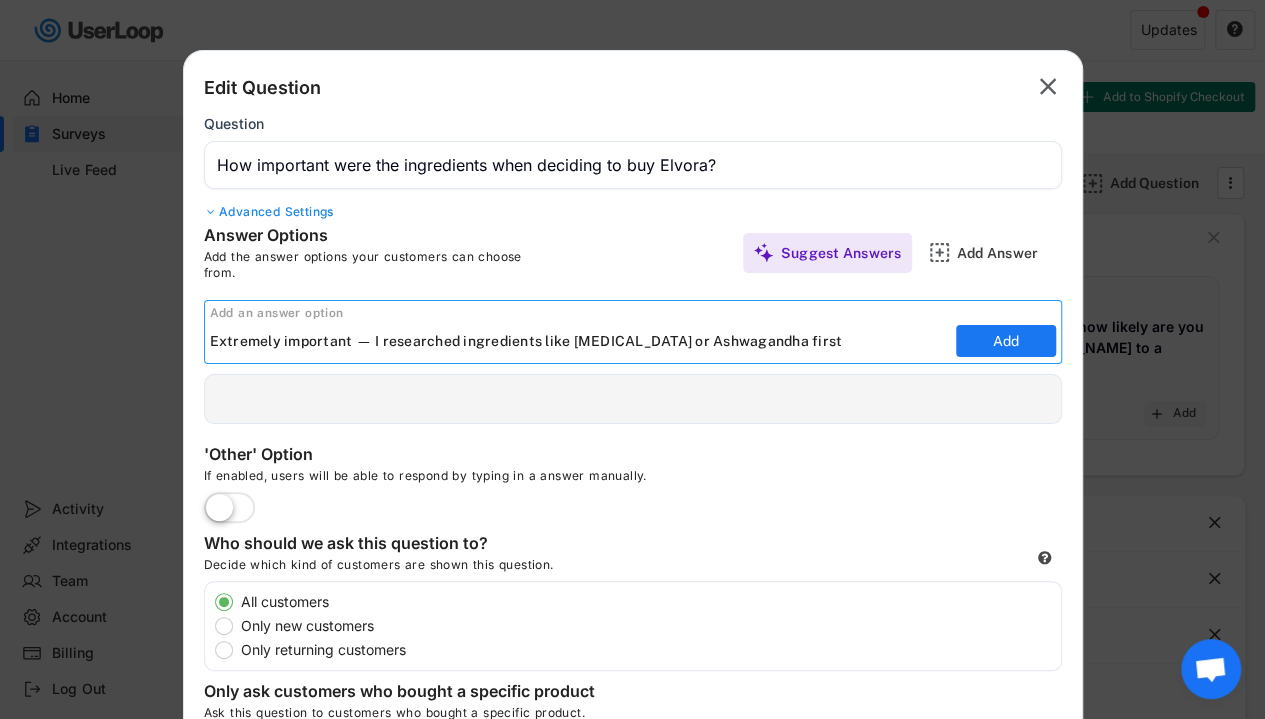 type on "Extremely important — I researched ingredients like [MEDICAL_DATA] or Ashwagandha first" 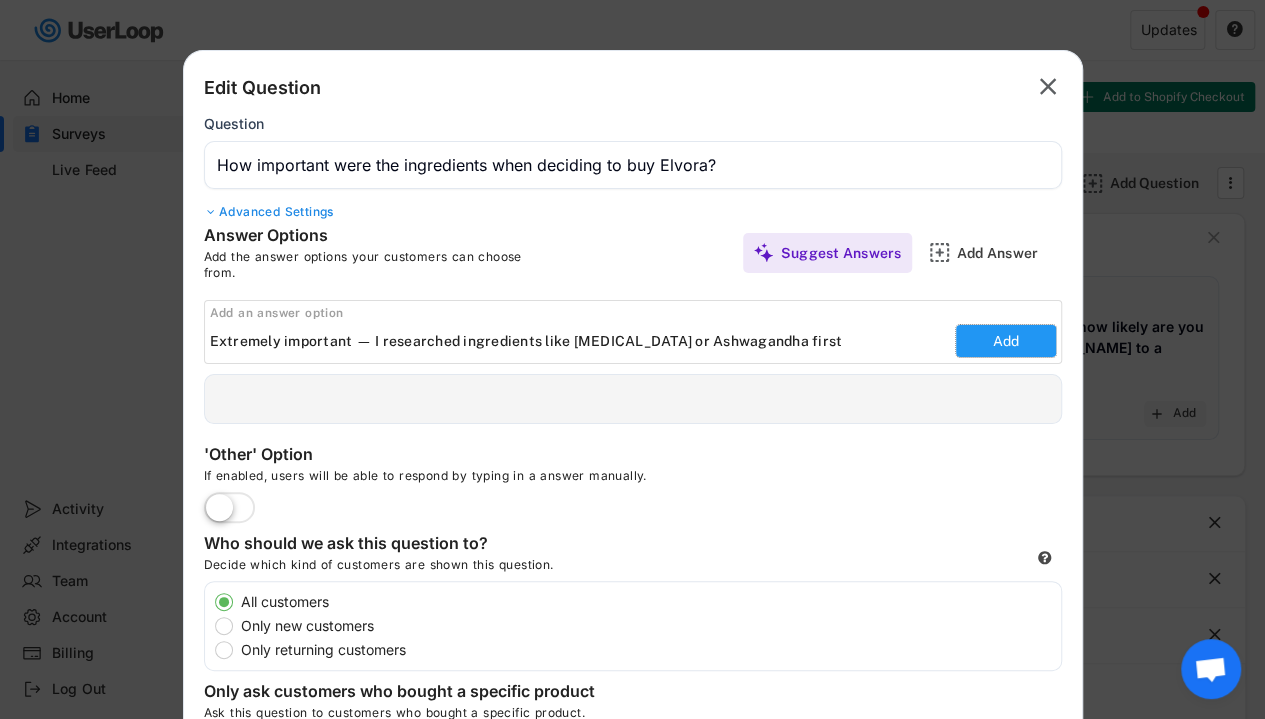 click on "Add" at bounding box center (1006, 341) 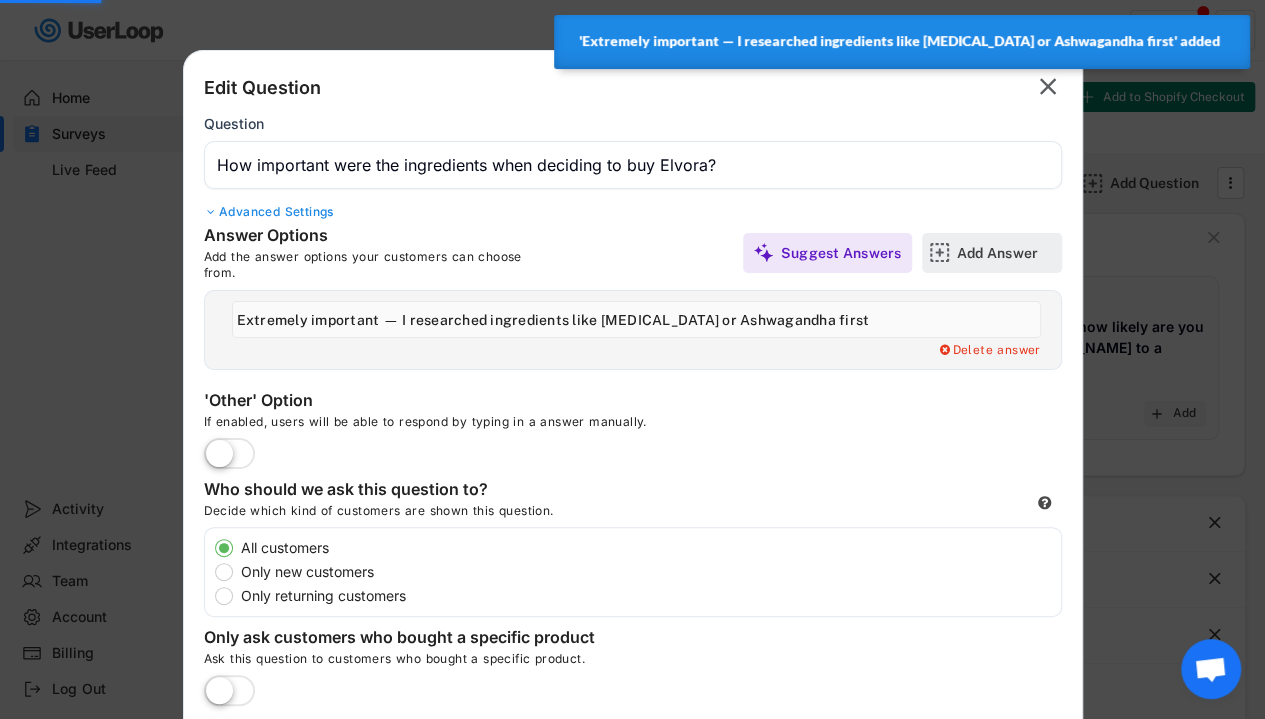 click on "Add Answer" at bounding box center [1007, 253] 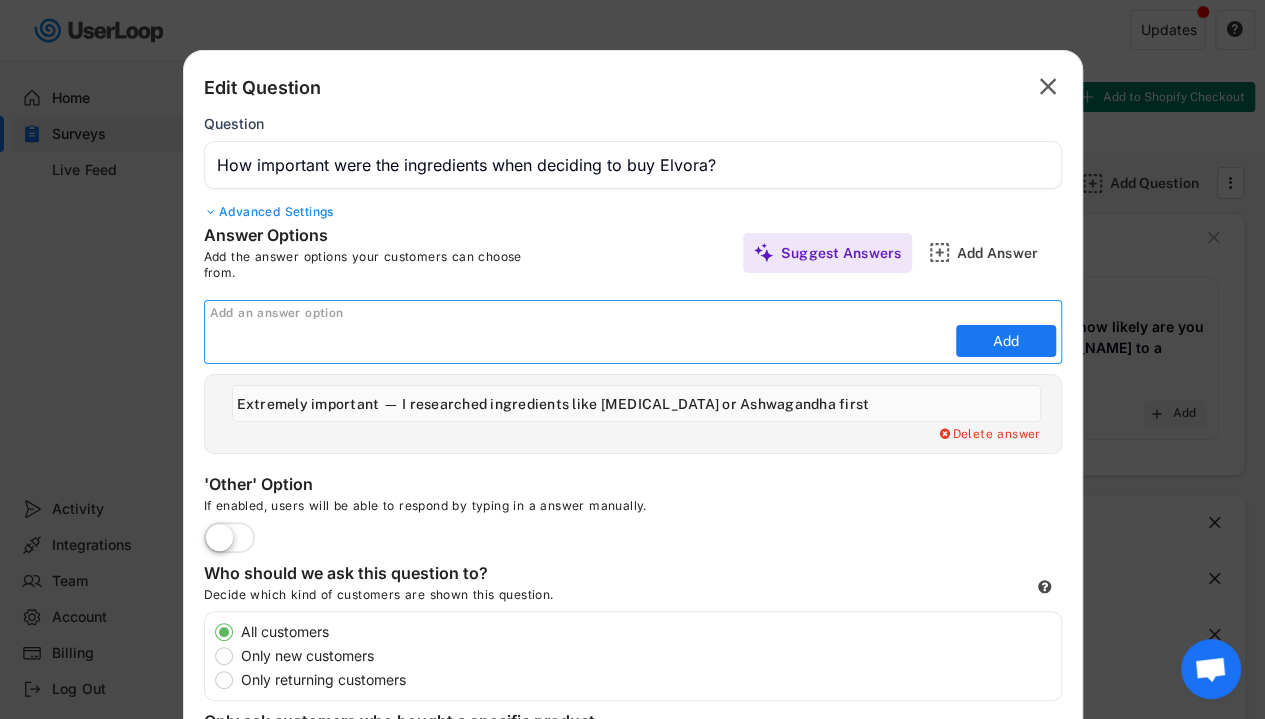paste on "Somewhat important — I skimmed the ingredient list to make sure it looked legit" 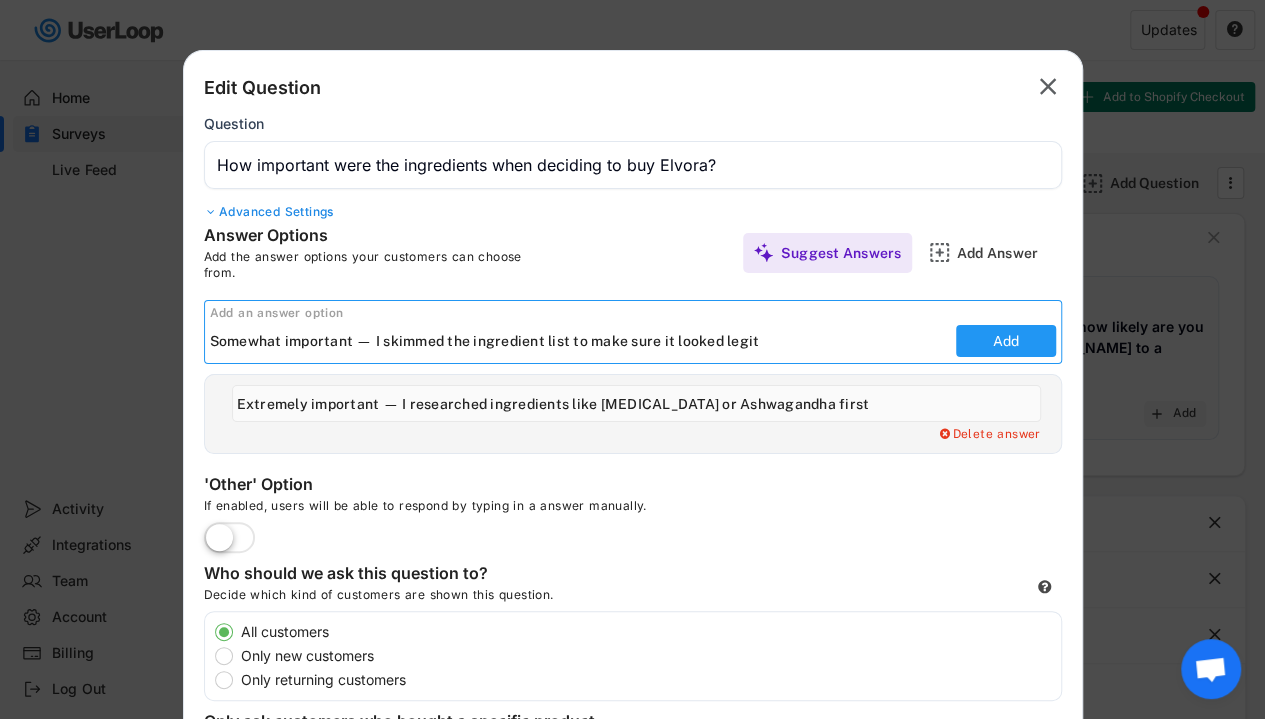 type on "Somewhat important — I skimmed the ingredient list to make sure it looked legit" 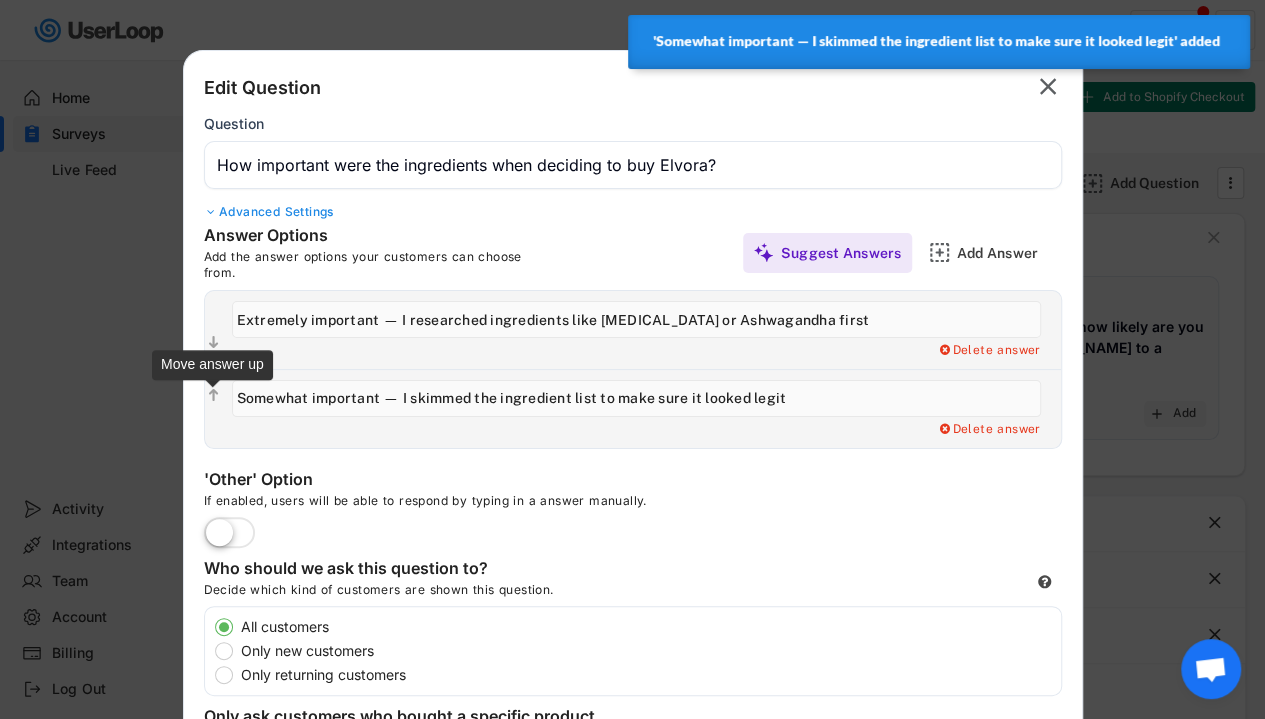 click on "" 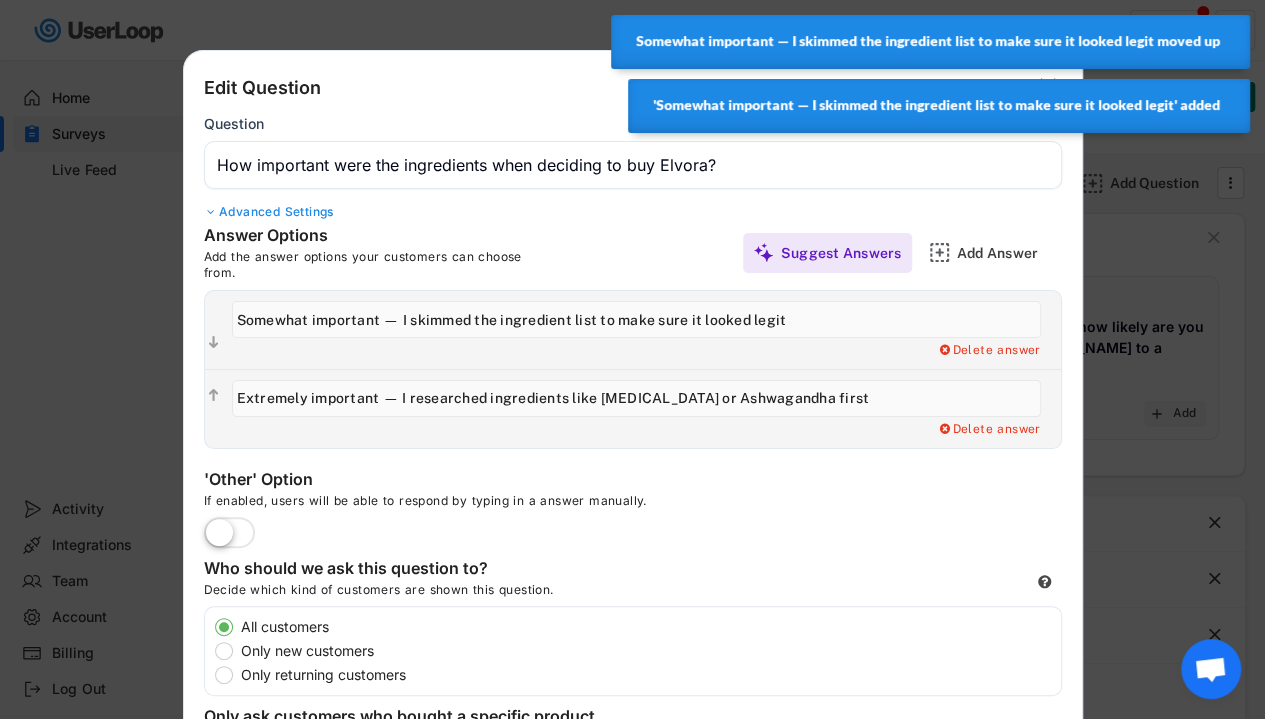 click on "

Delete answer


Delete answer" at bounding box center [633, 369] 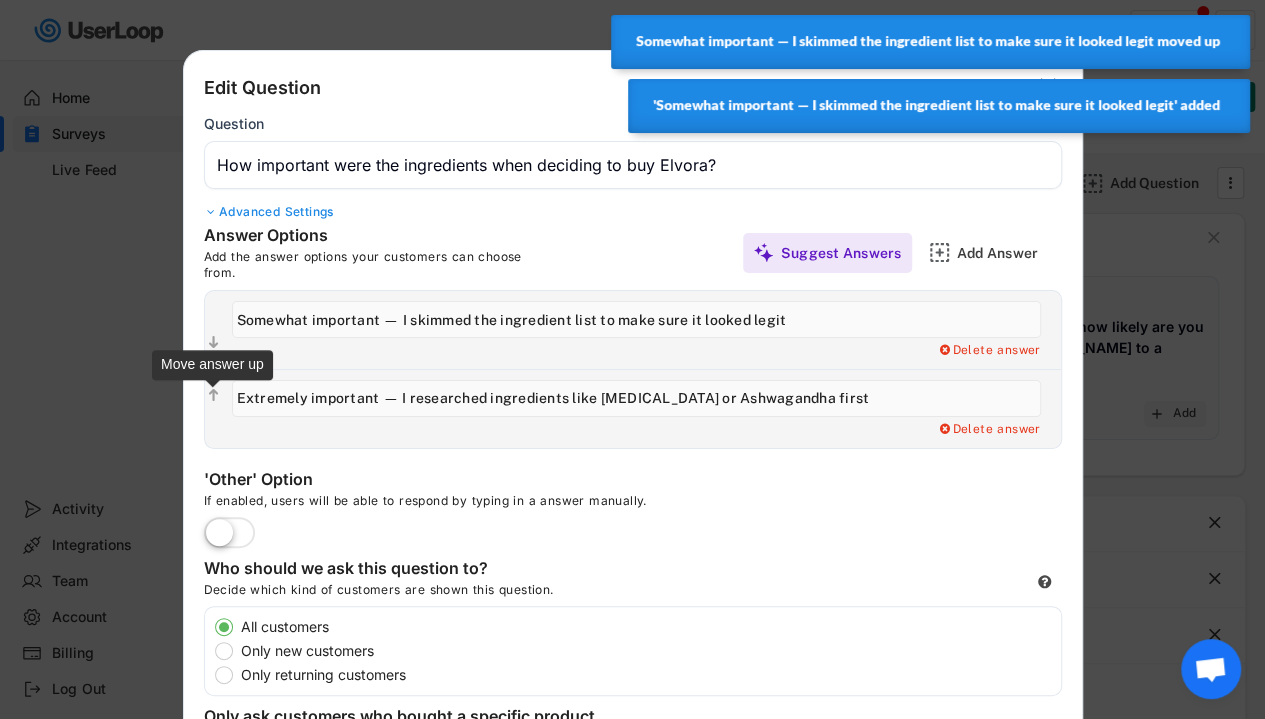 click on "" 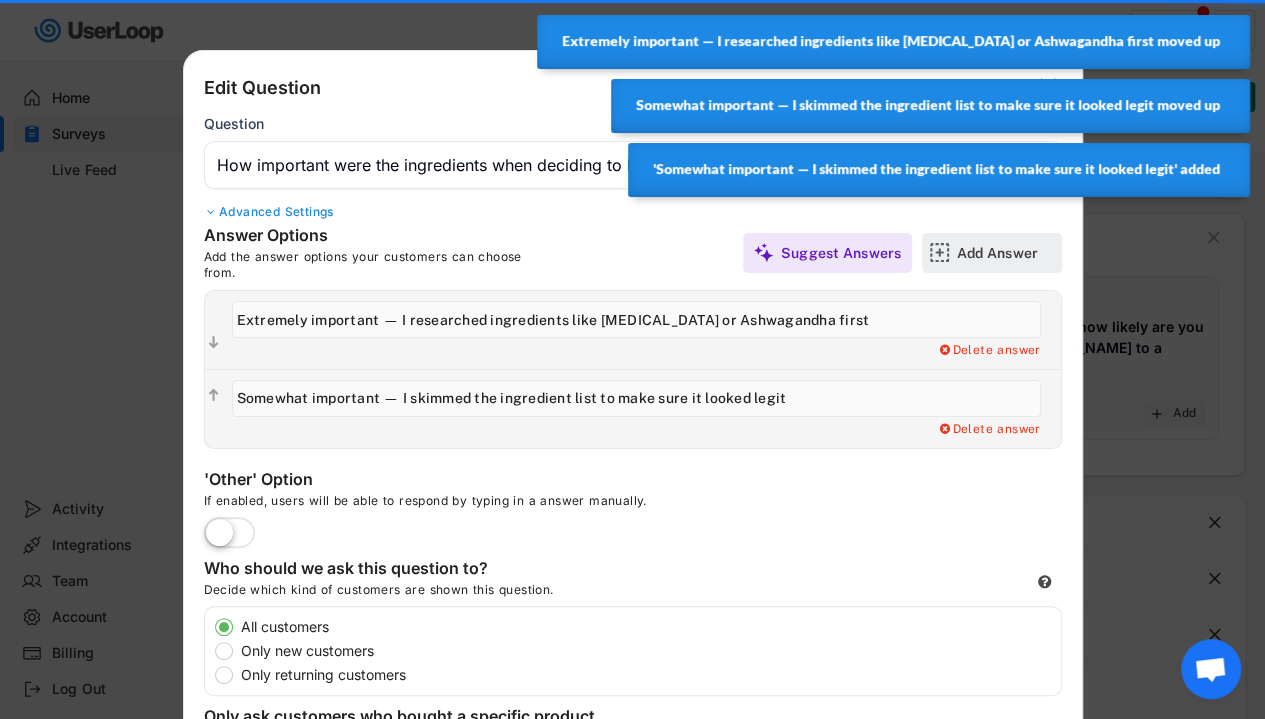 click on "Add Answer" at bounding box center [1007, 253] 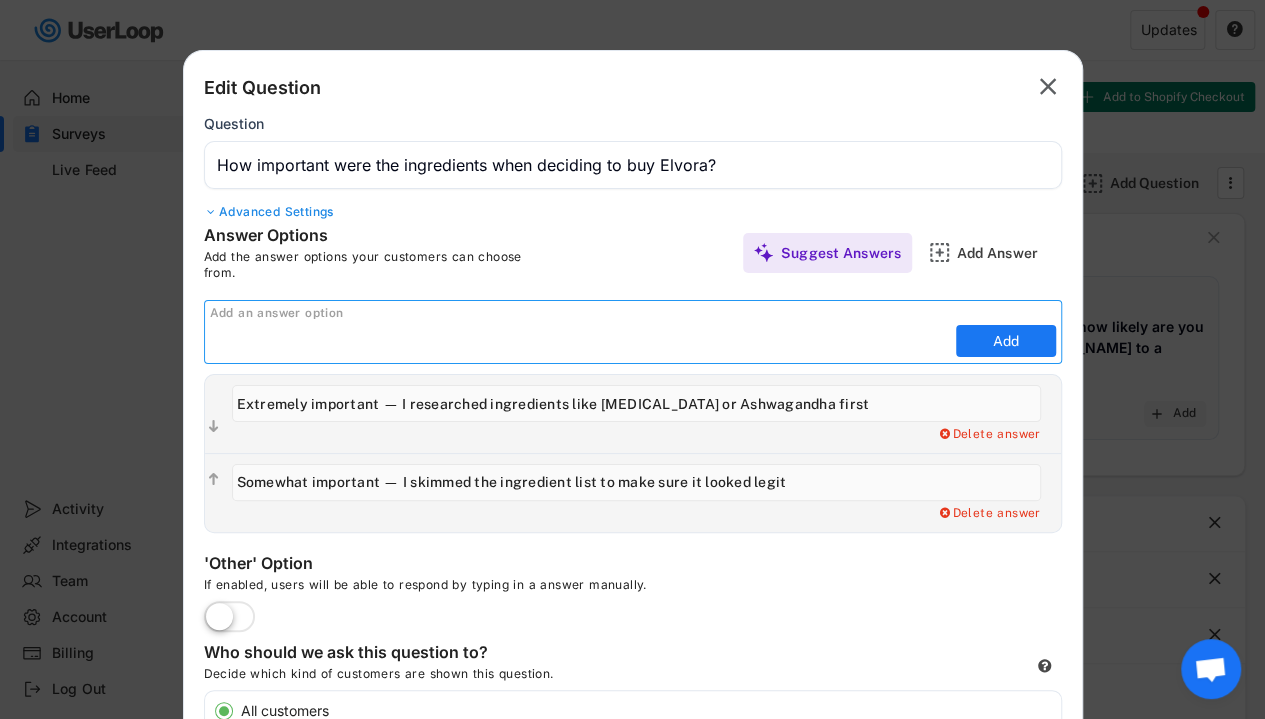 paste on "Not that important — I was more focused on the reviews and results" 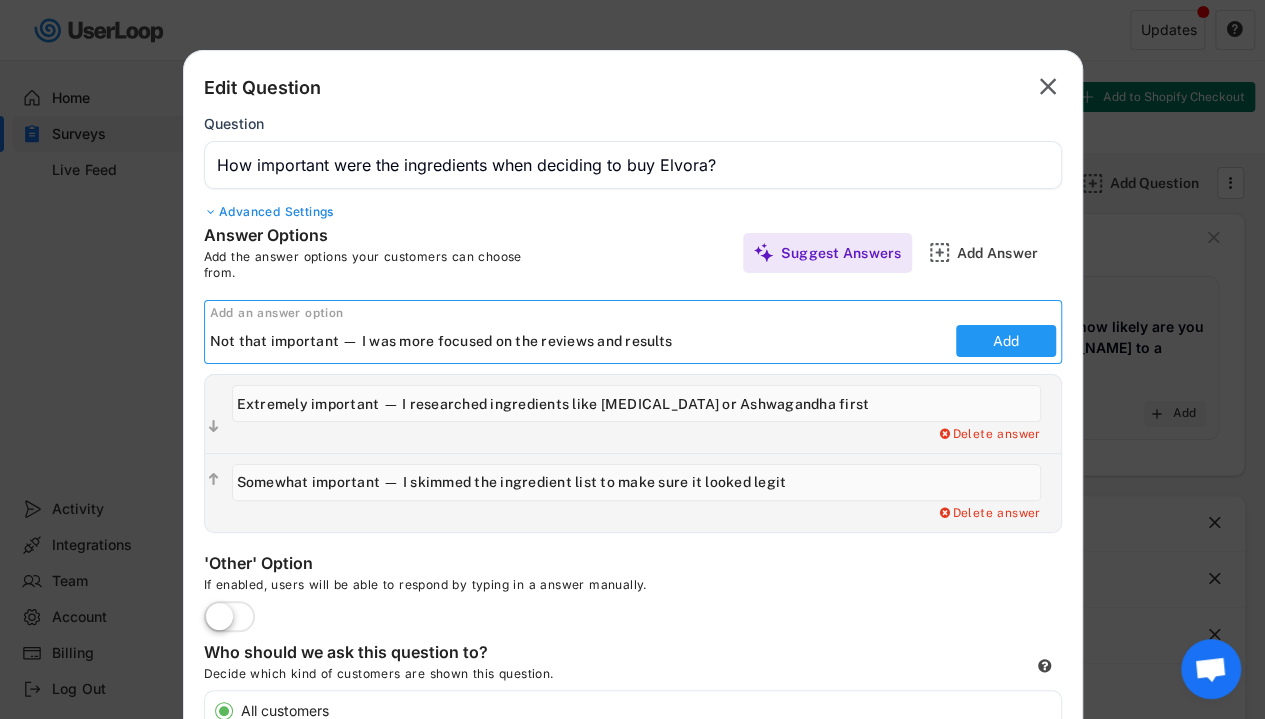 type on "Not that important — I was more focused on the reviews and results" 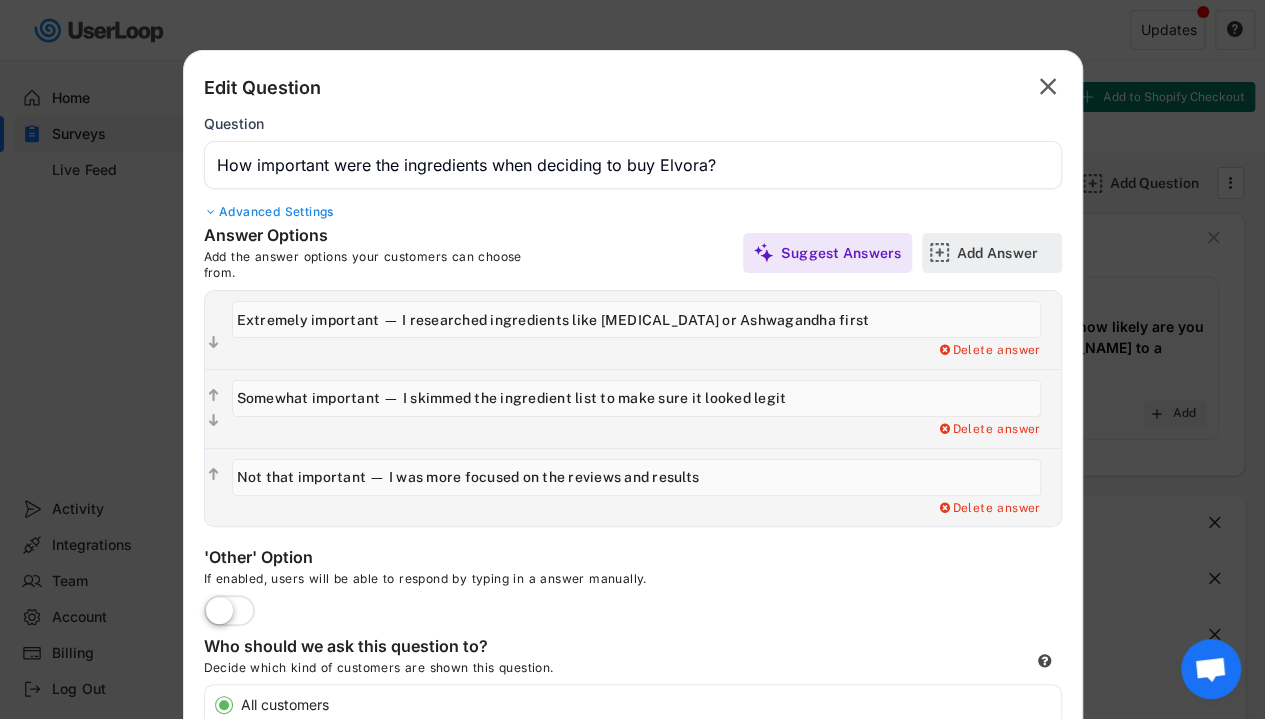 click on "Add Answer" at bounding box center (1007, 253) 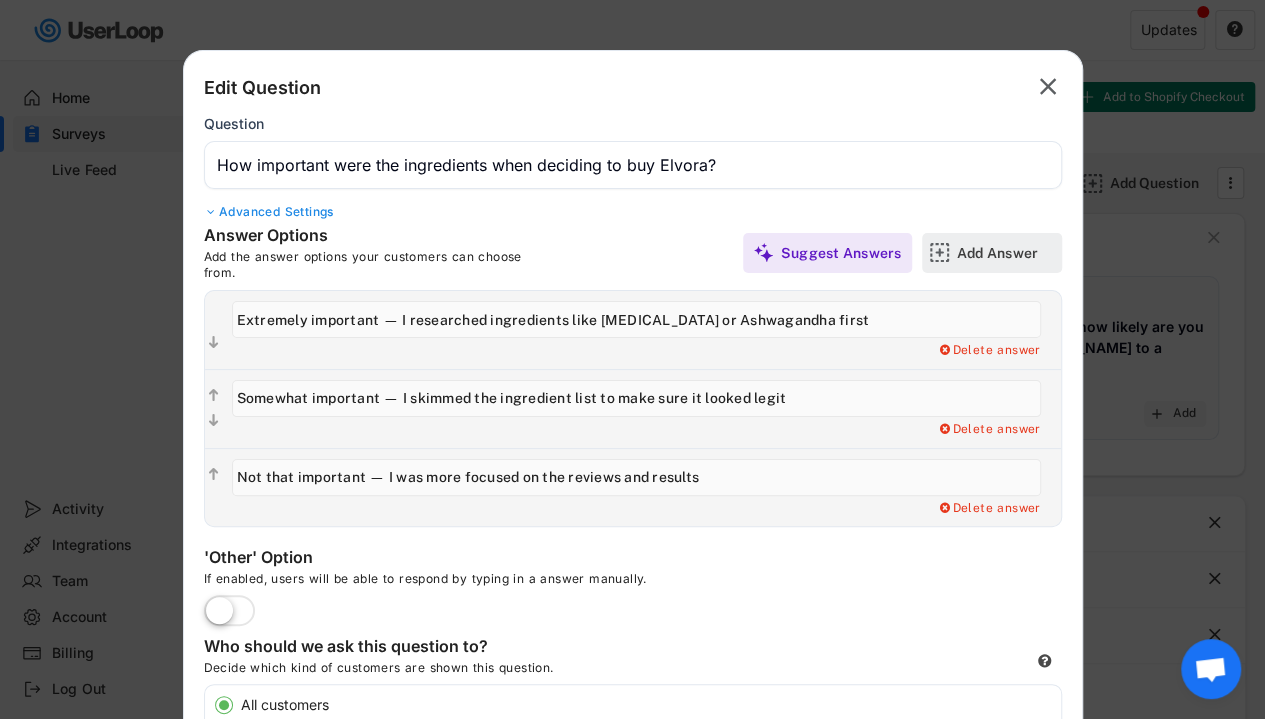 scroll, scrollTop: 0, scrollLeft: 0, axis: both 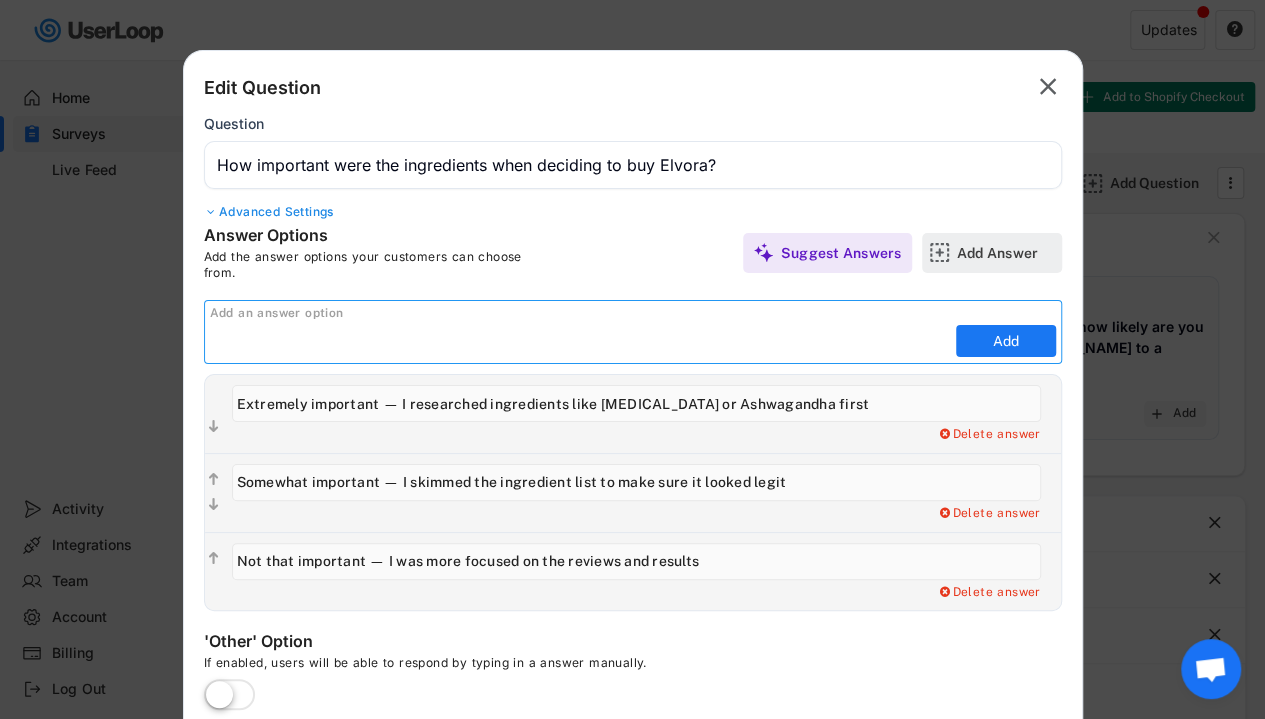 paste on "I don’t usually understand supplement ingredients, I just go off feel" 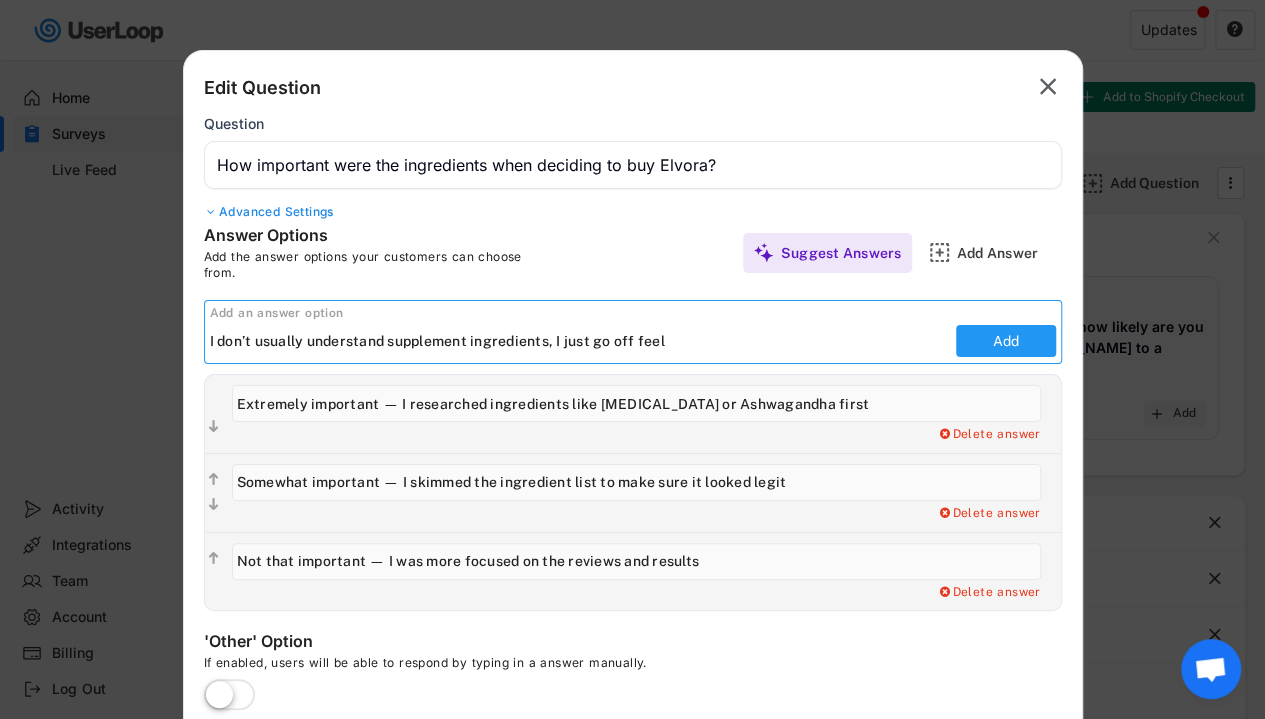 type on "I don’t usually understand supplement ingredients, I just go off feel" 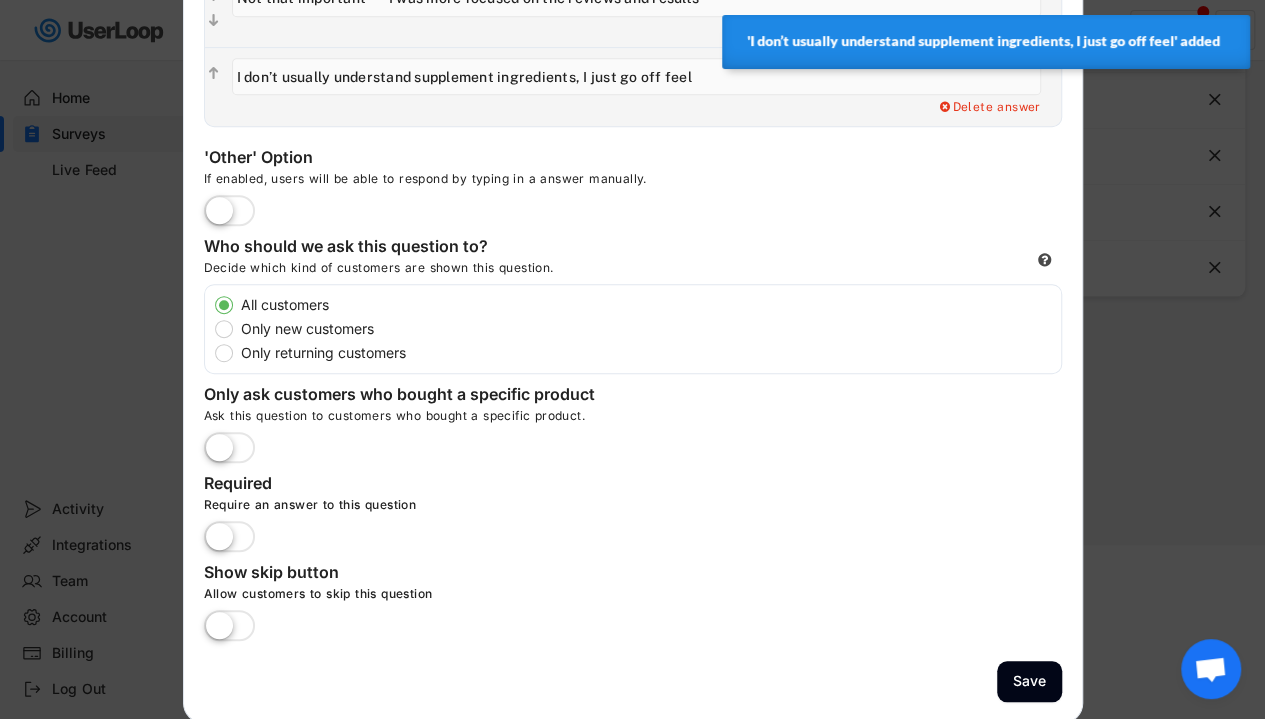 click on "Save" at bounding box center (1029, 681) 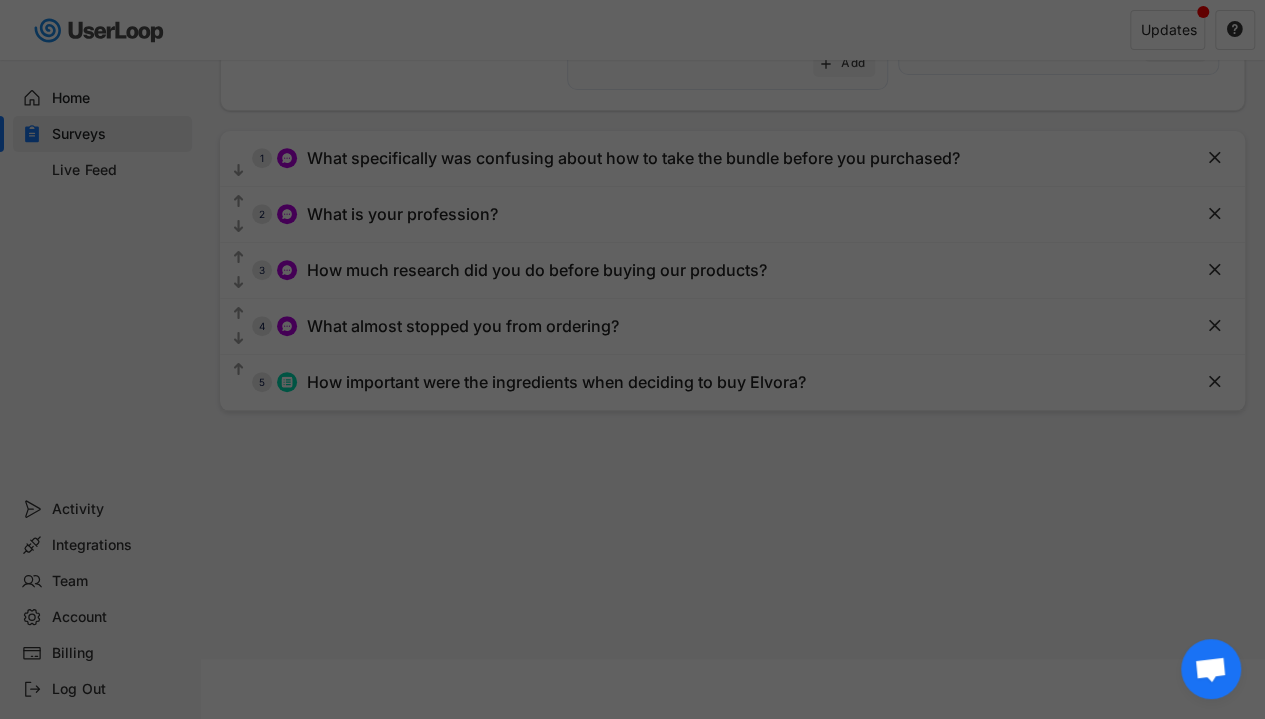scroll, scrollTop: 364, scrollLeft: 0, axis: vertical 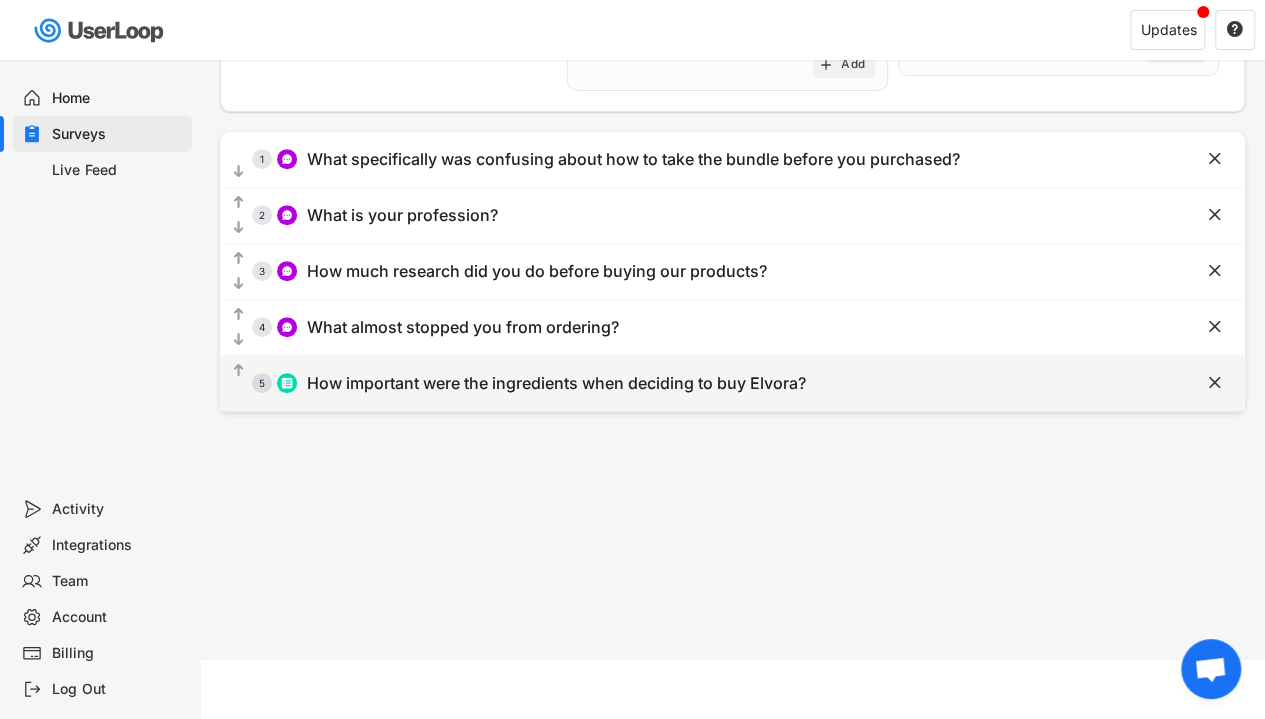 click on "

5 How important were the ingredients when deciding to buy Elvora?" at bounding box center [682, 383] 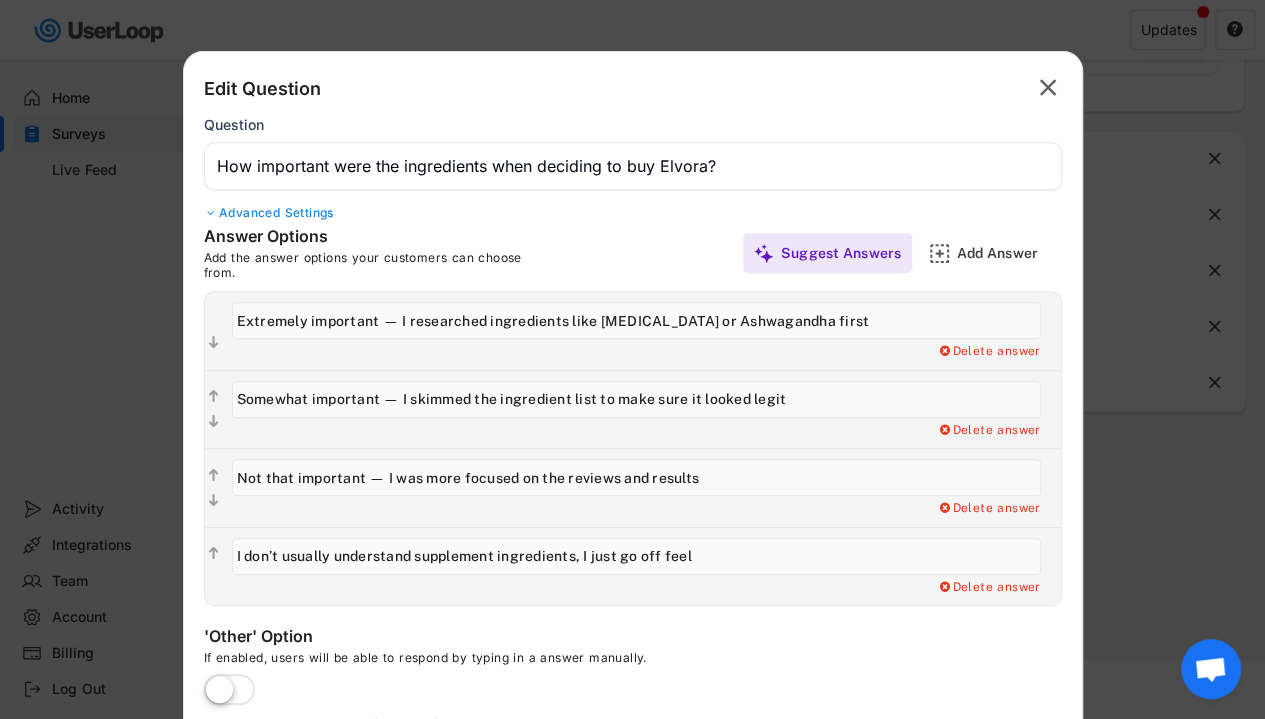 click at bounding box center (632, 359) 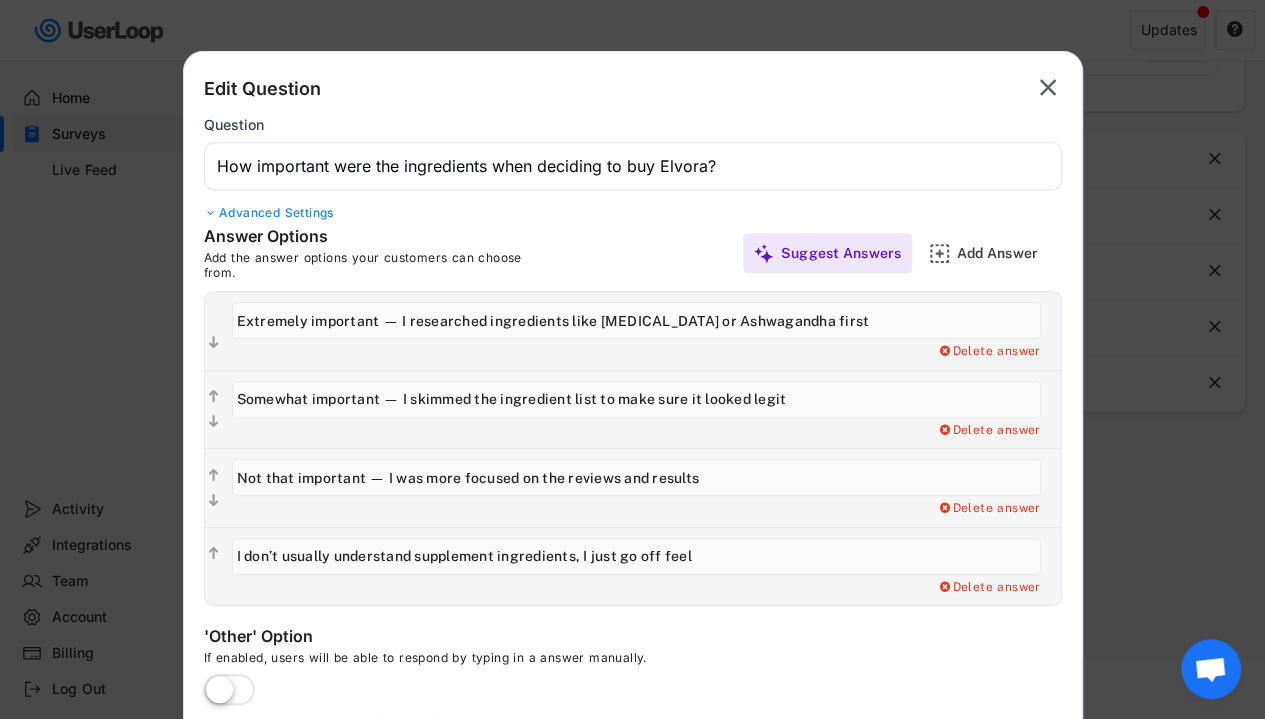 type 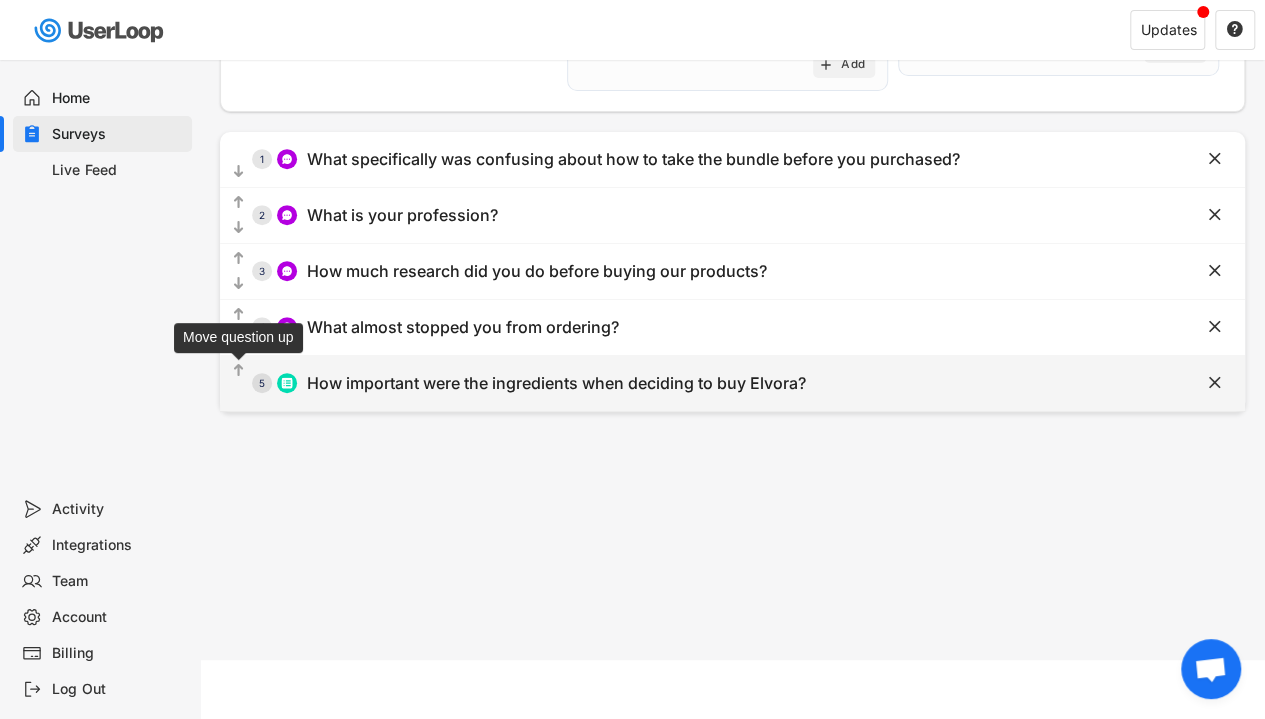 click on "" 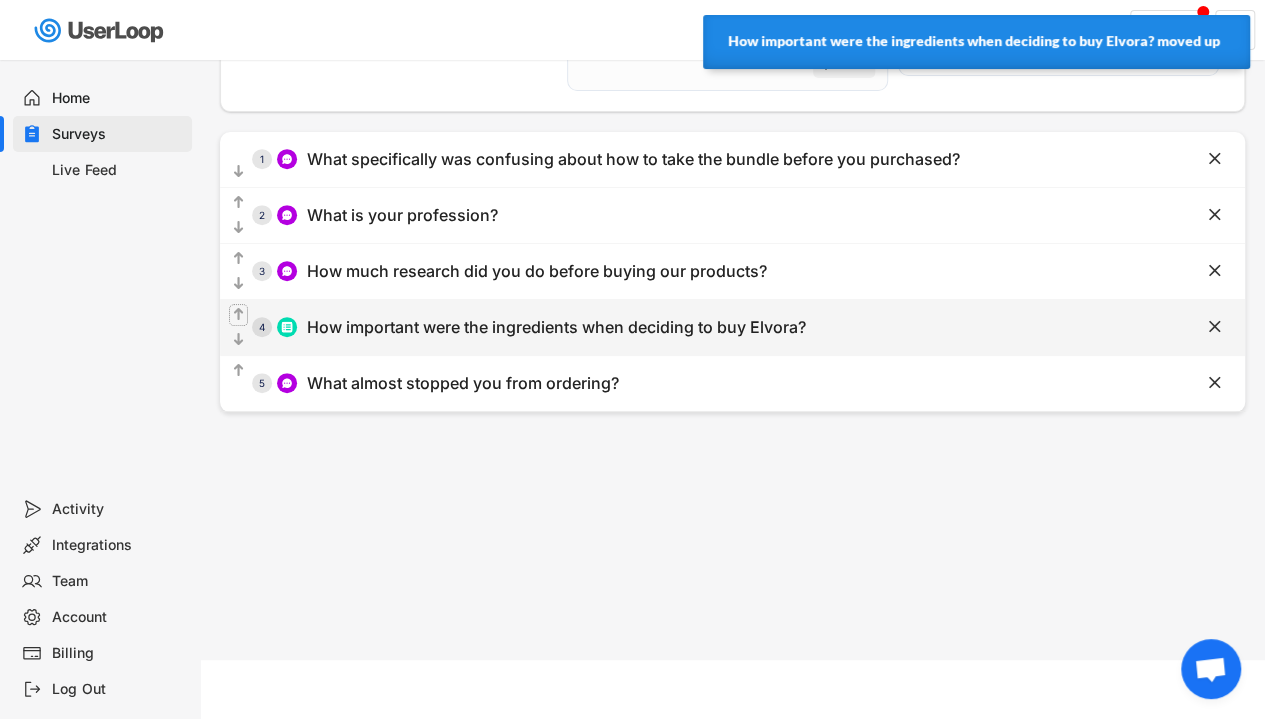 click on "" 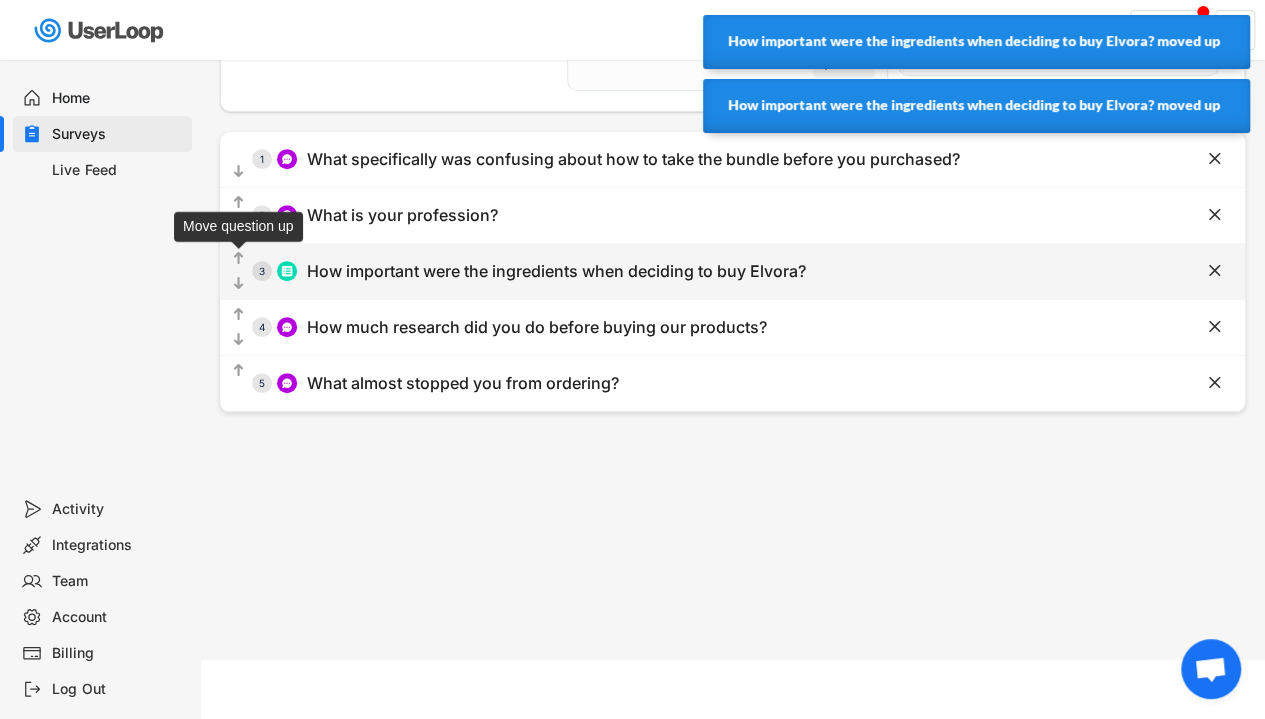 click on "" 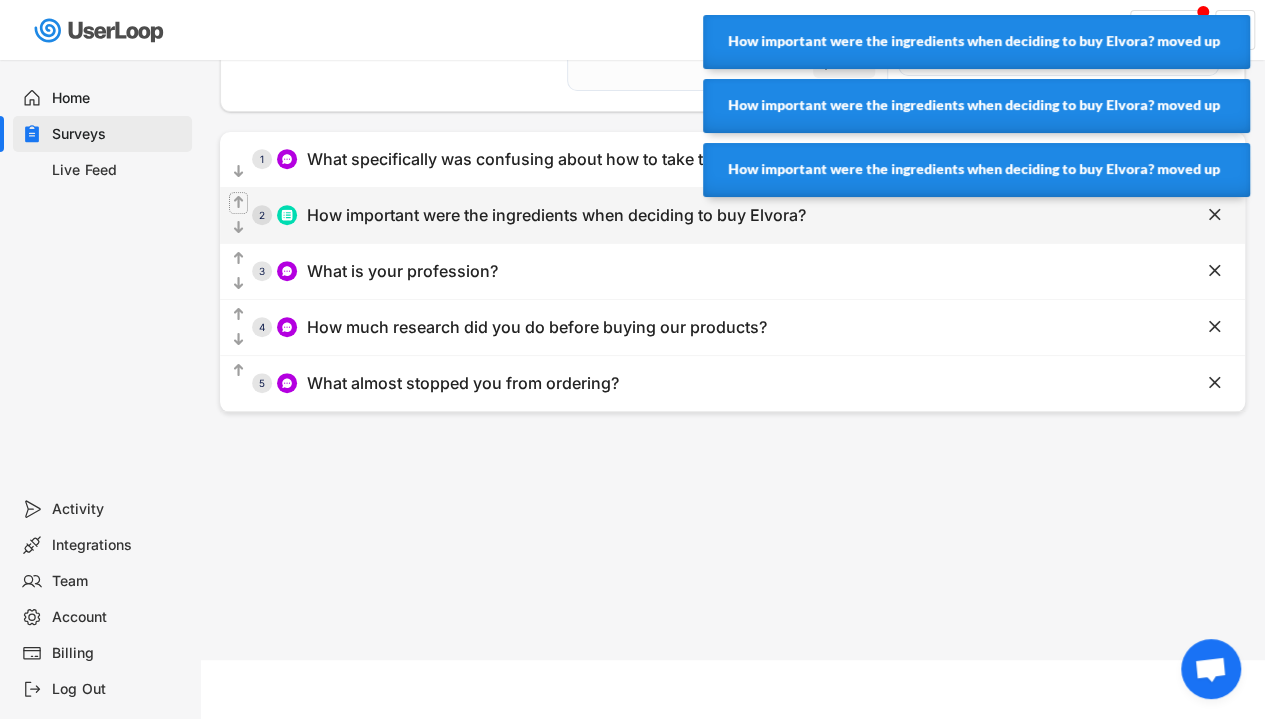 click on "" 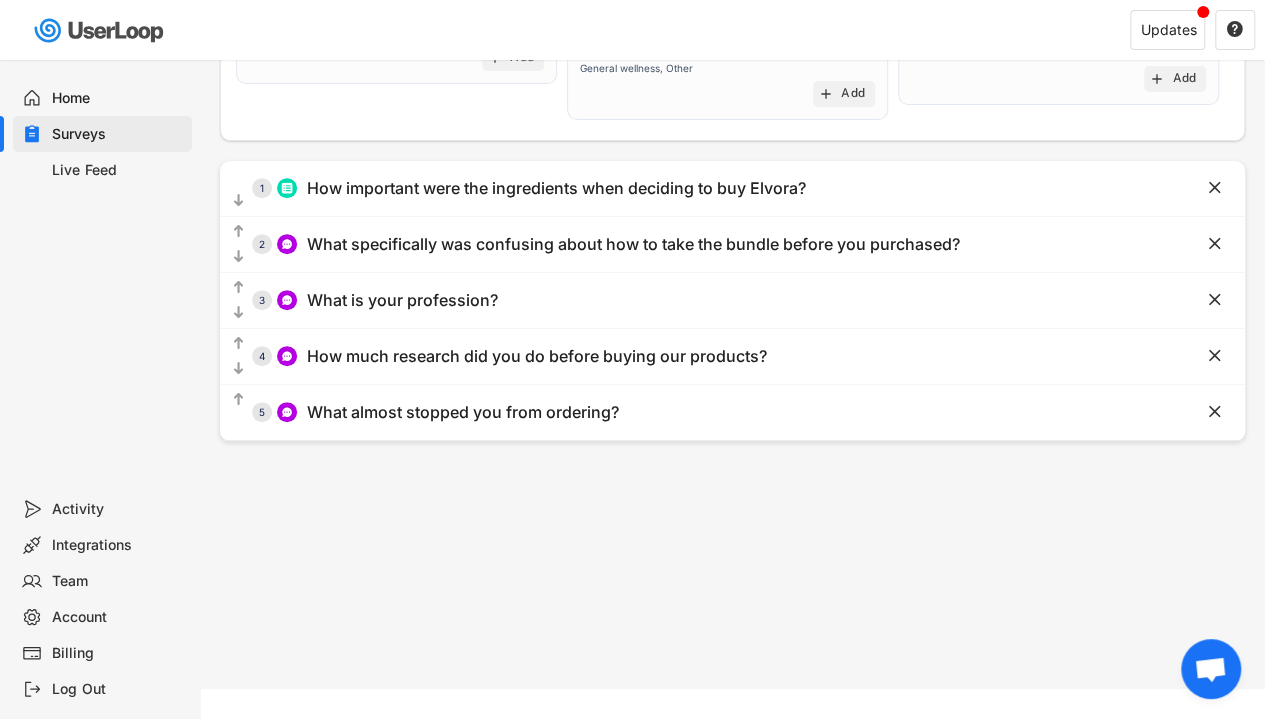 scroll, scrollTop: 364, scrollLeft: 0, axis: vertical 